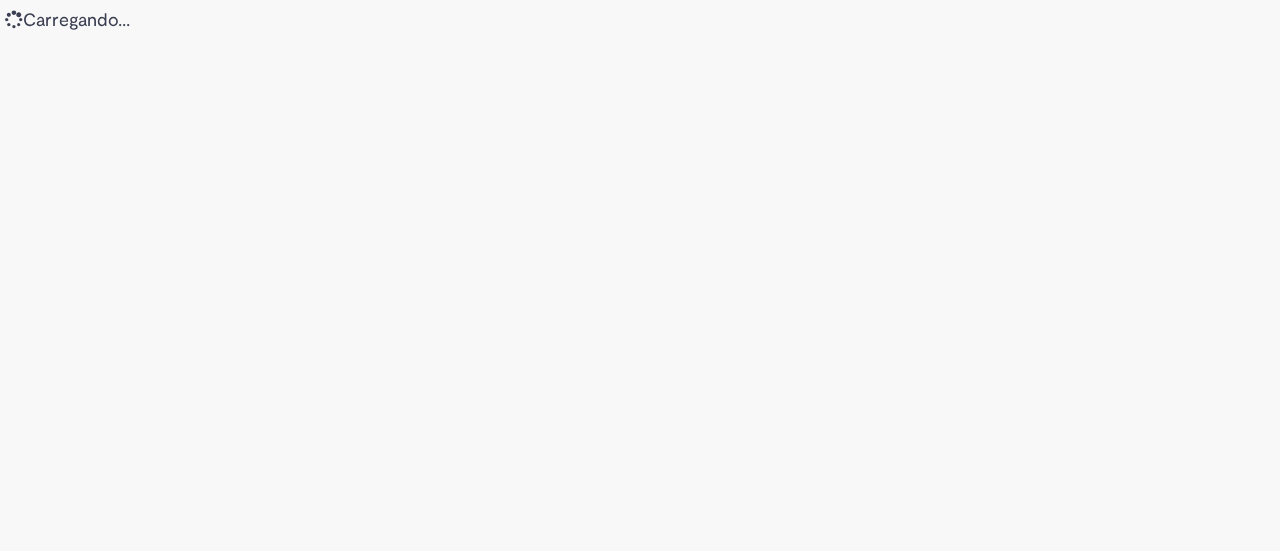 scroll, scrollTop: 0, scrollLeft: 0, axis: both 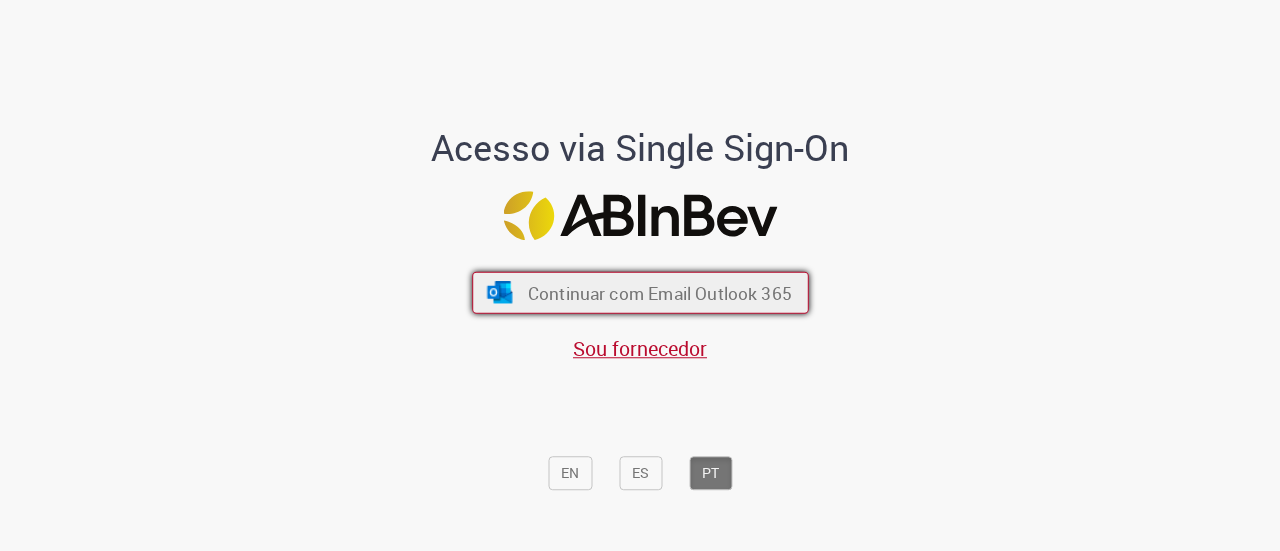 click on "Continuar com Email Outlook 365" at bounding box center [659, 292] 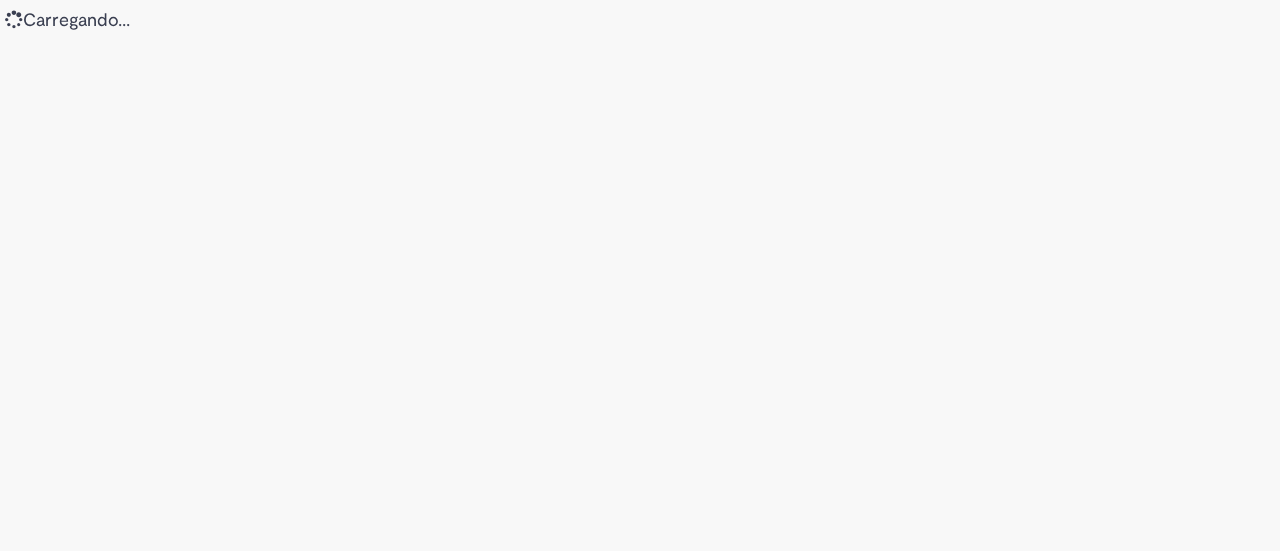scroll, scrollTop: 0, scrollLeft: 0, axis: both 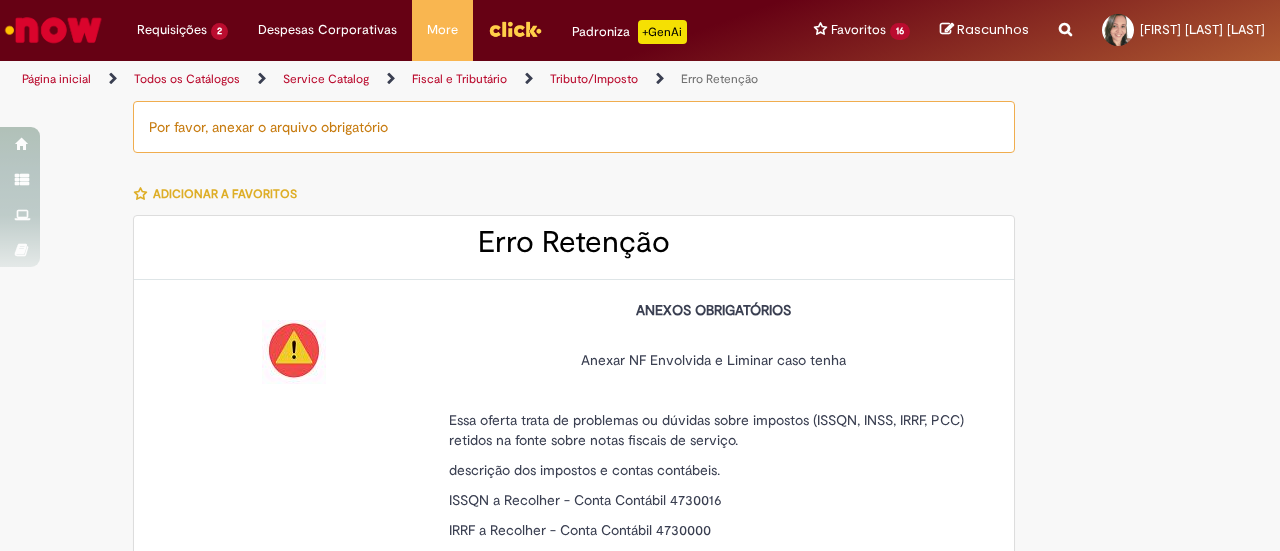 type on "********" 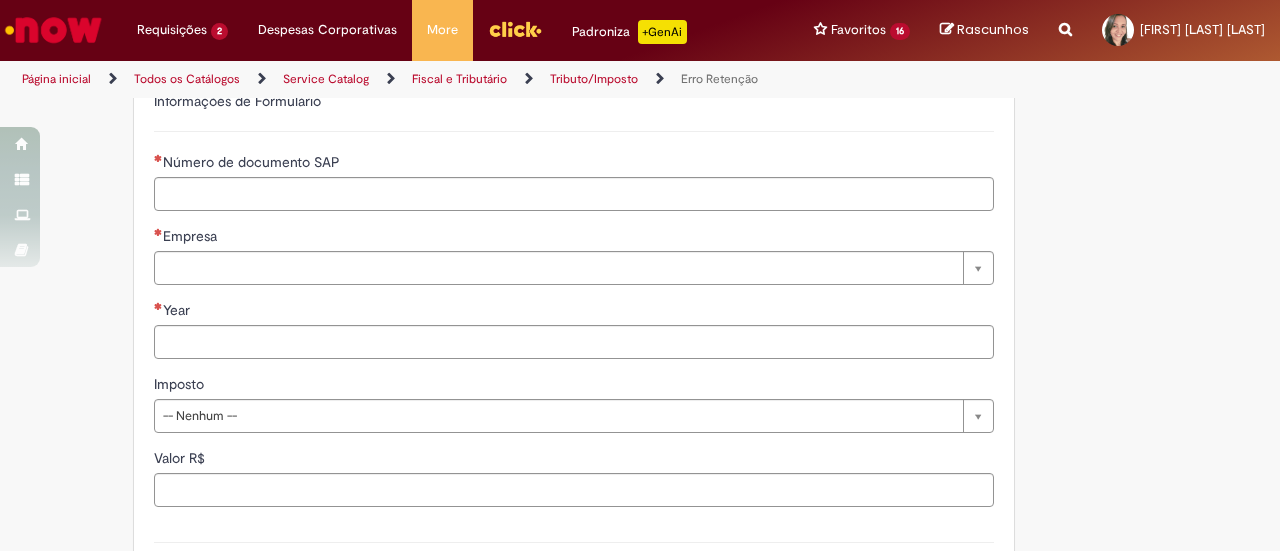 scroll, scrollTop: 932, scrollLeft: 0, axis: vertical 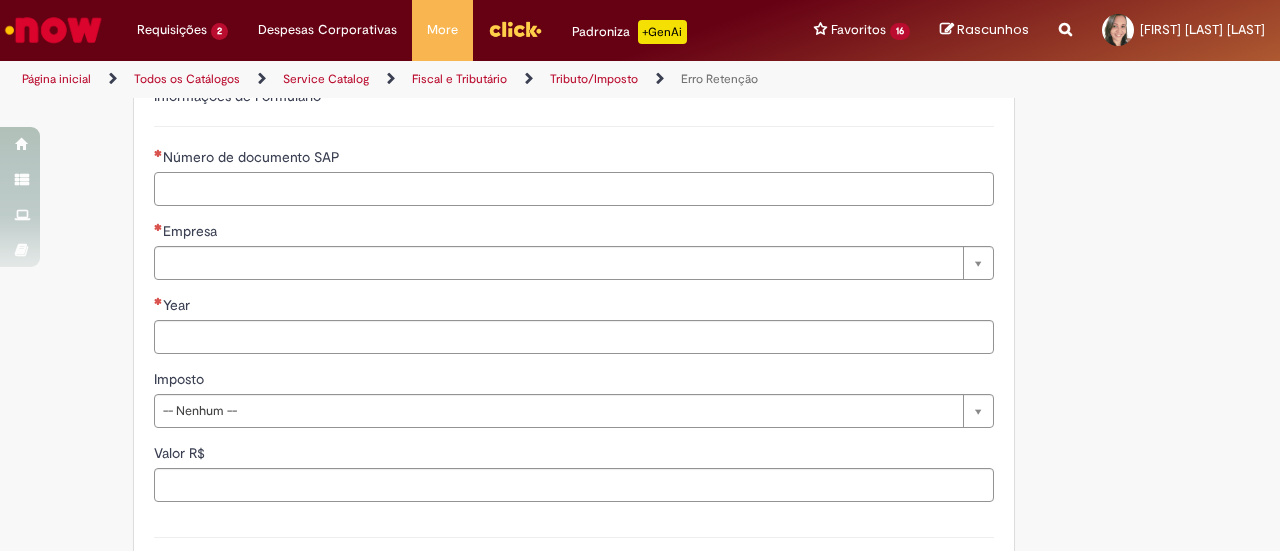 click on "Número de documento SAP" at bounding box center (574, 189) 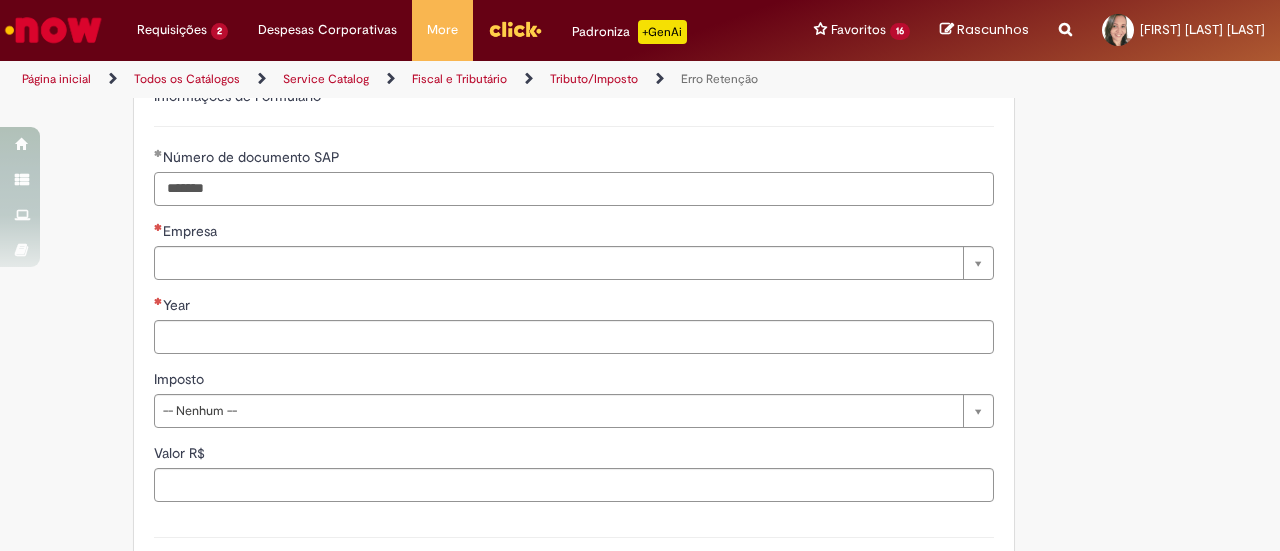 type on "*******" 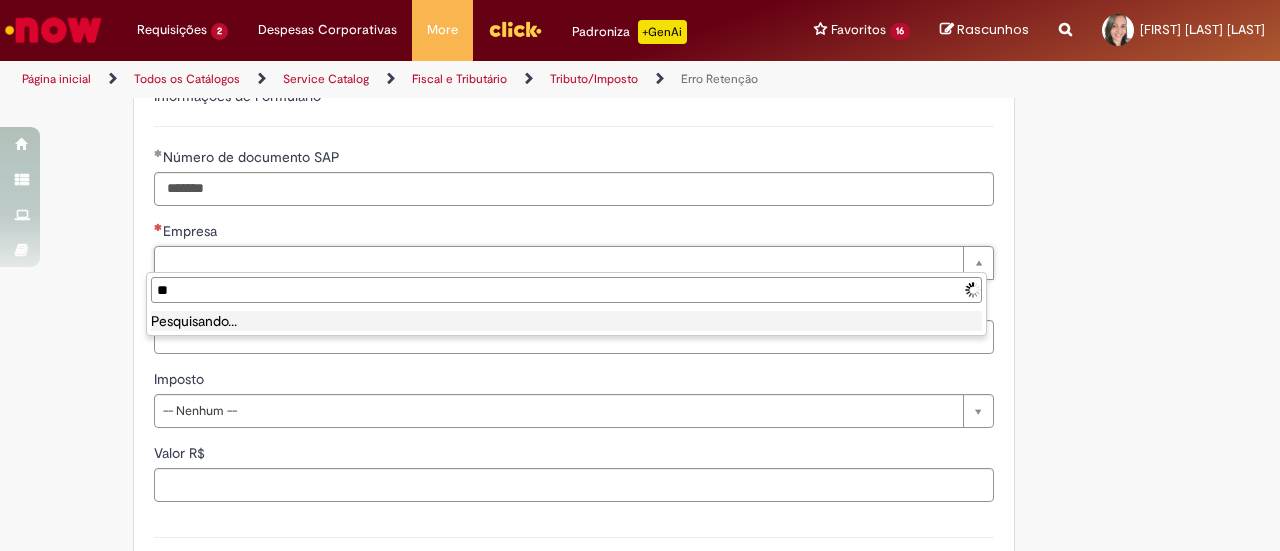 type on "*" 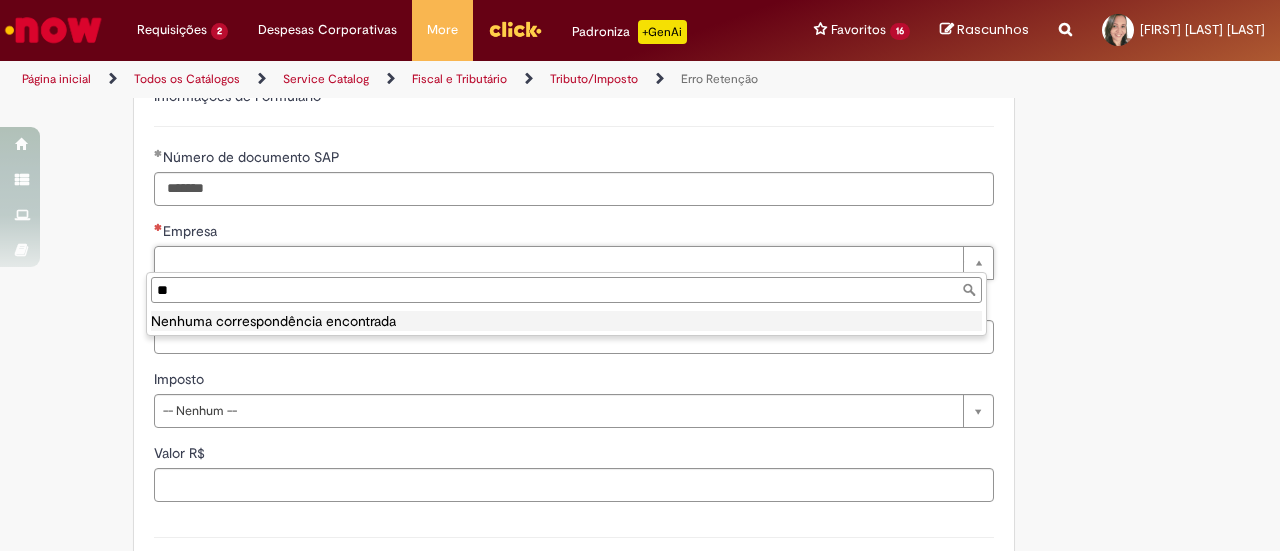 type on "*" 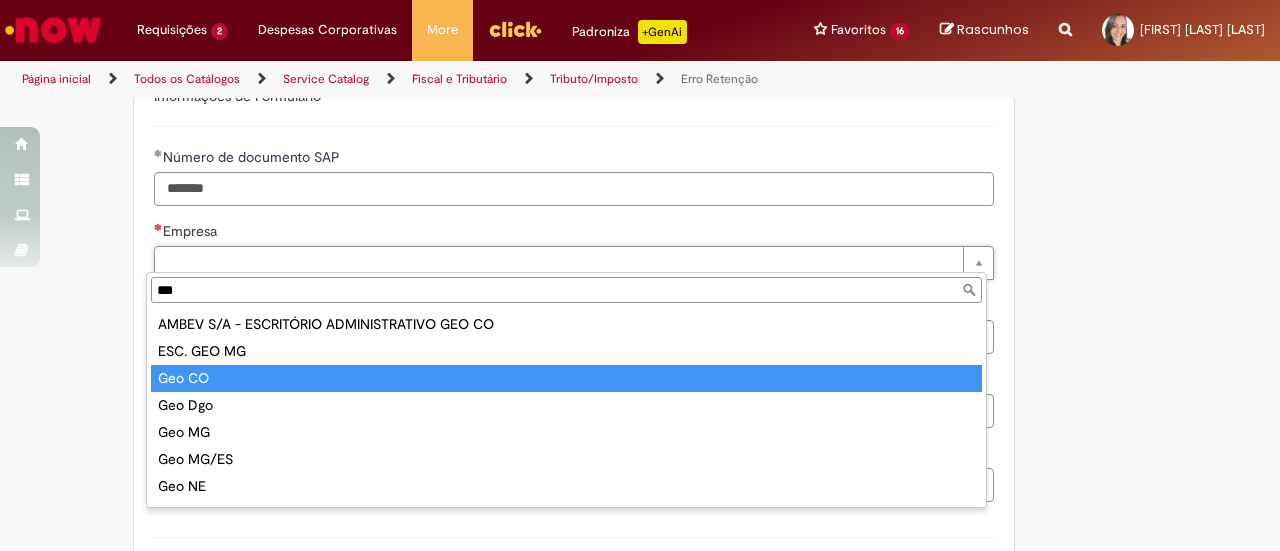 type on "***" 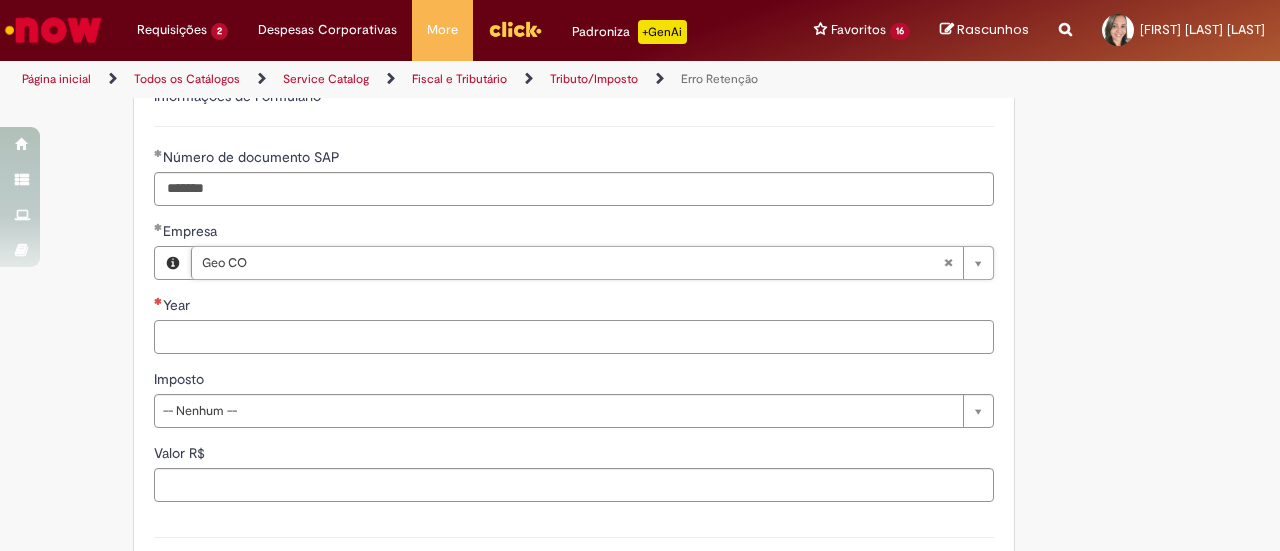 click on "Year" at bounding box center (574, 337) 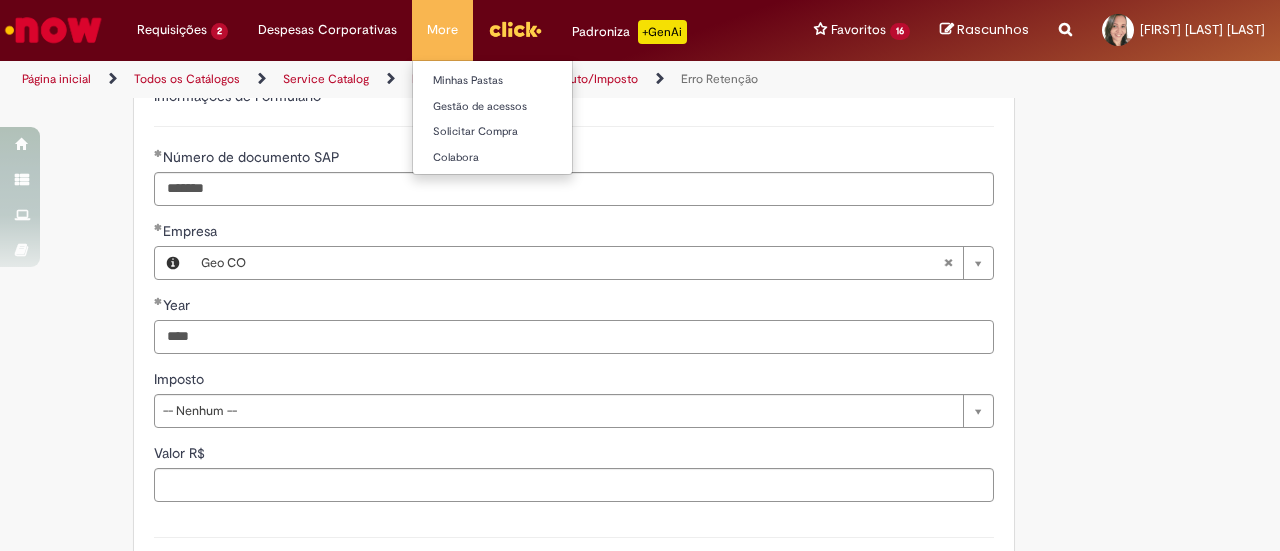type on "****" 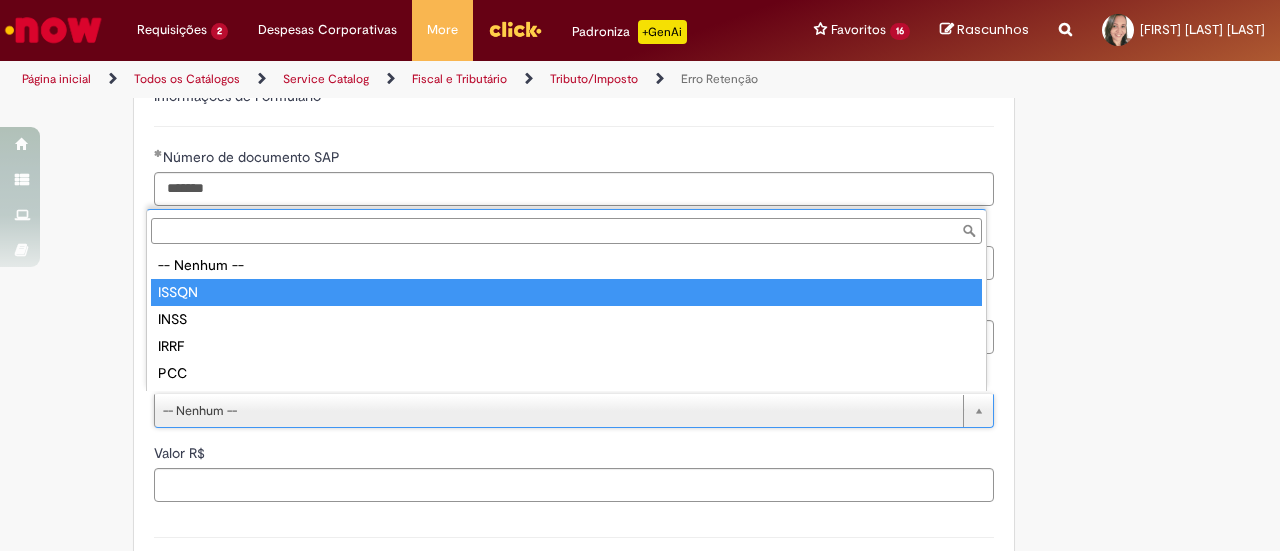 type on "*****" 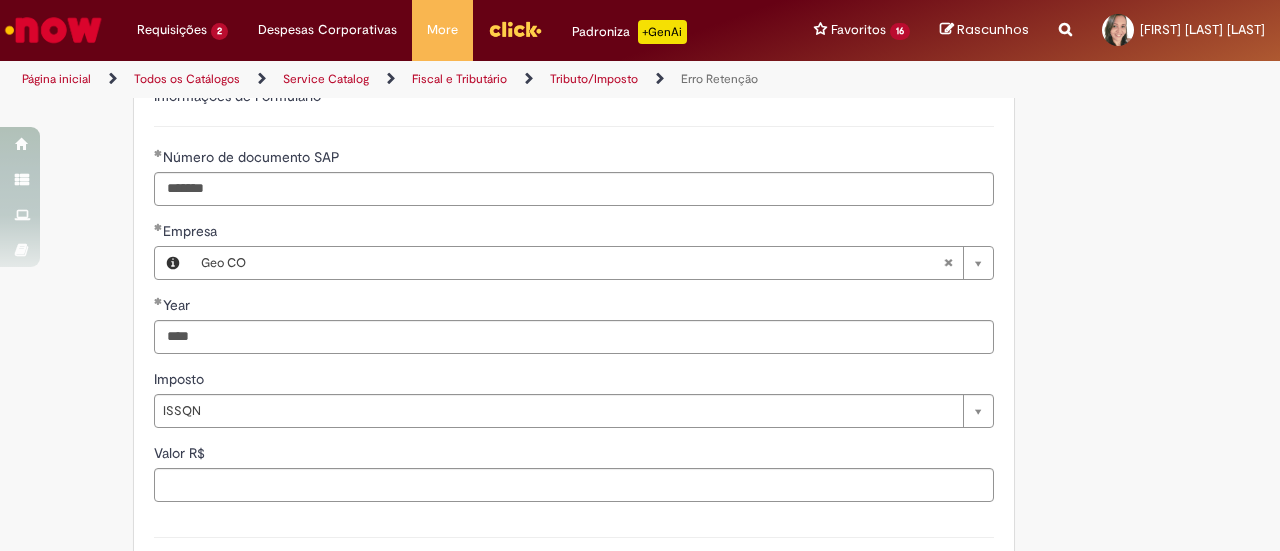 click on "Tire dúvidas com LupiAssist    +GenAI
Oi! Eu sou LupiAssist, uma Inteligência Artificial Generativa em constante aprendizado   Meu conteúdo é monitorado para trazer uma melhor experiência
Dúvidas comuns:
Só mais um instante, estou consultando nossas bases de conhecimento  e escrevendo a melhor resposta pra você!
Title
Lorem ipsum dolor sit amet    Fazer uma nova pergunta
Gerei esta resposta utilizando IA Generativa em conjunto com os nossos padrões. Em caso de divergência, os documentos oficiais prevalecerão.
Saiba mais em:
Ou ligue para:
E aí, te ajudei?
Sim, obrigado!" at bounding box center [640, 13] 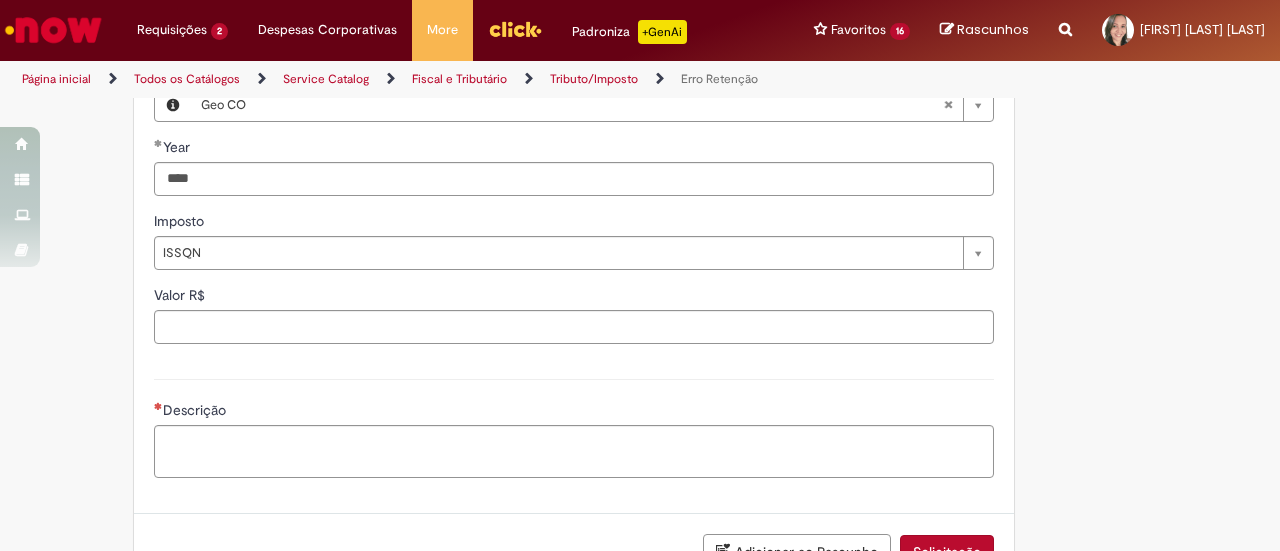 scroll, scrollTop: 1103, scrollLeft: 0, axis: vertical 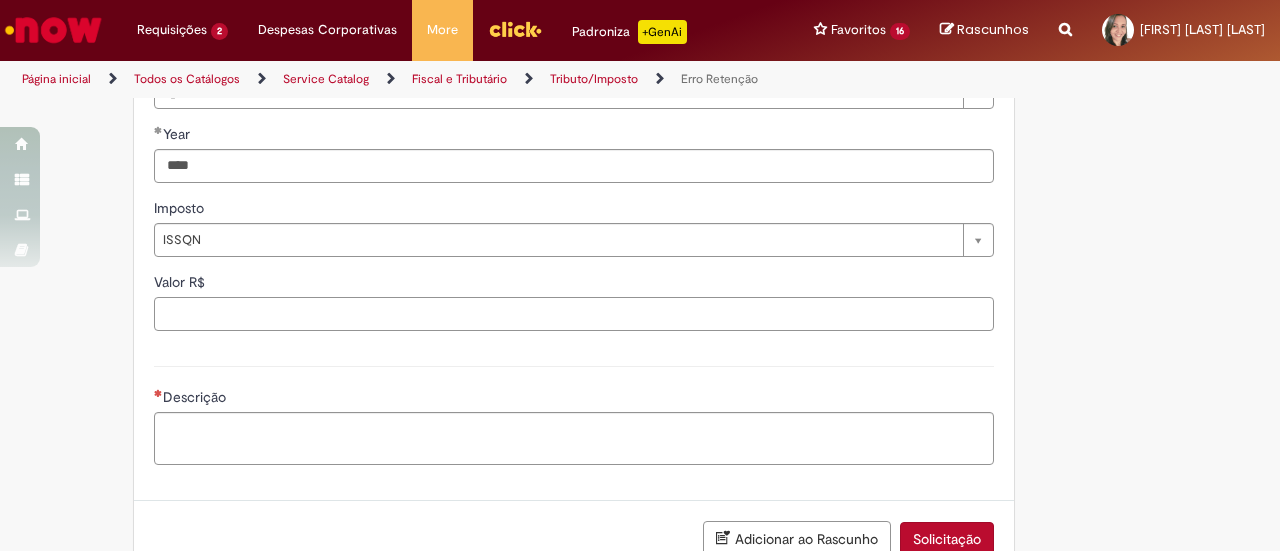 click on "Valor R$" at bounding box center [574, 314] 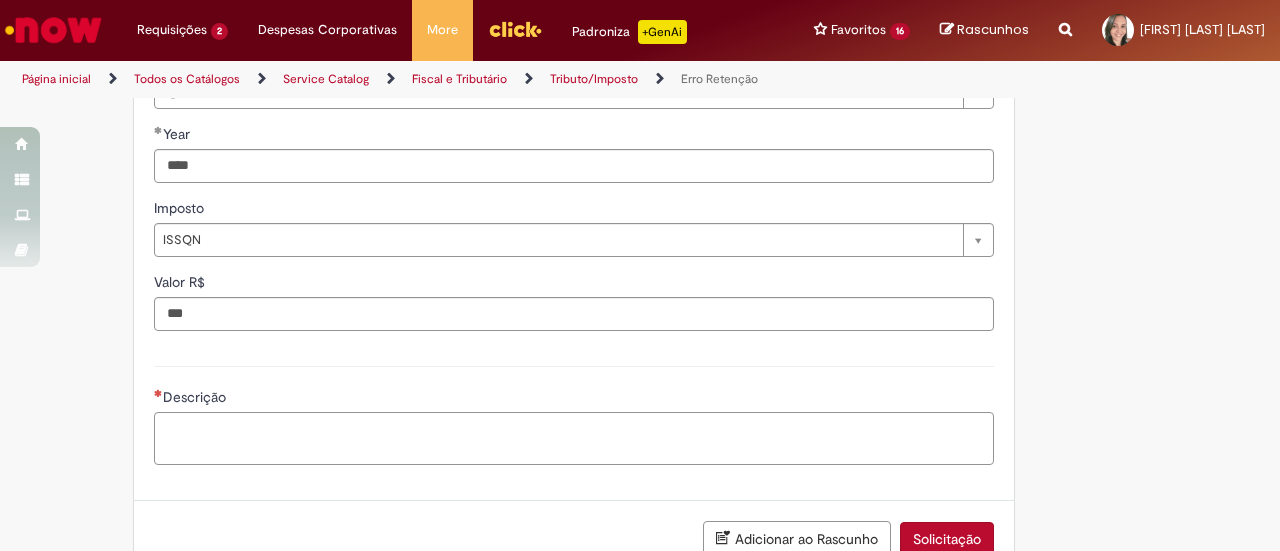 type on "*********" 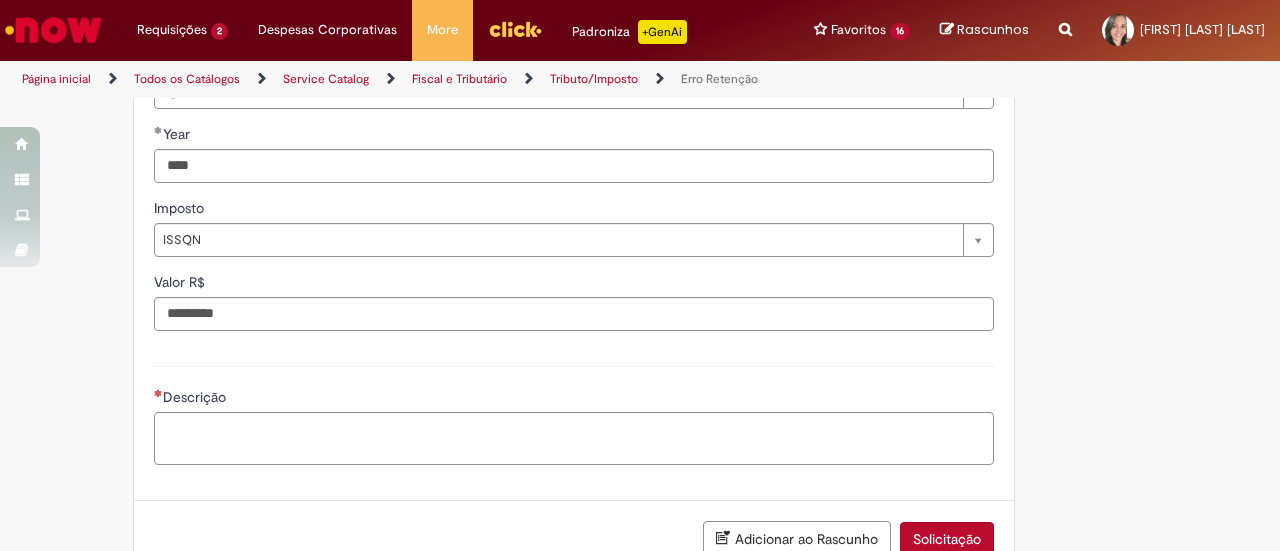 click on "Descrição" at bounding box center (574, 438) 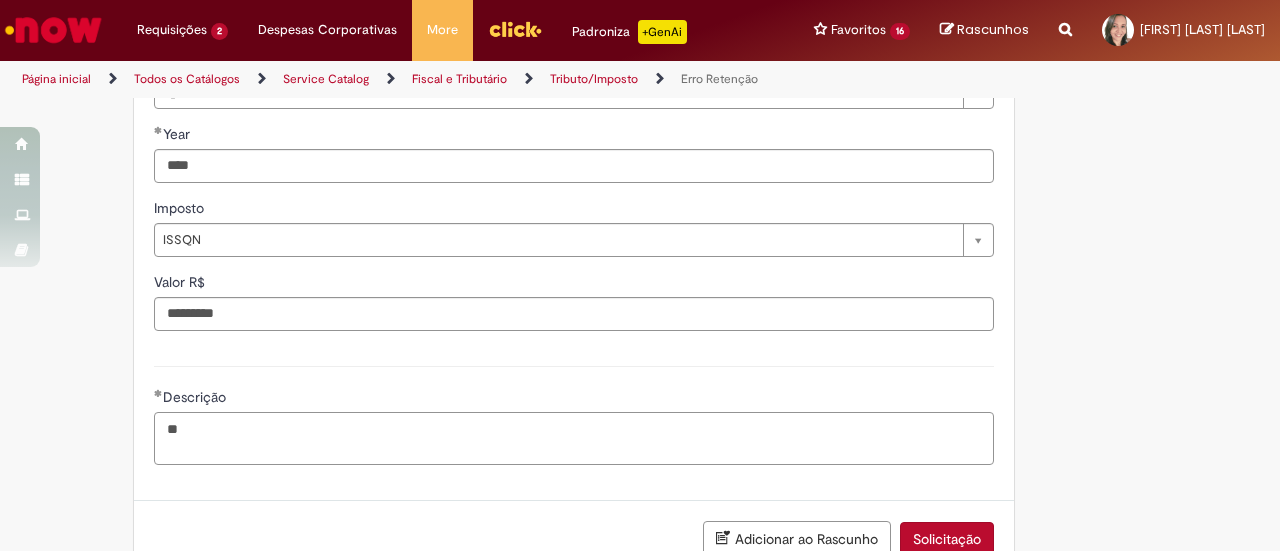 type on "*" 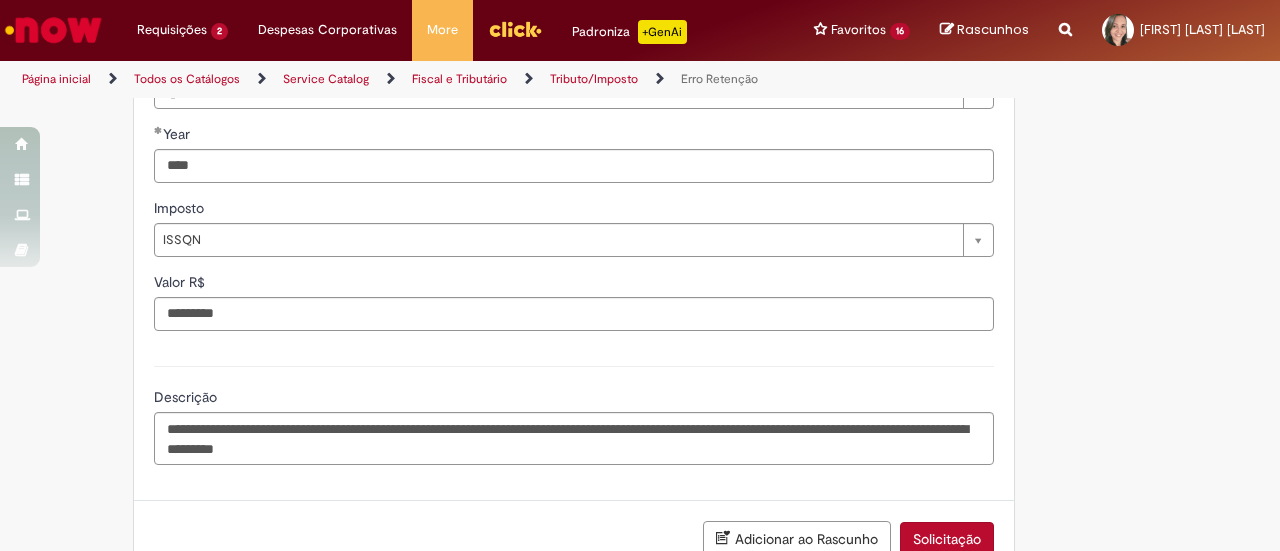 scroll, scrollTop: 1164, scrollLeft: 0, axis: vertical 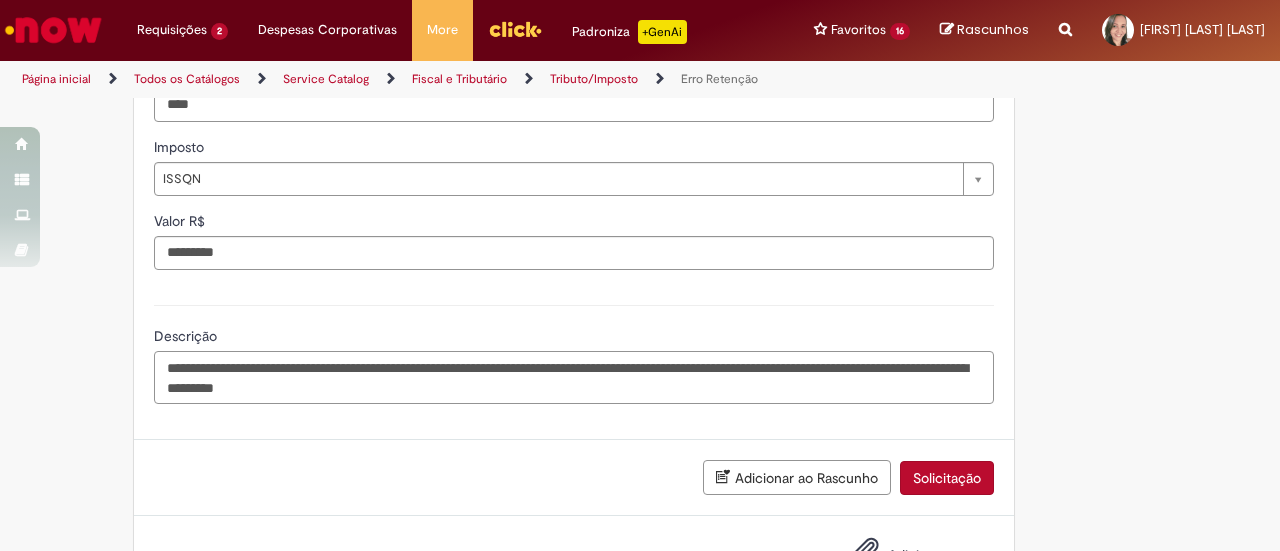 click on "**********" at bounding box center (574, 377) 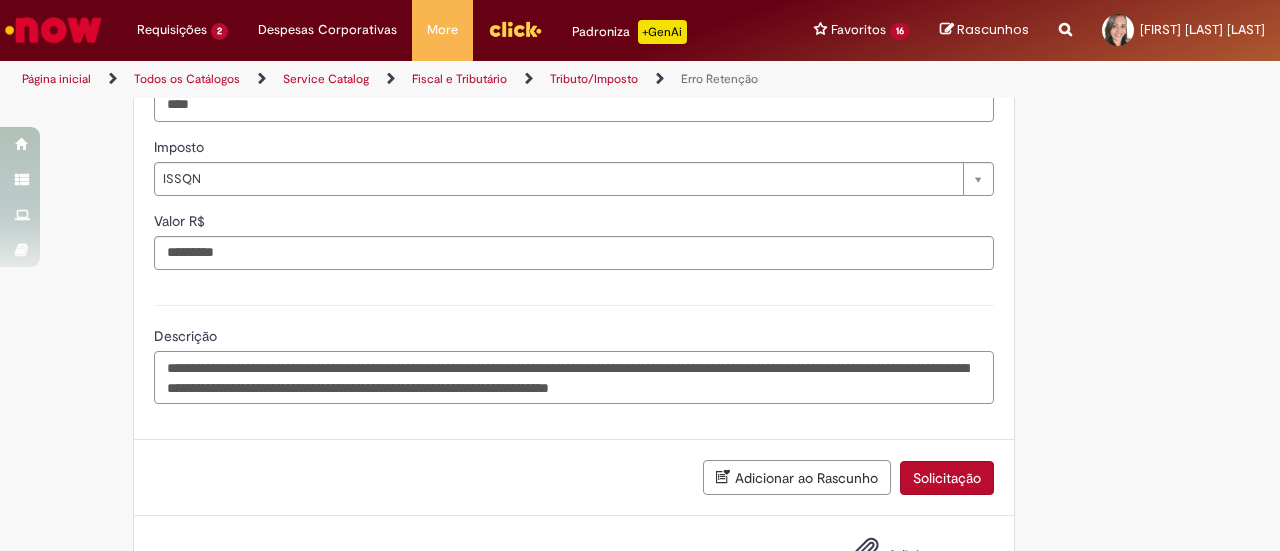 type on "**********" 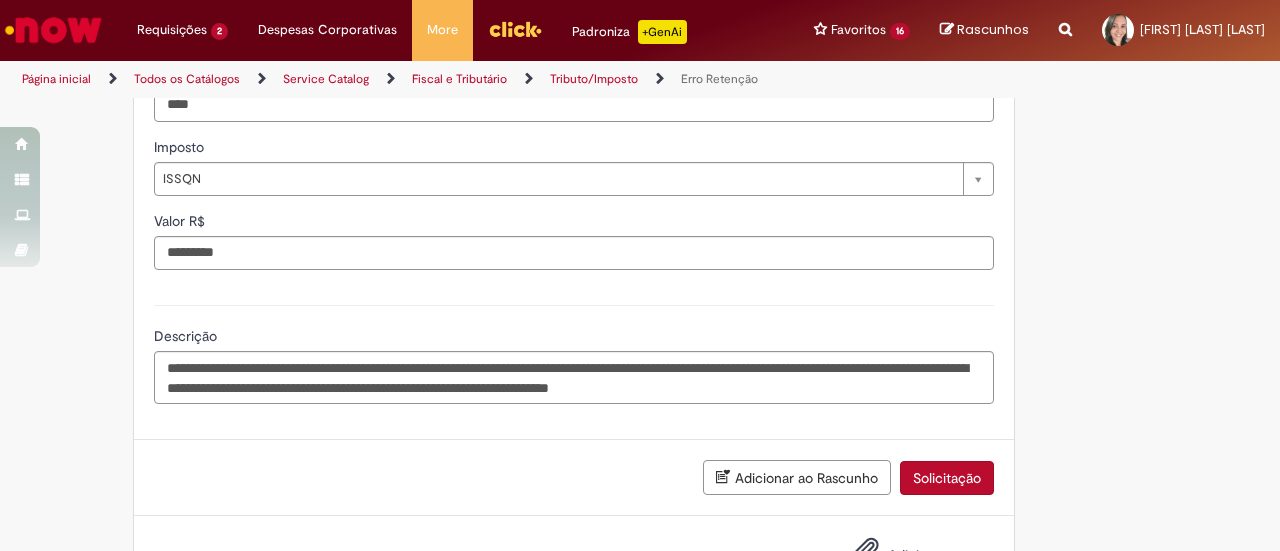 scroll, scrollTop: 1232, scrollLeft: 0, axis: vertical 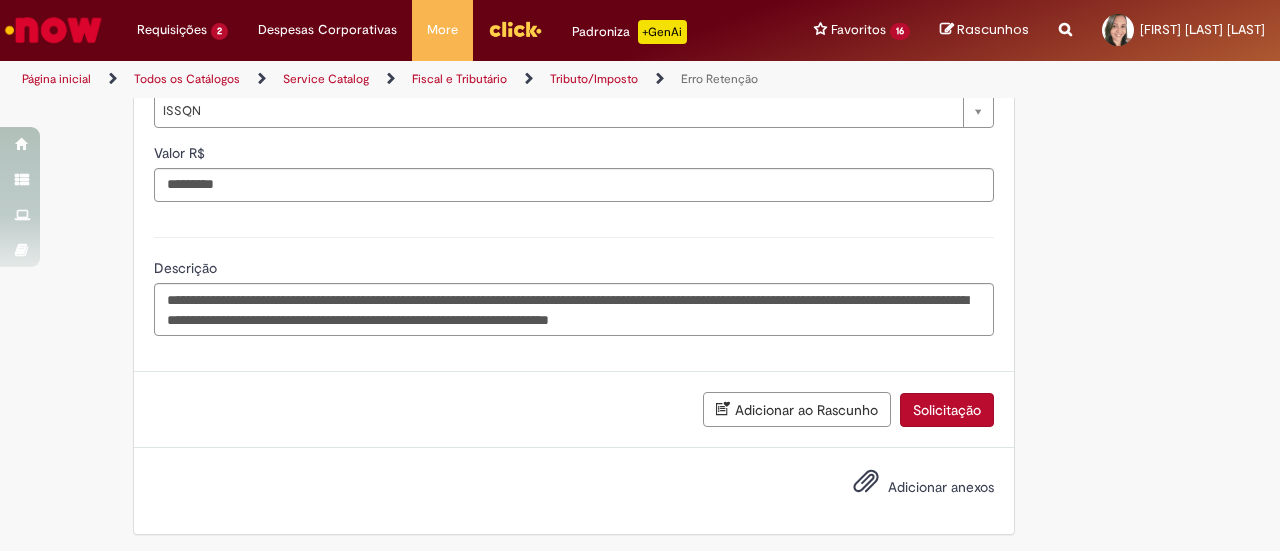 click on "Adicionar anexos" at bounding box center (941, 487) 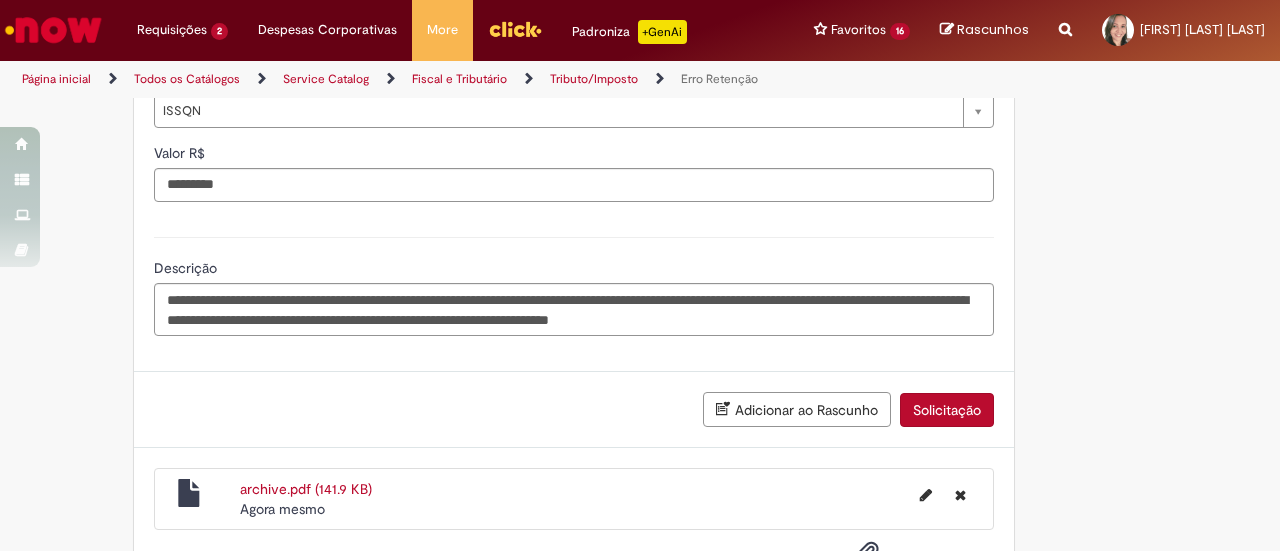 click on "Solicitação" at bounding box center [947, 410] 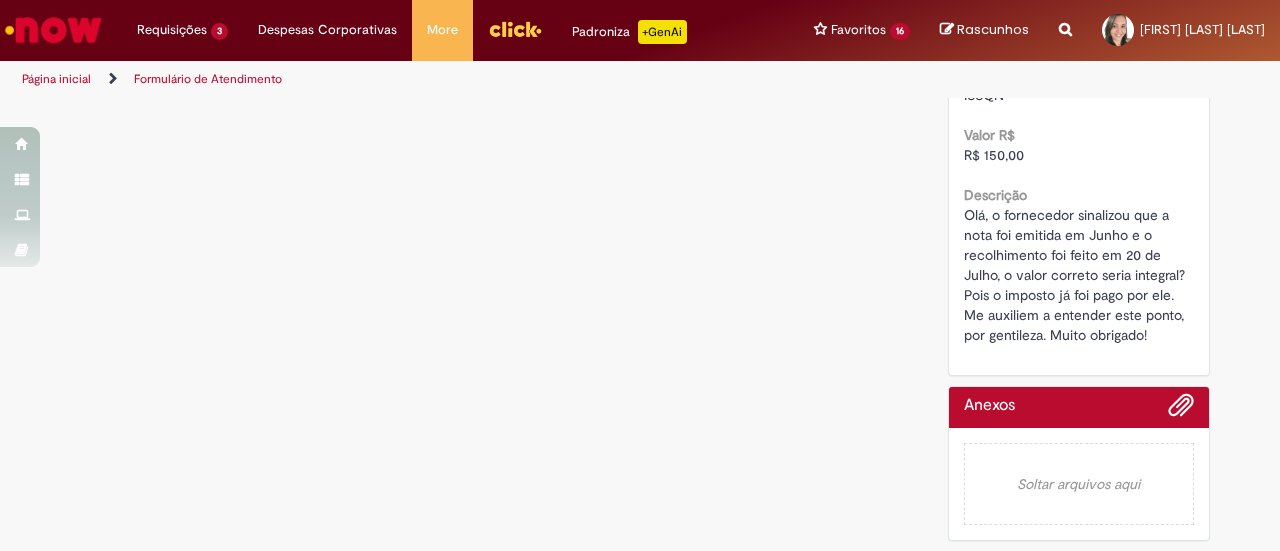 scroll, scrollTop: 0, scrollLeft: 0, axis: both 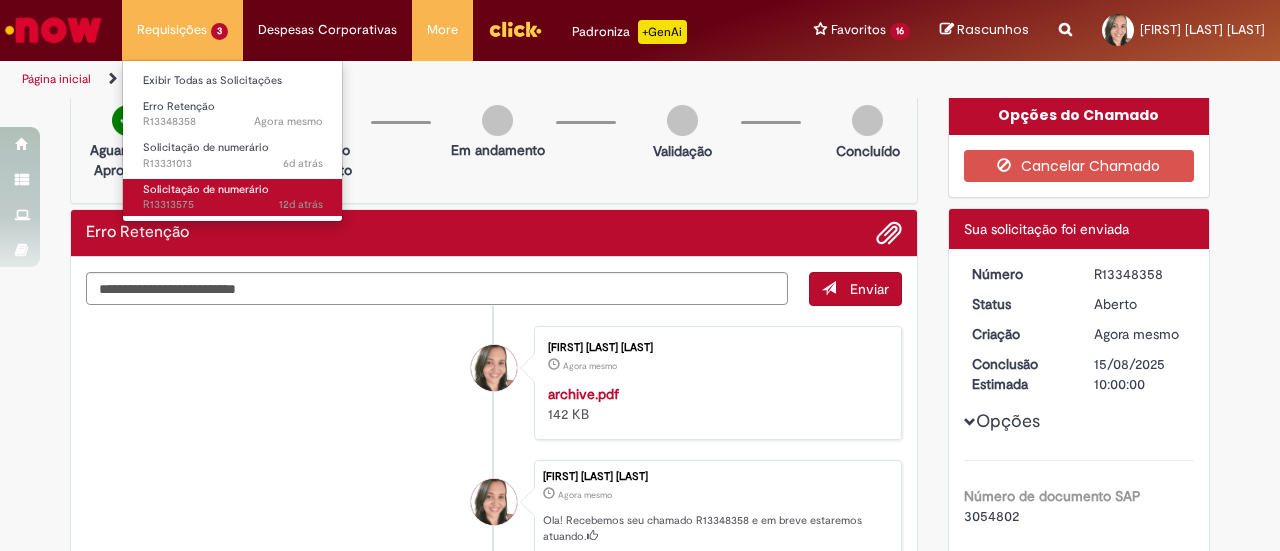 click on "Solicitação de numerário" at bounding box center [206, 189] 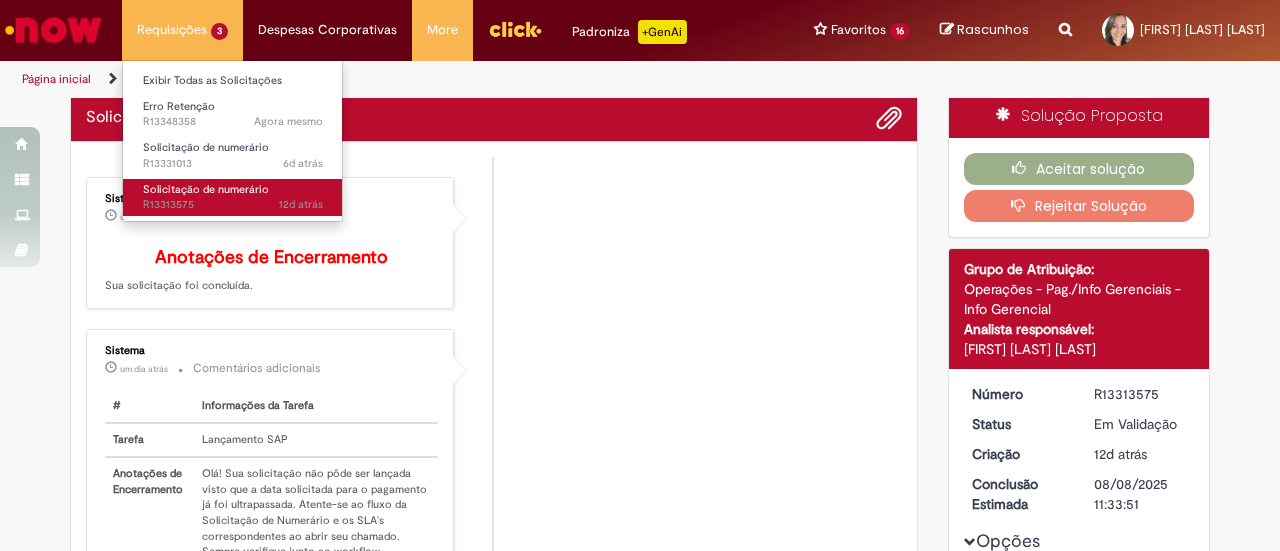 scroll, scrollTop: 0, scrollLeft: 0, axis: both 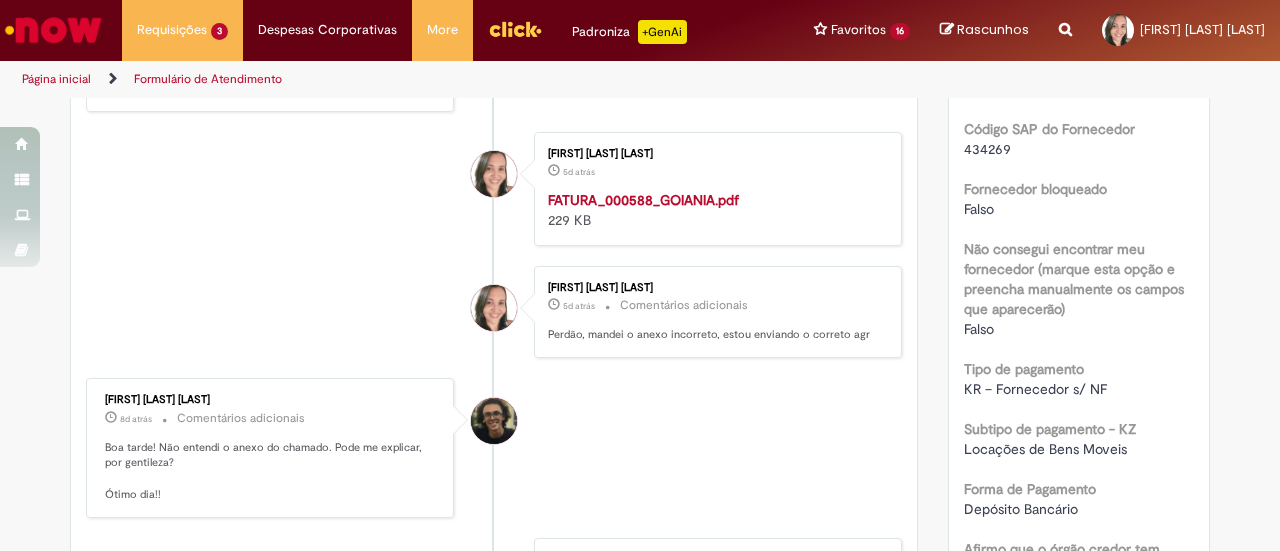 click on "FATURA_000588_GOIANIA.pdf" at bounding box center [643, 200] 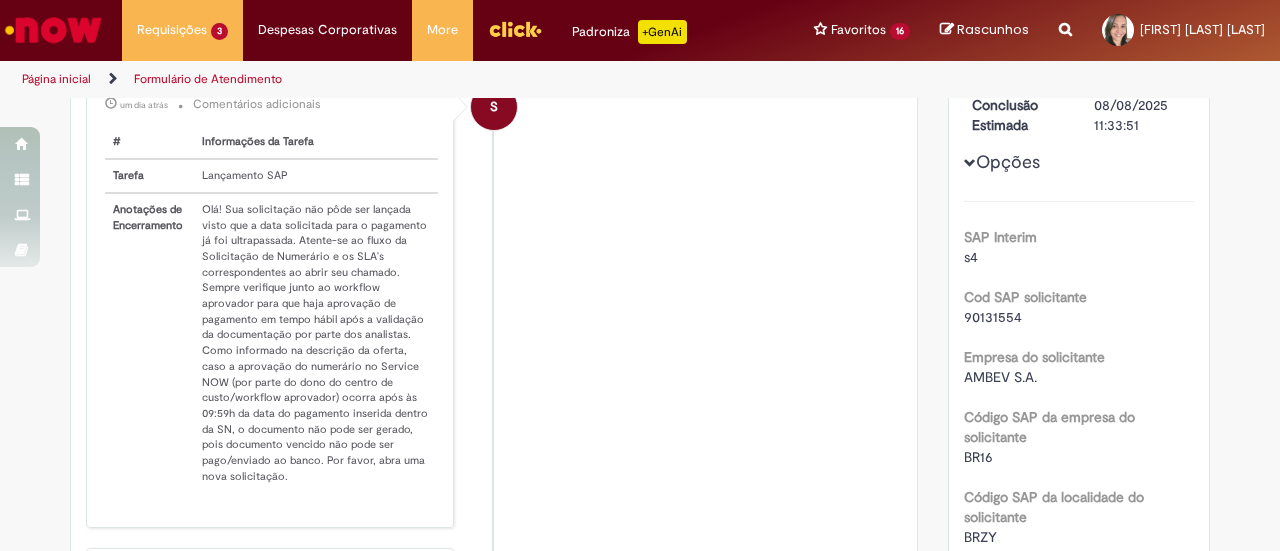 scroll, scrollTop: 0, scrollLeft: 0, axis: both 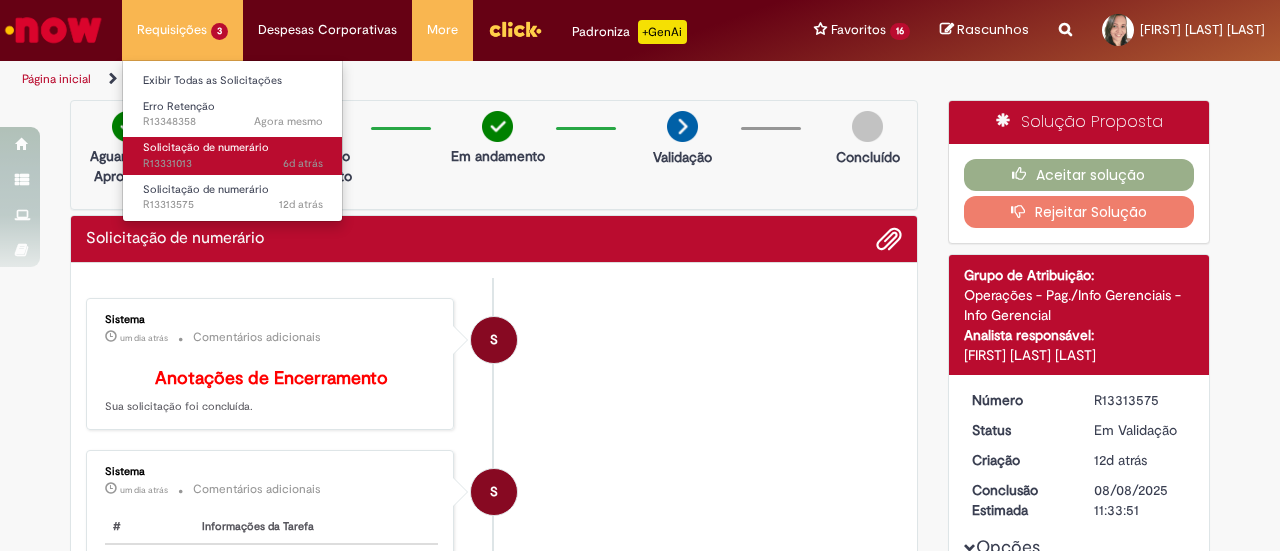 click on "6d atrás 6 dias atrás  R13331013" at bounding box center (233, 164) 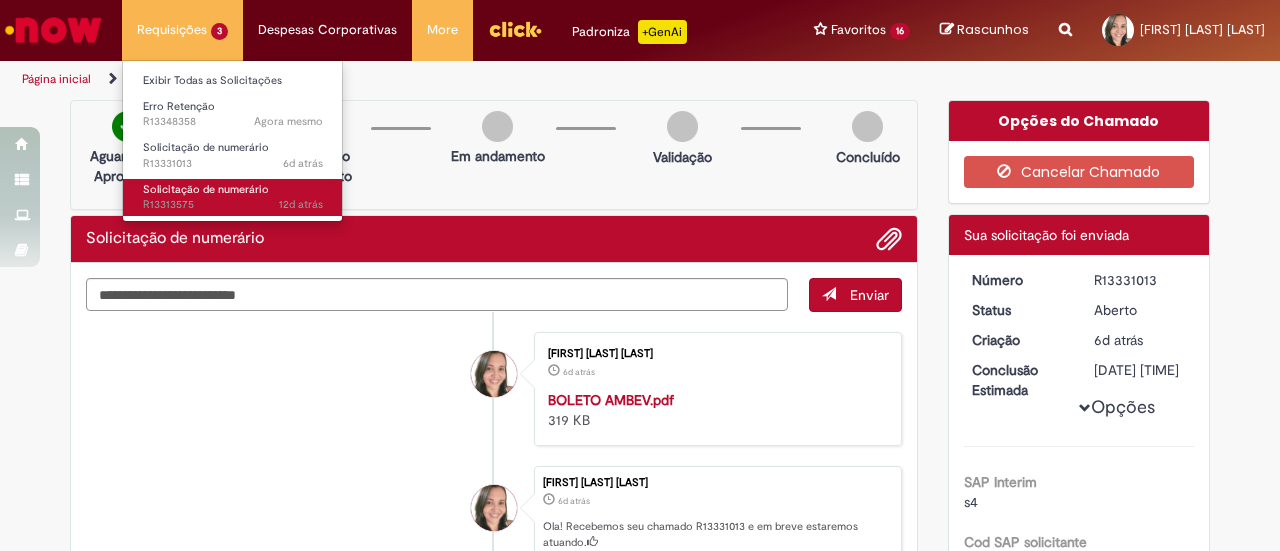 click on "Solicitação de numerário" at bounding box center (206, 189) 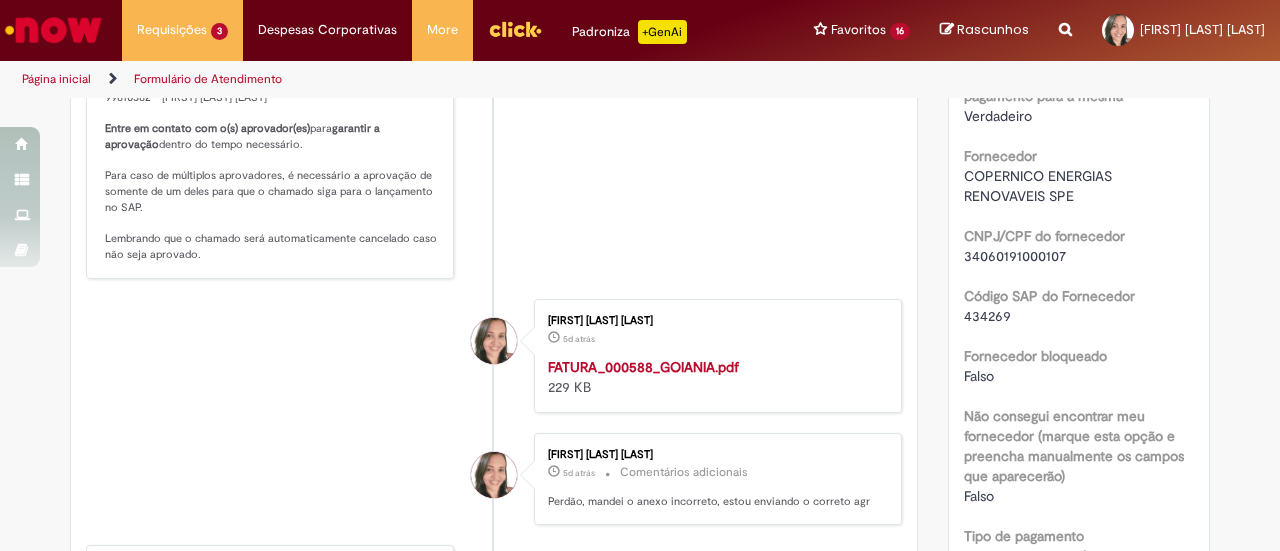 scroll, scrollTop: 1202, scrollLeft: 0, axis: vertical 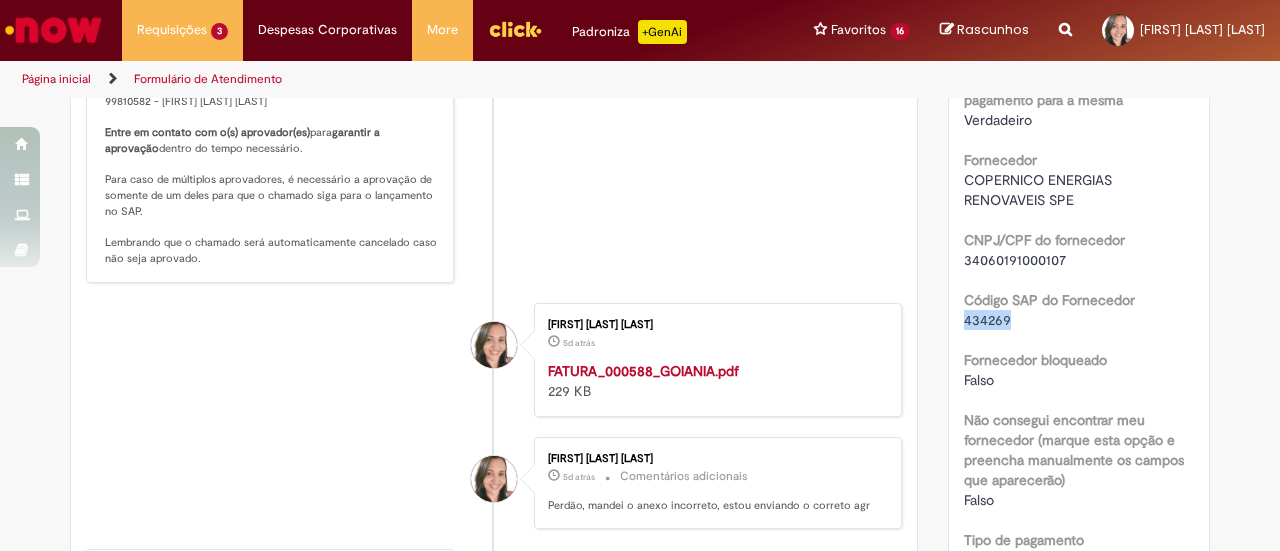 drag, startPoint x: 1023, startPoint y: 319, endPoint x: 953, endPoint y: 314, distance: 70.178345 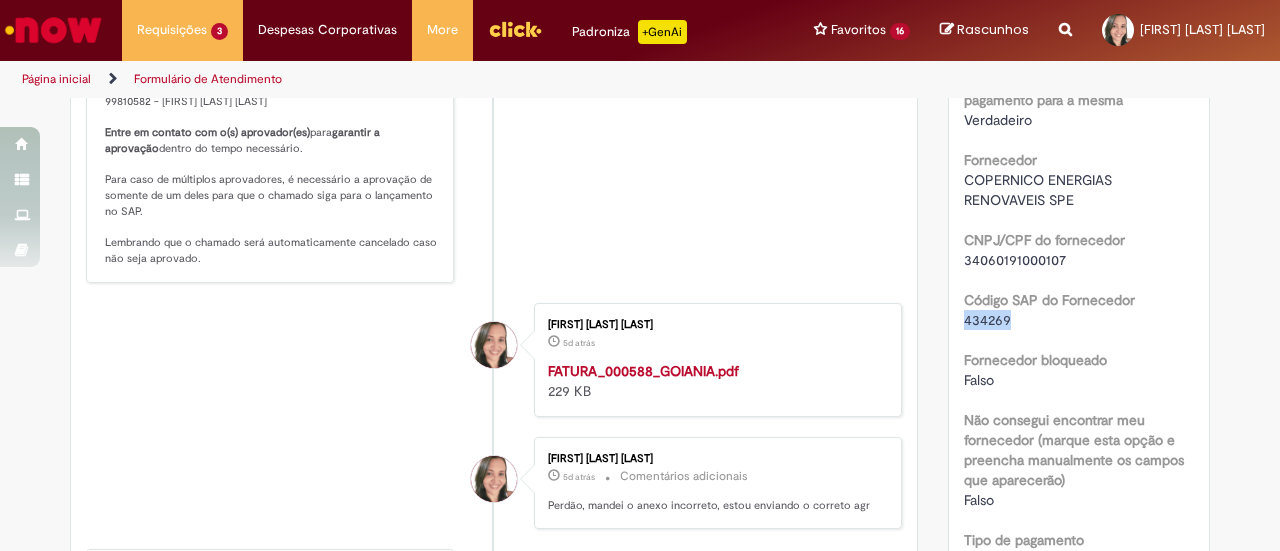 scroll, scrollTop: 1598, scrollLeft: 0, axis: vertical 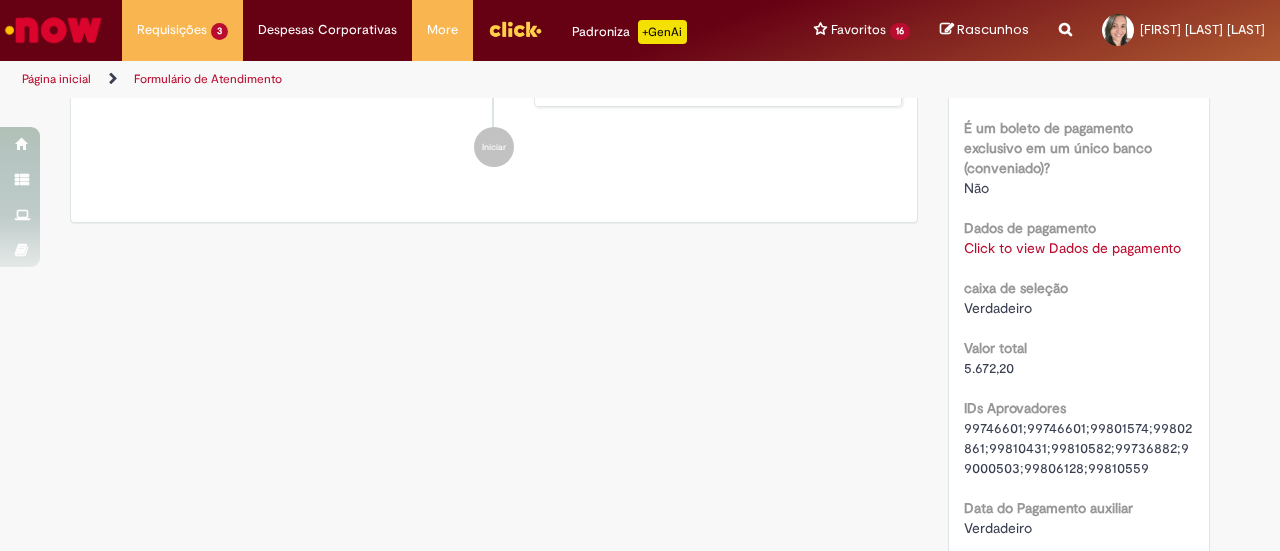 click on "Click to view Dados de pagamento" at bounding box center (1072, 248) 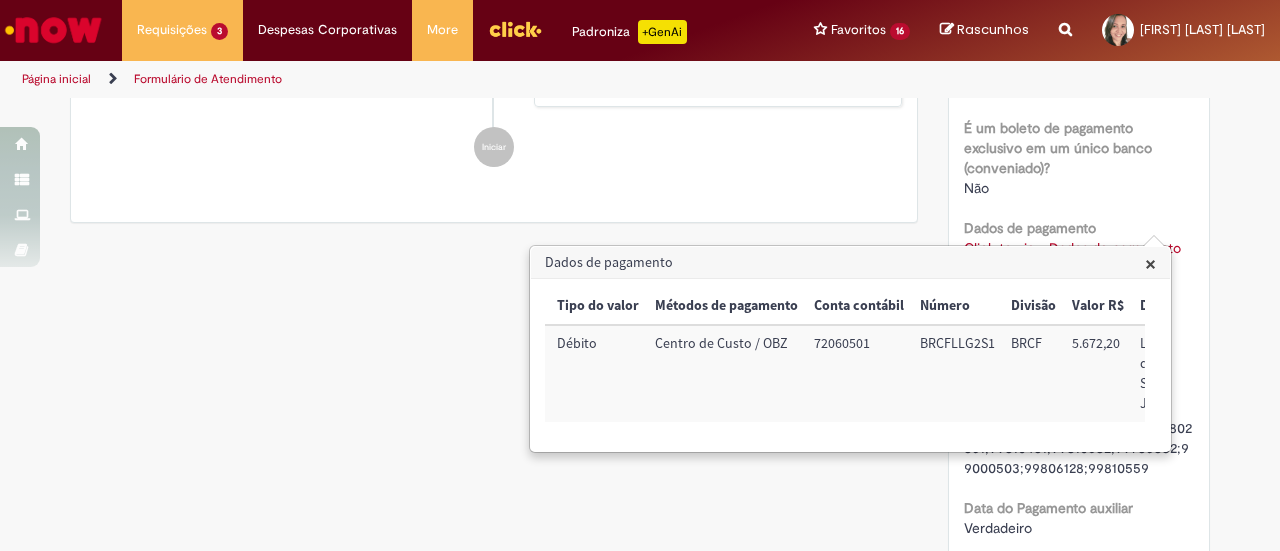 scroll, scrollTop: 0, scrollLeft: 216, axis: horizontal 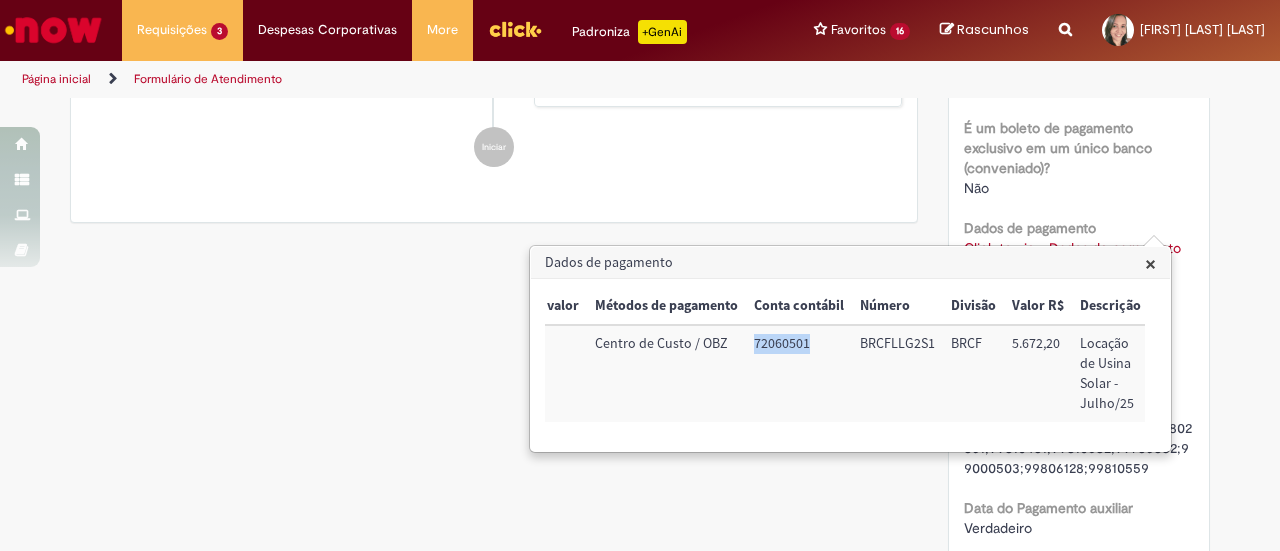 drag, startPoint x: 749, startPoint y: 344, endPoint x: 820, endPoint y: 346, distance: 71.02816 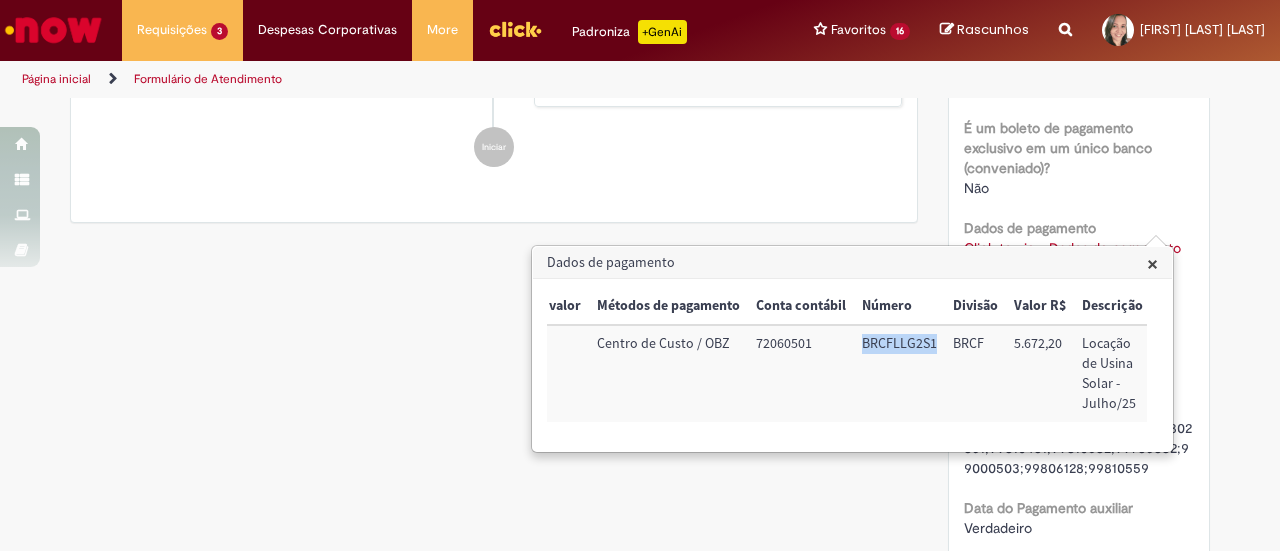 drag, startPoint x: 861, startPoint y: 344, endPoint x: 939, endPoint y: 347, distance: 78.05767 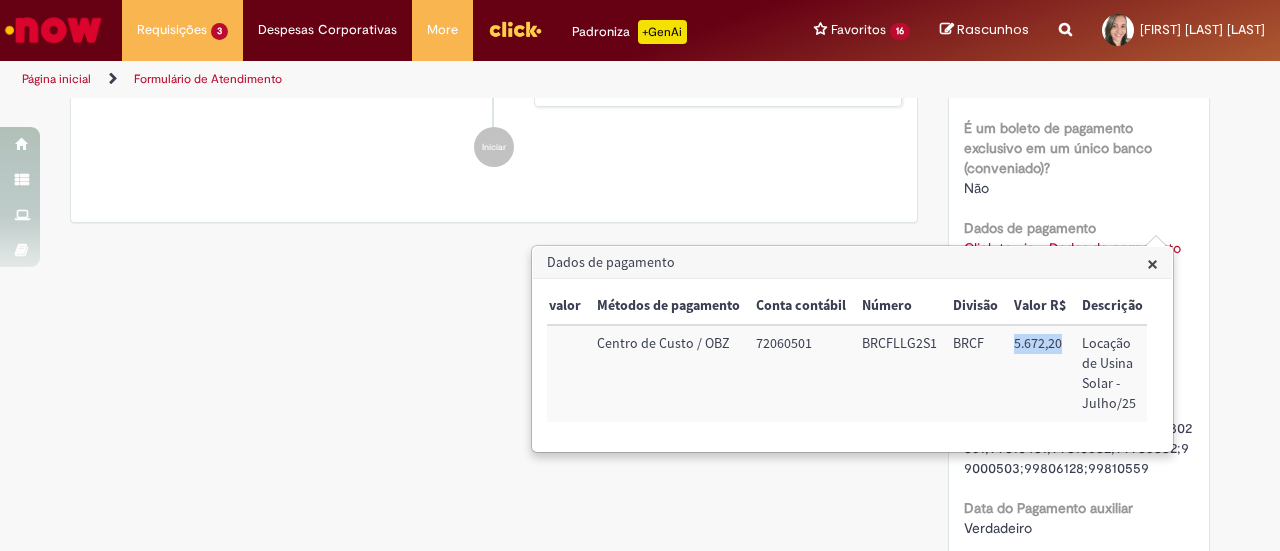 drag, startPoint x: 1009, startPoint y: 351, endPoint x: 1062, endPoint y: 349, distance: 53.037724 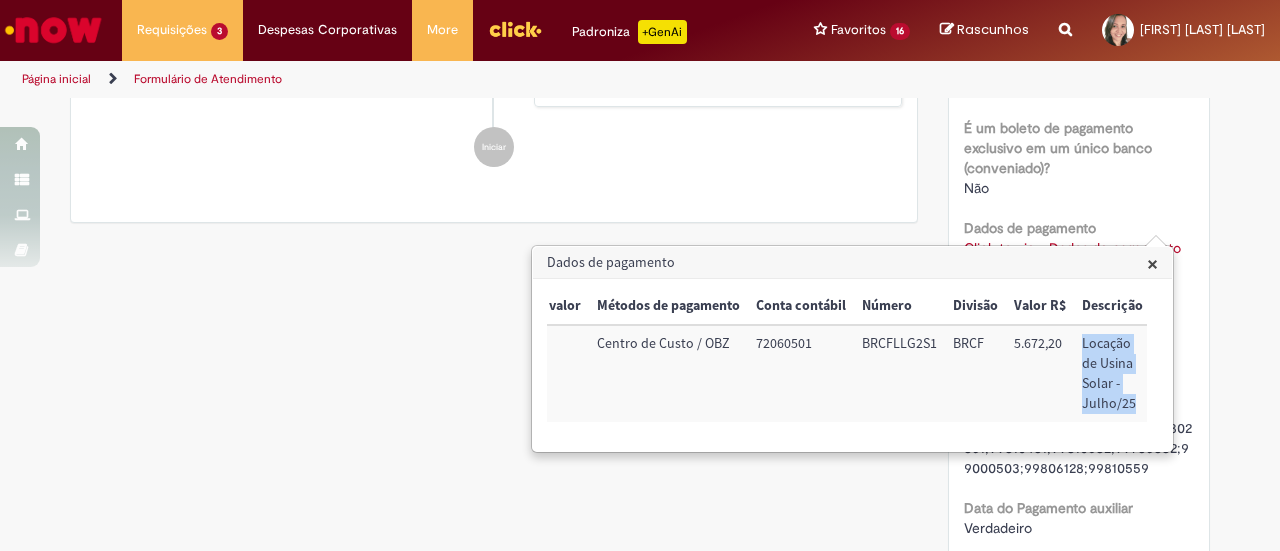 scroll, scrollTop: 0, scrollLeft: 217, axis: horizontal 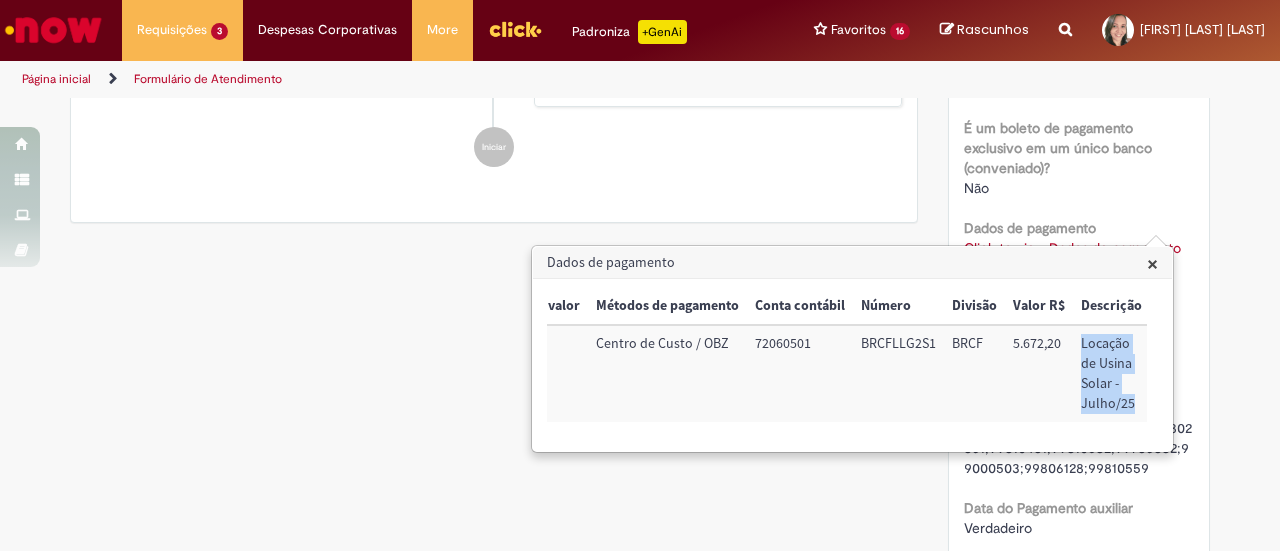 drag, startPoint x: 1081, startPoint y: 341, endPoint x: 1140, endPoint y: 413, distance: 93.08598 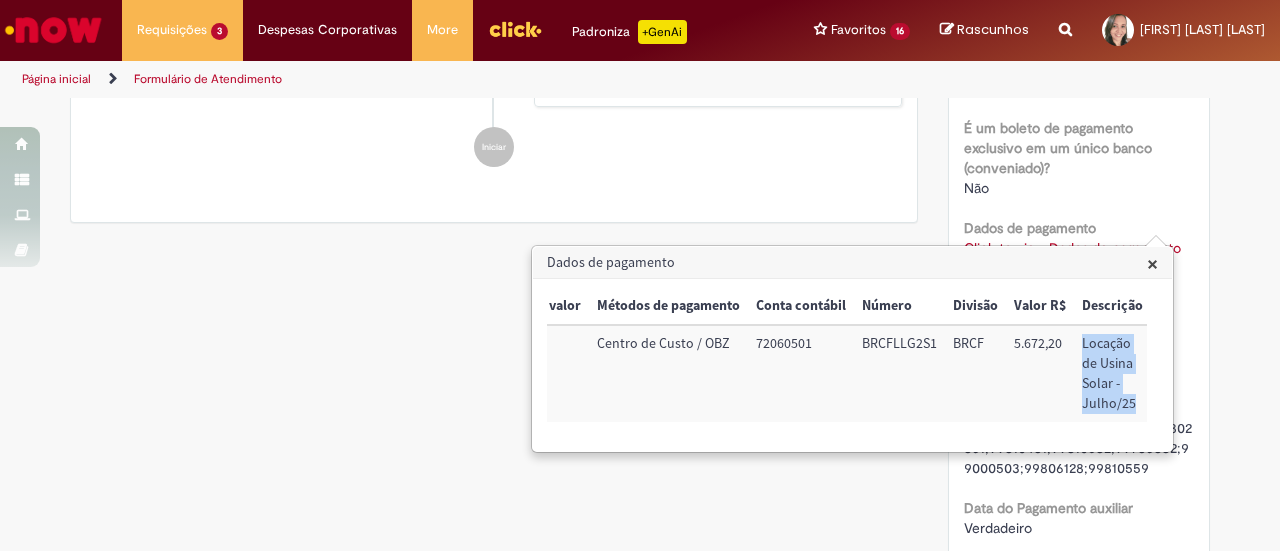 copy on "Locação de Usina Solar - Julho/25" 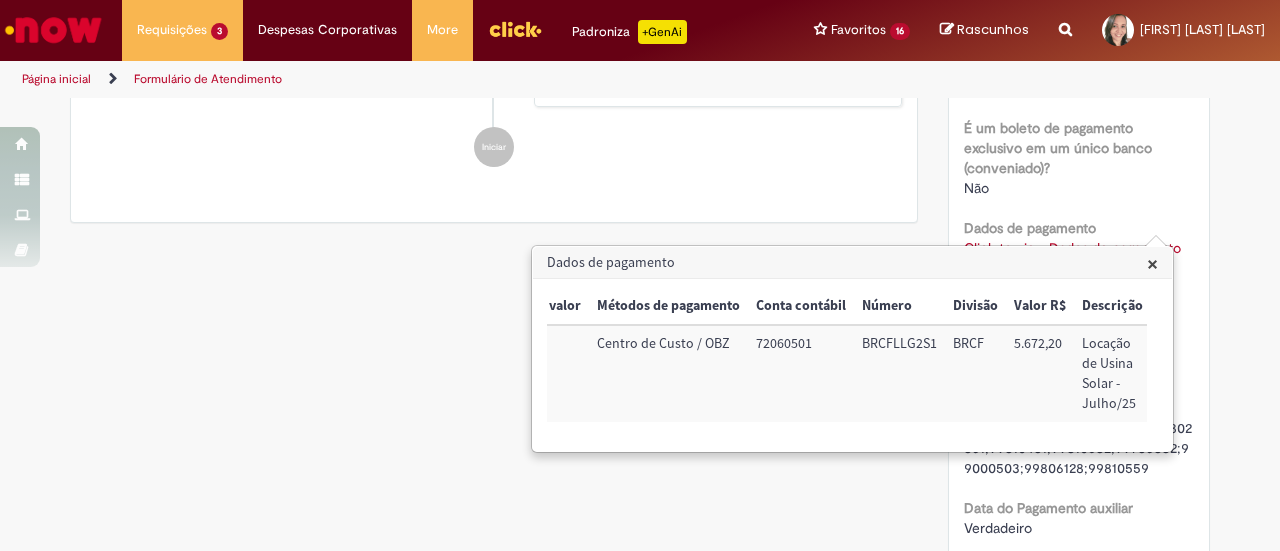 click on "É um boleto de pagamento exclusivo em um único banco (conveniado)?" at bounding box center (1079, 148) 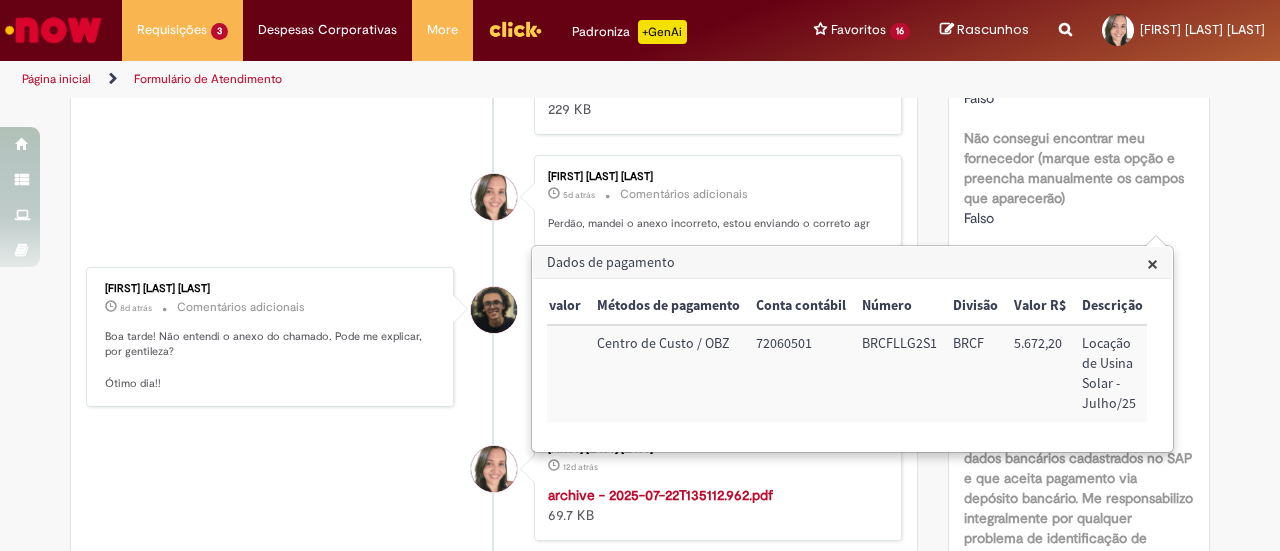 scroll, scrollTop: 1336, scrollLeft: 0, axis: vertical 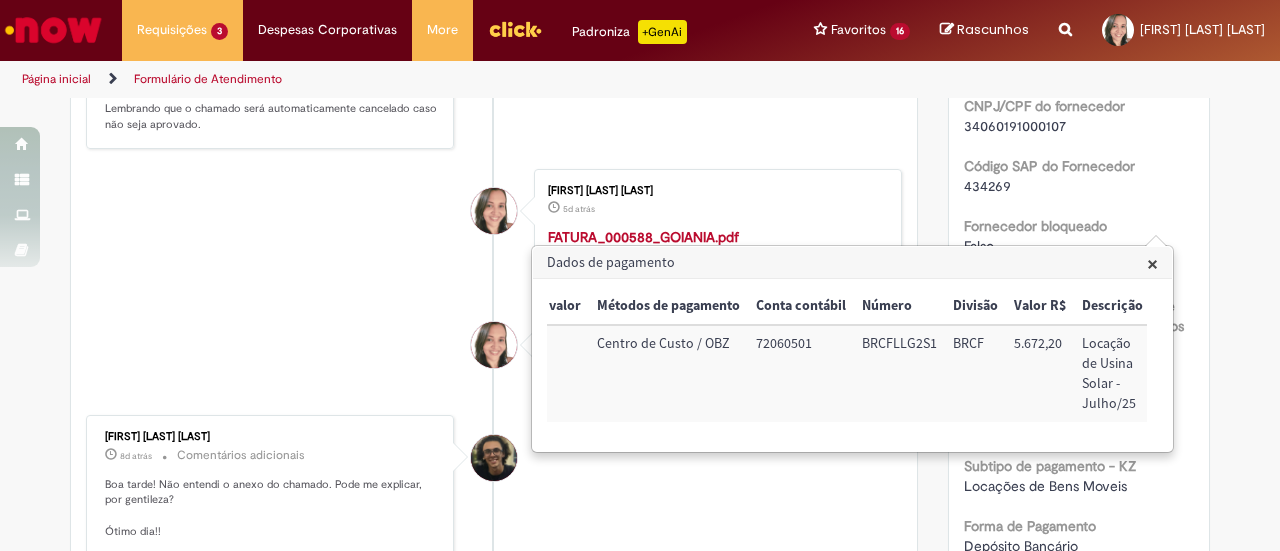 click on "×" at bounding box center [1152, 263] 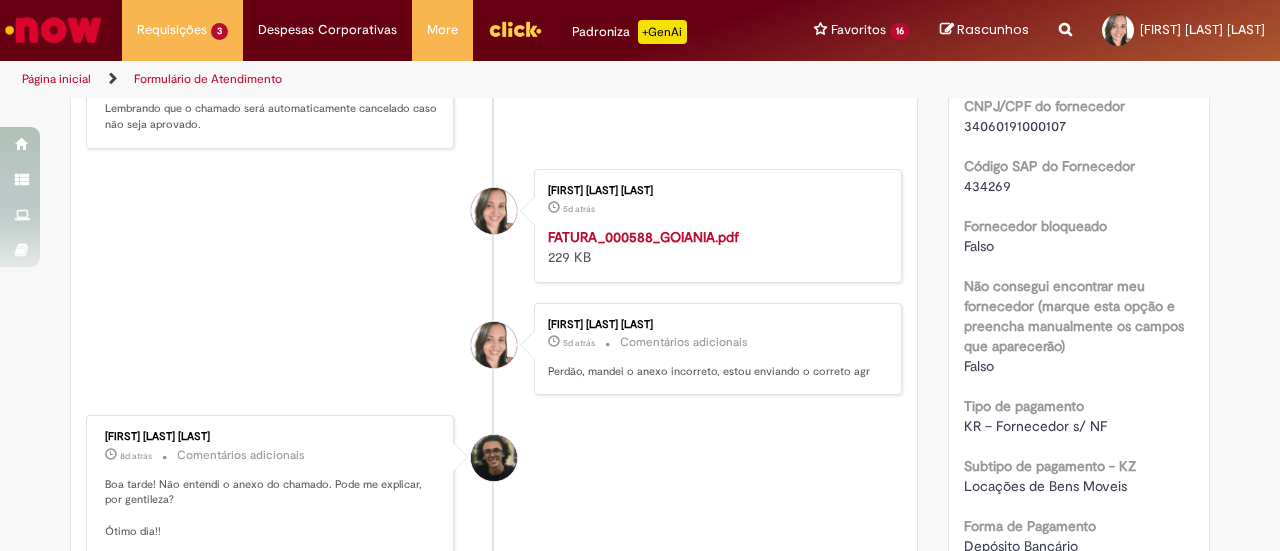 scroll, scrollTop: 1935, scrollLeft: 0, axis: vertical 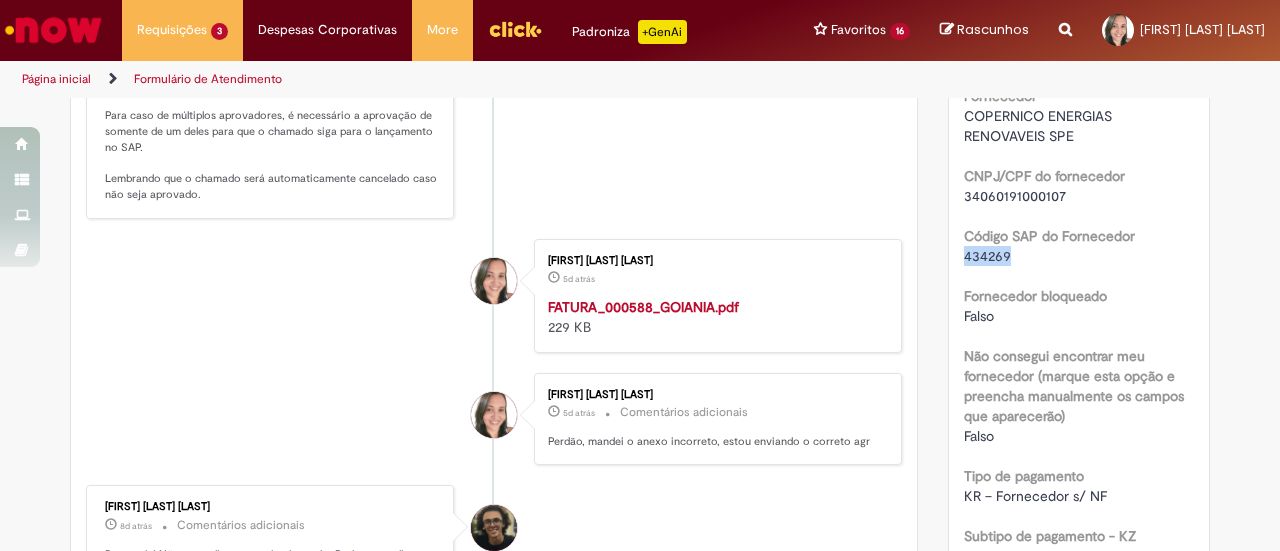 drag, startPoint x: 1014, startPoint y: 256, endPoint x: 950, endPoint y: 246, distance: 64.77654 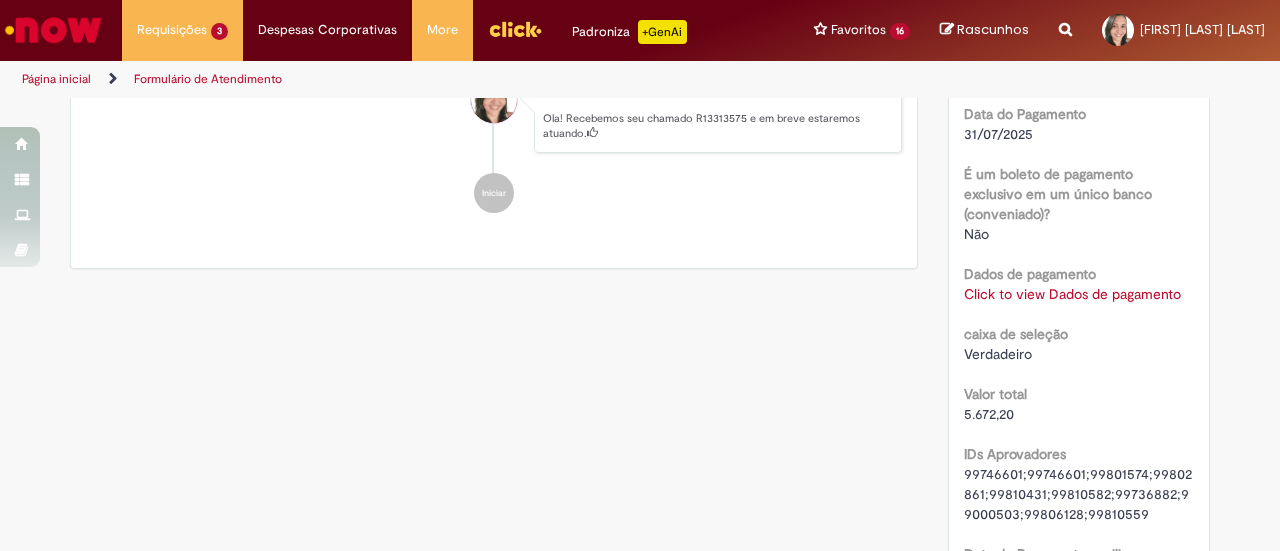 scroll, scrollTop: 2002, scrollLeft: 0, axis: vertical 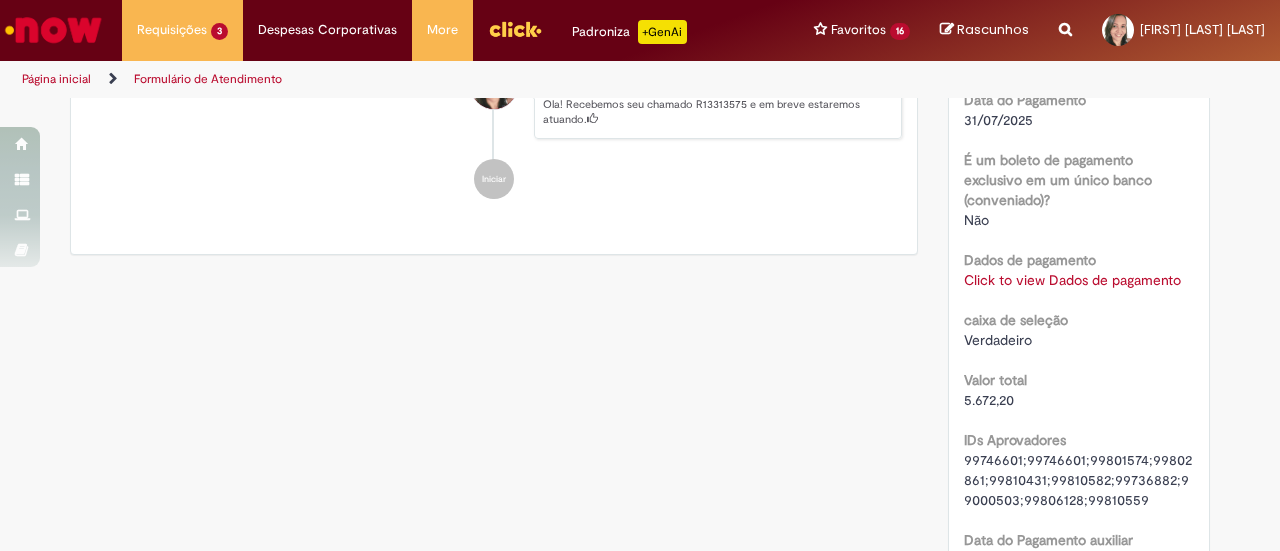click on "Click to view Dados de pagamento" at bounding box center [1072, 280] 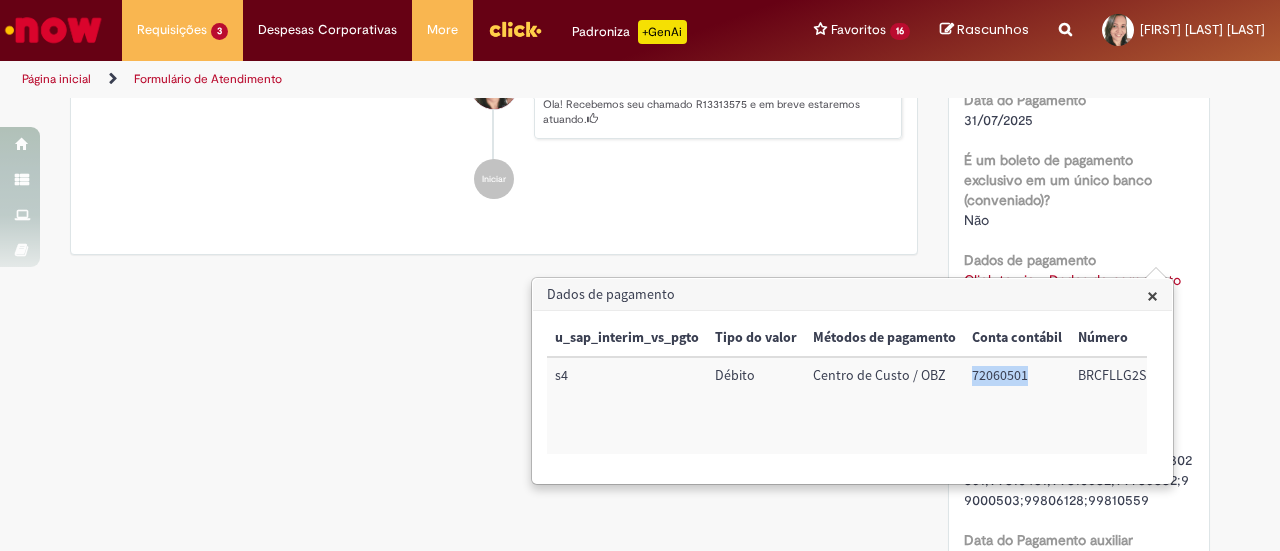 drag, startPoint x: 963, startPoint y: 375, endPoint x: 1027, endPoint y: 374, distance: 64.00781 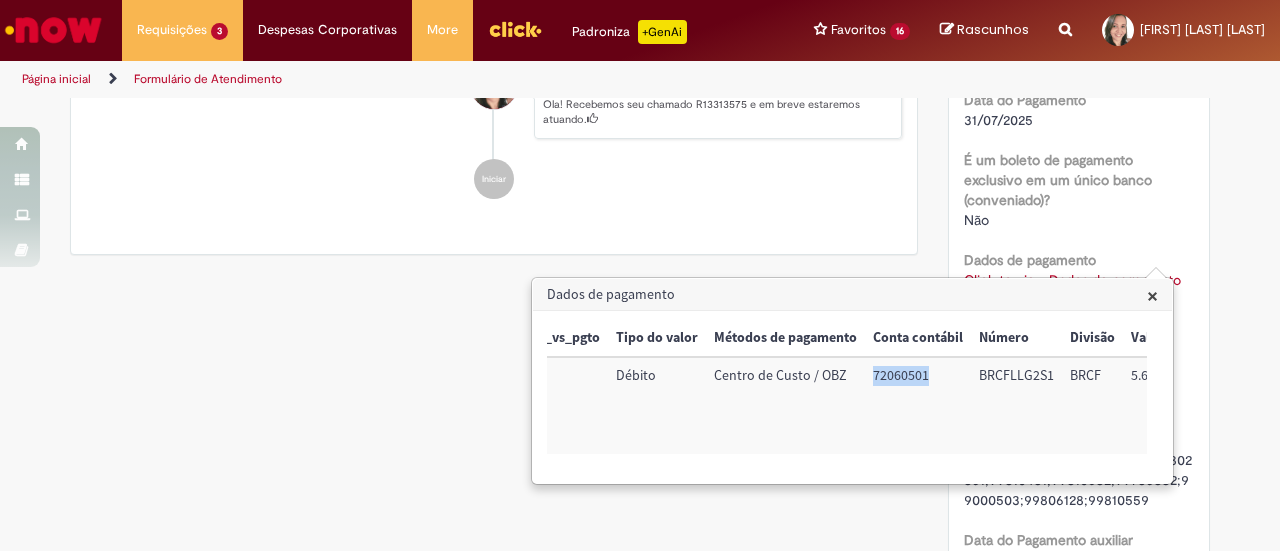 scroll, scrollTop: 0, scrollLeft: 101, axis: horizontal 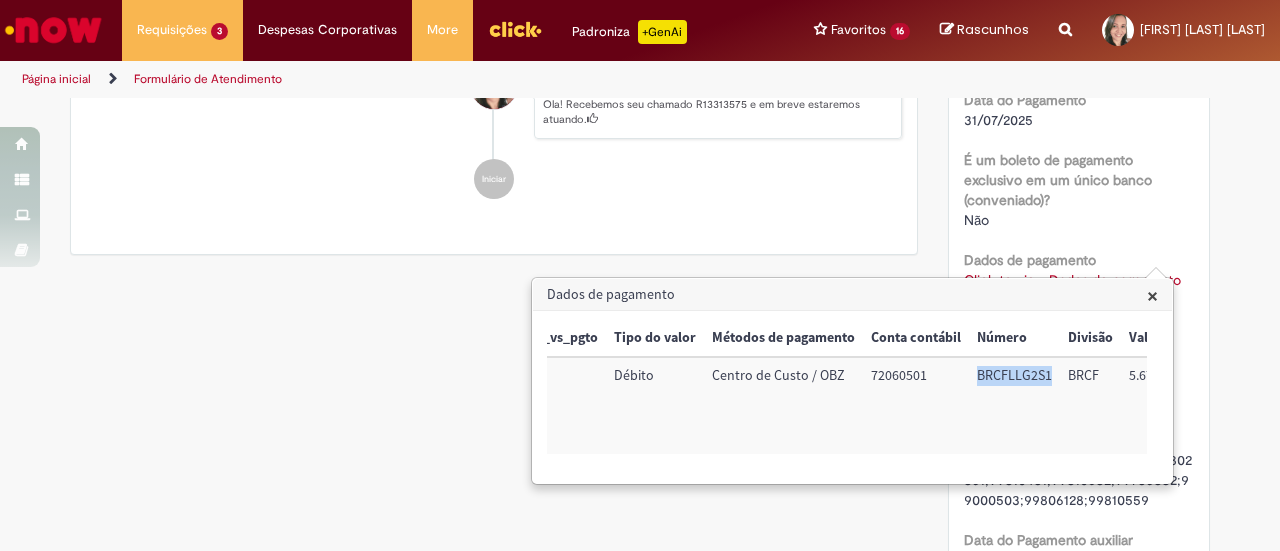 drag, startPoint x: 978, startPoint y: 379, endPoint x: 1052, endPoint y: 384, distance: 74.168724 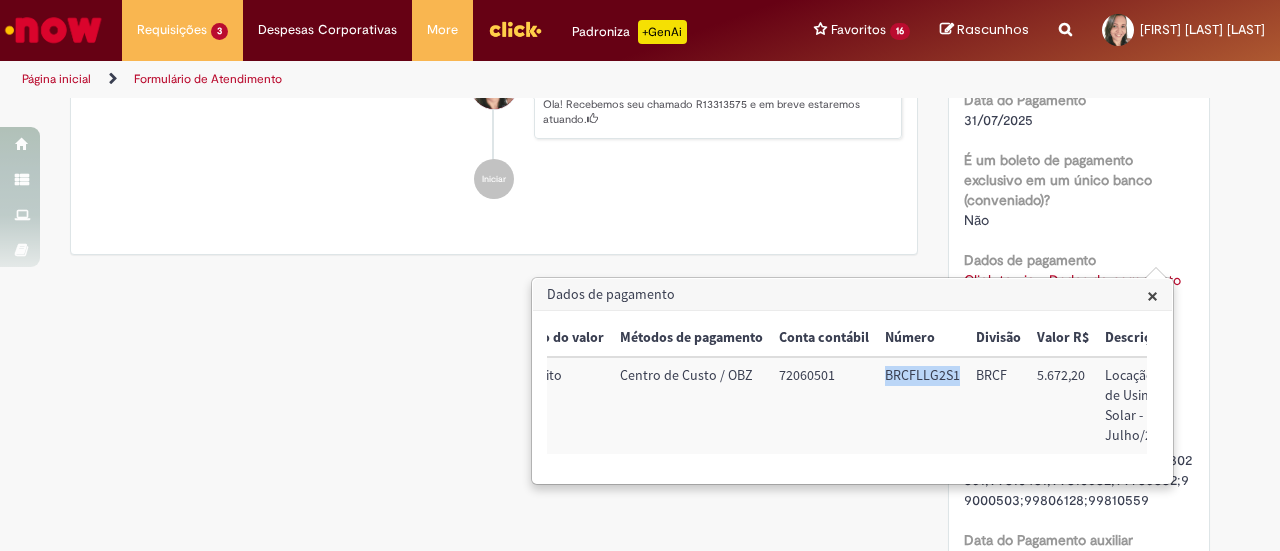 scroll, scrollTop: 0, scrollLeft: 216, axis: horizontal 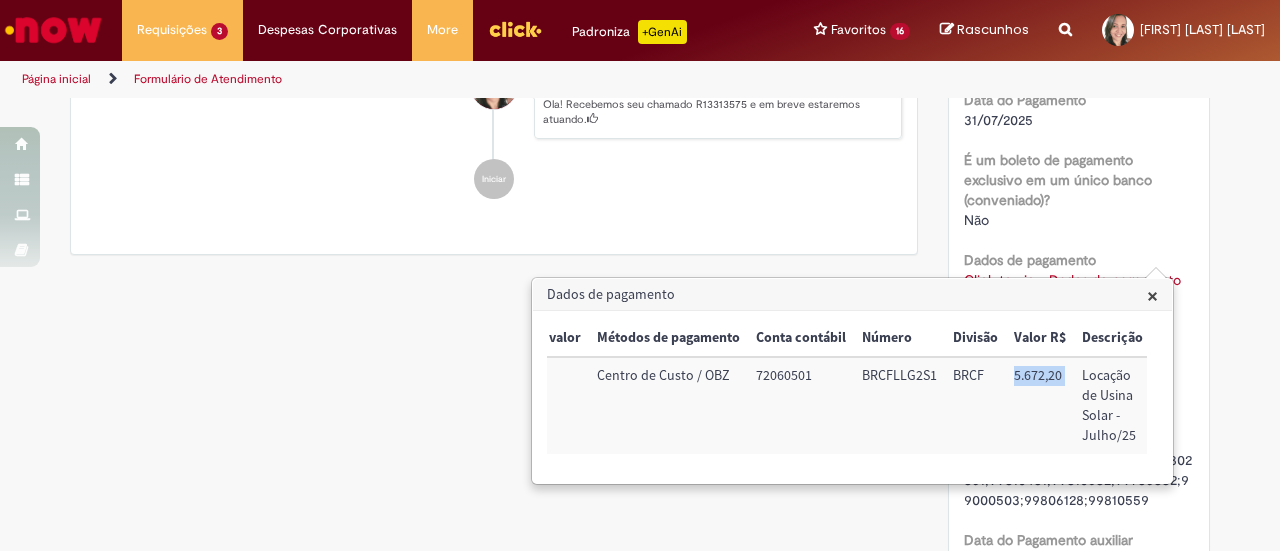 drag, startPoint x: 1010, startPoint y: 375, endPoint x: 1071, endPoint y: 375, distance: 61 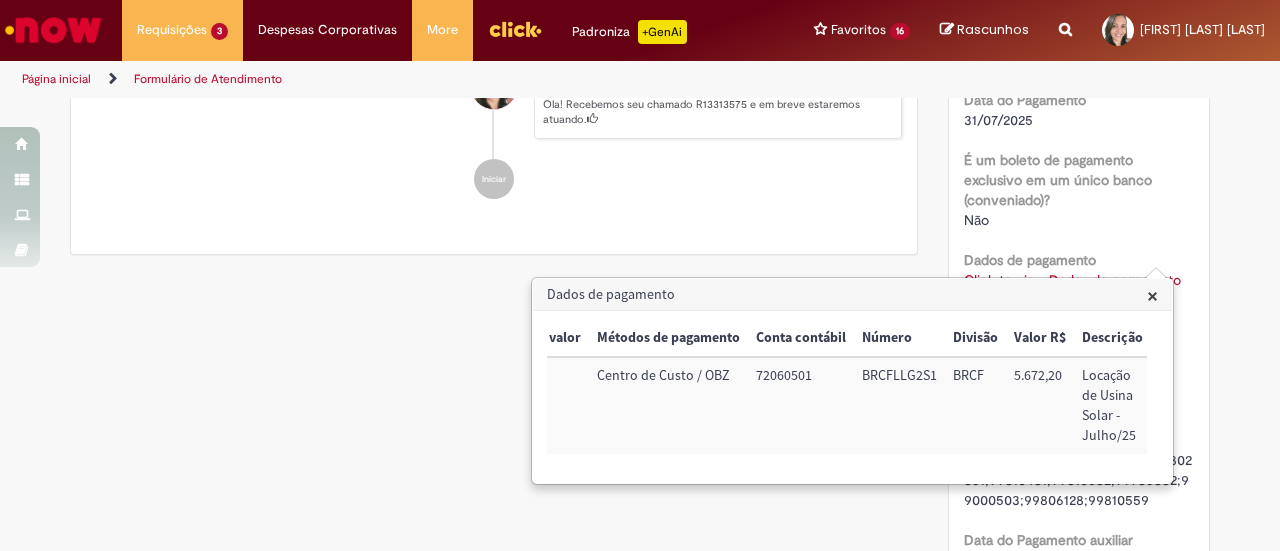 click on "Locação de Usina Solar - Julho/25" at bounding box center (1112, 405) 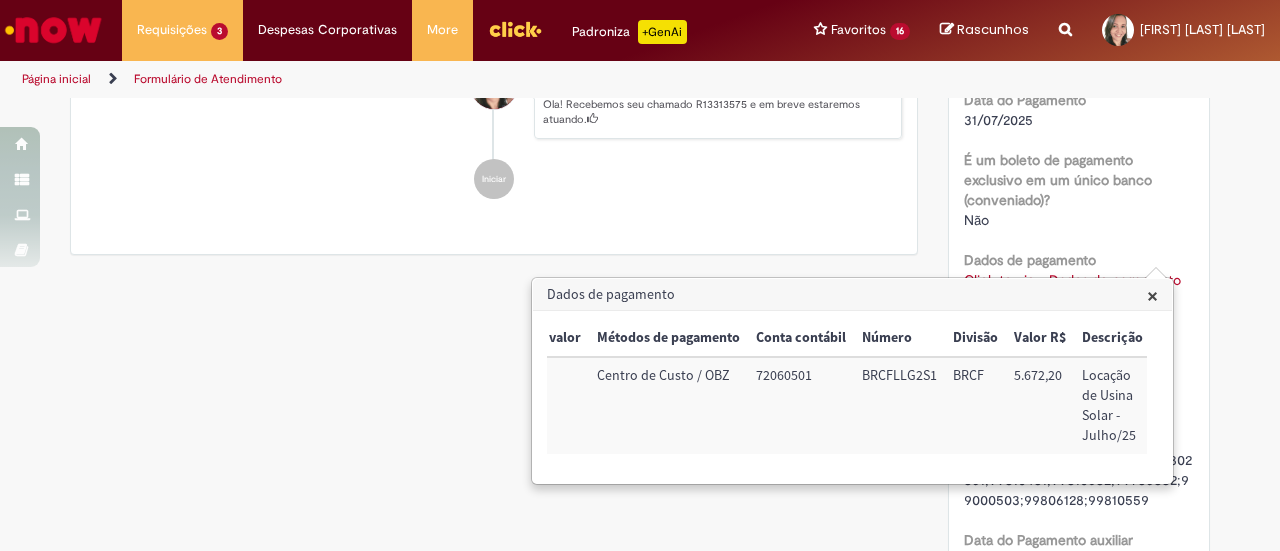 click on "Locação de Usina Solar - Julho/25" at bounding box center (1112, 405) 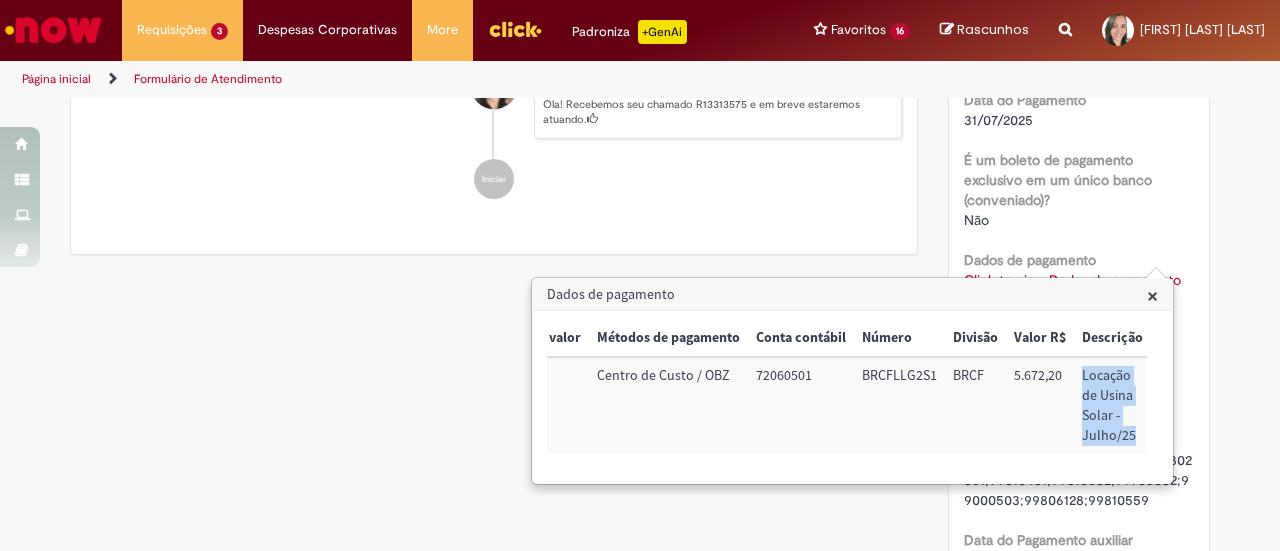 drag, startPoint x: 1080, startPoint y: 381, endPoint x: 1132, endPoint y: 437, distance: 76.41989 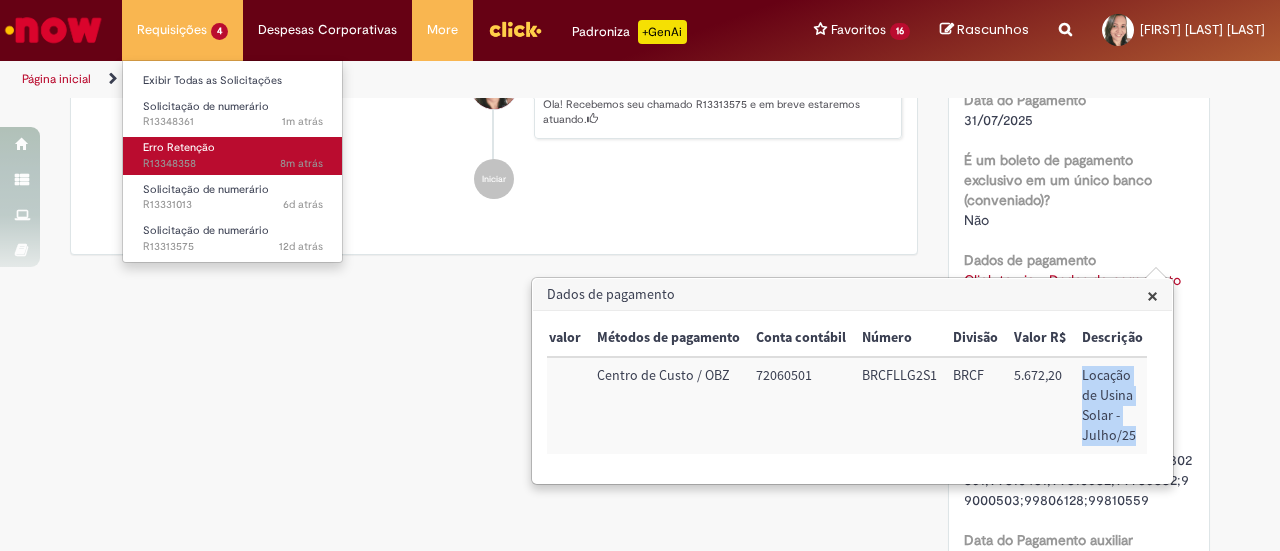 click on "Erro Retenção" at bounding box center (179, 147) 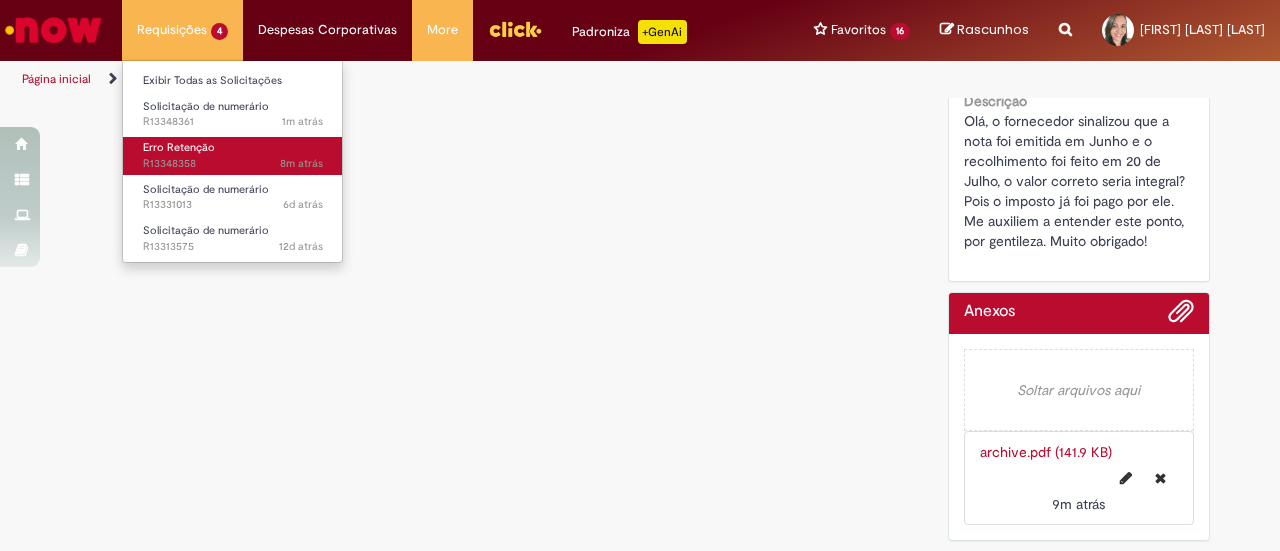 scroll, scrollTop: 0, scrollLeft: 0, axis: both 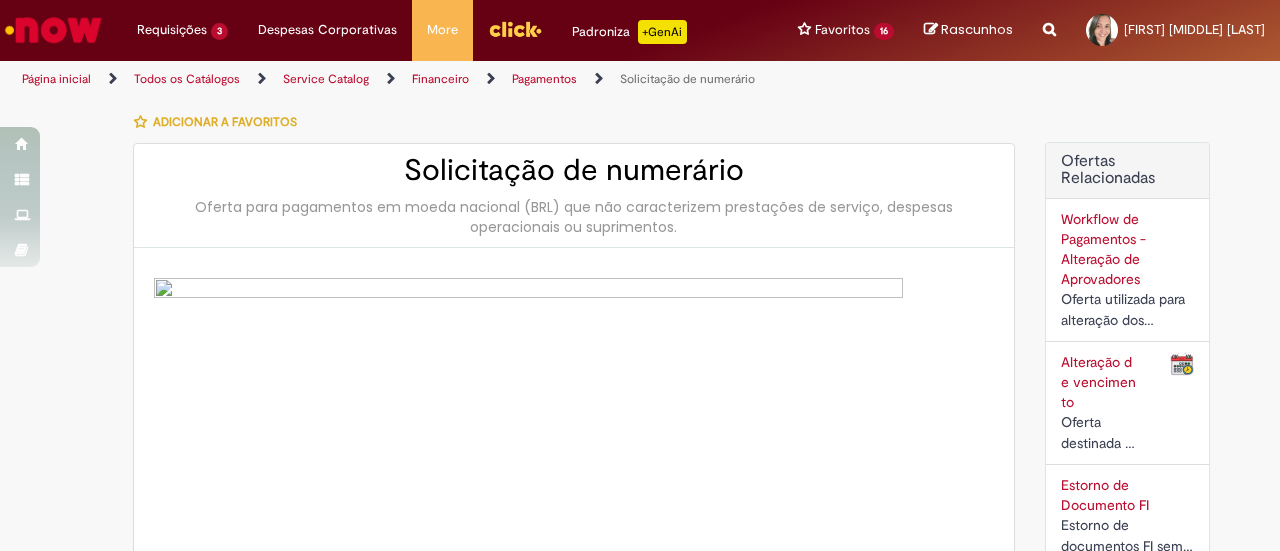 type on "********" 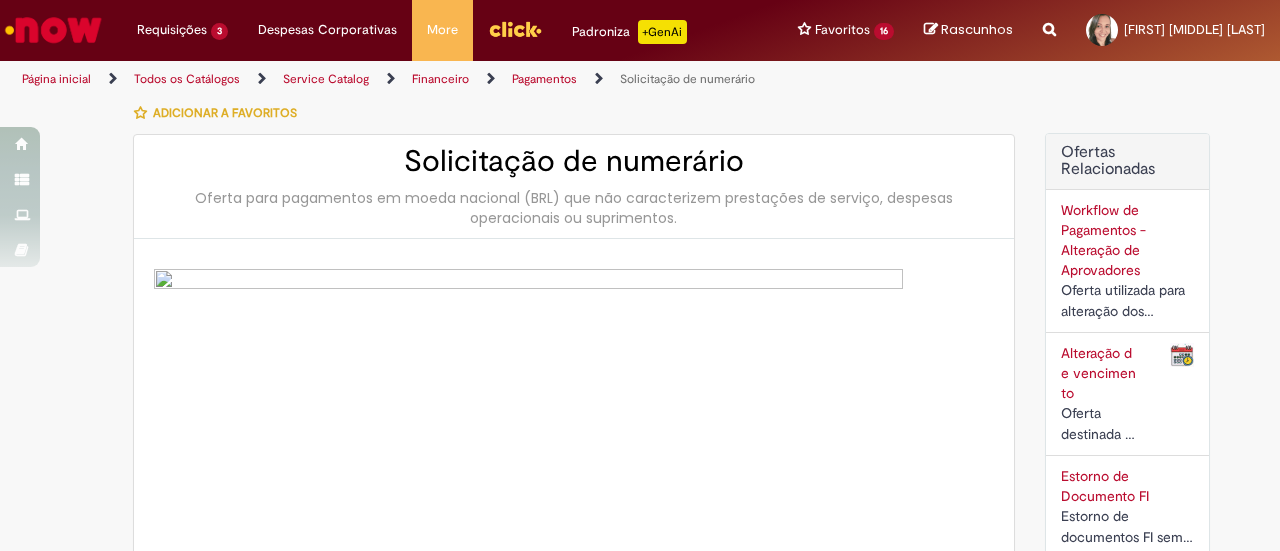 type on "**********" 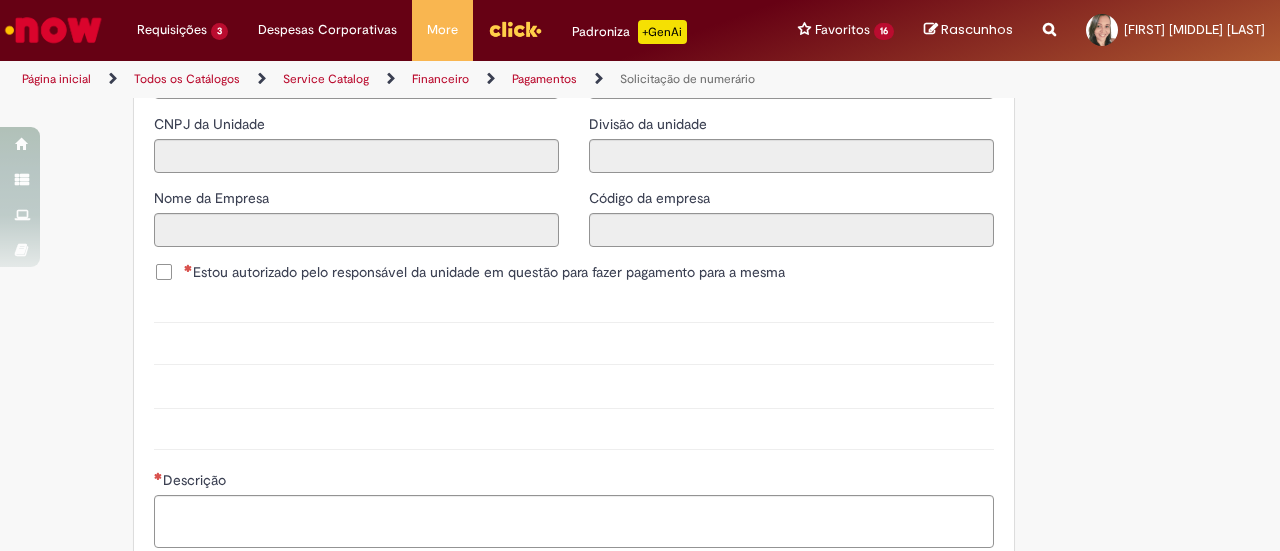 scroll, scrollTop: 2119, scrollLeft: 0, axis: vertical 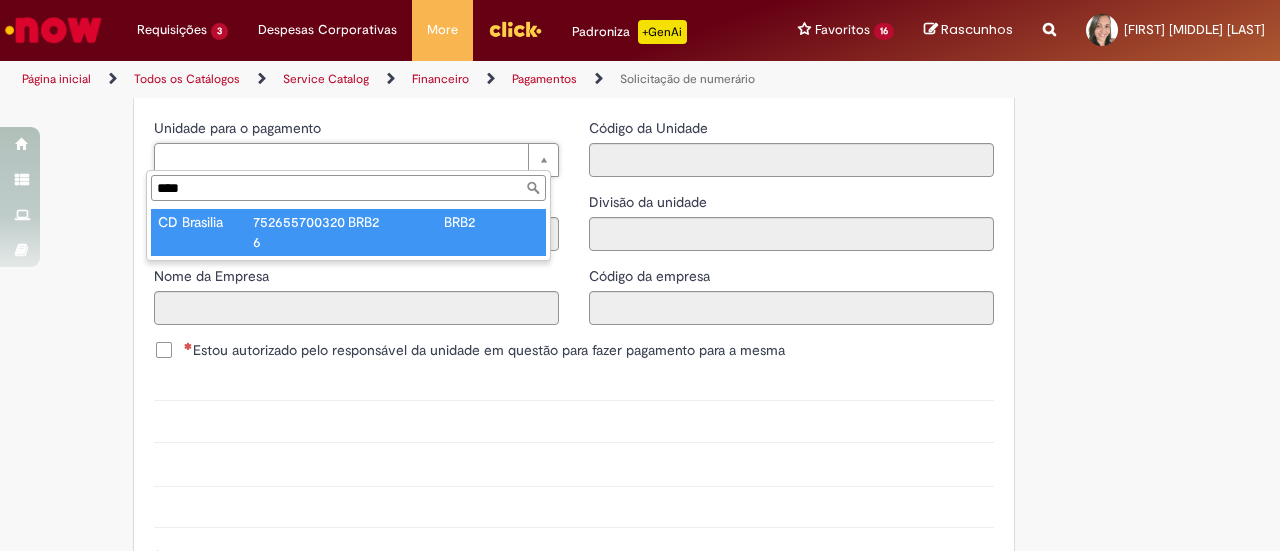 type on "****" 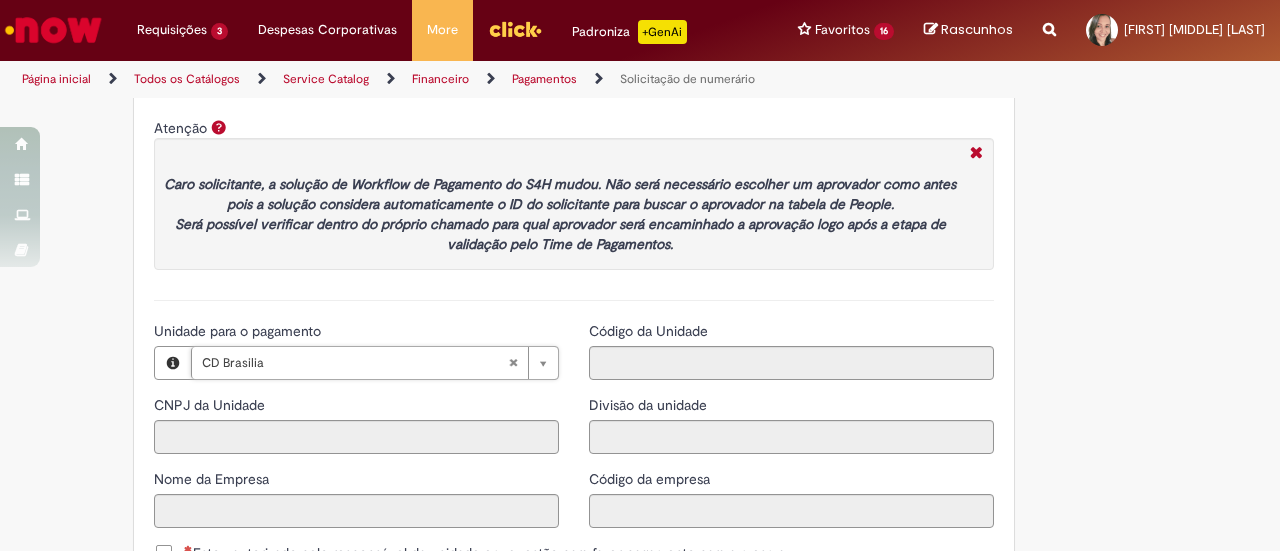 type on "**********" 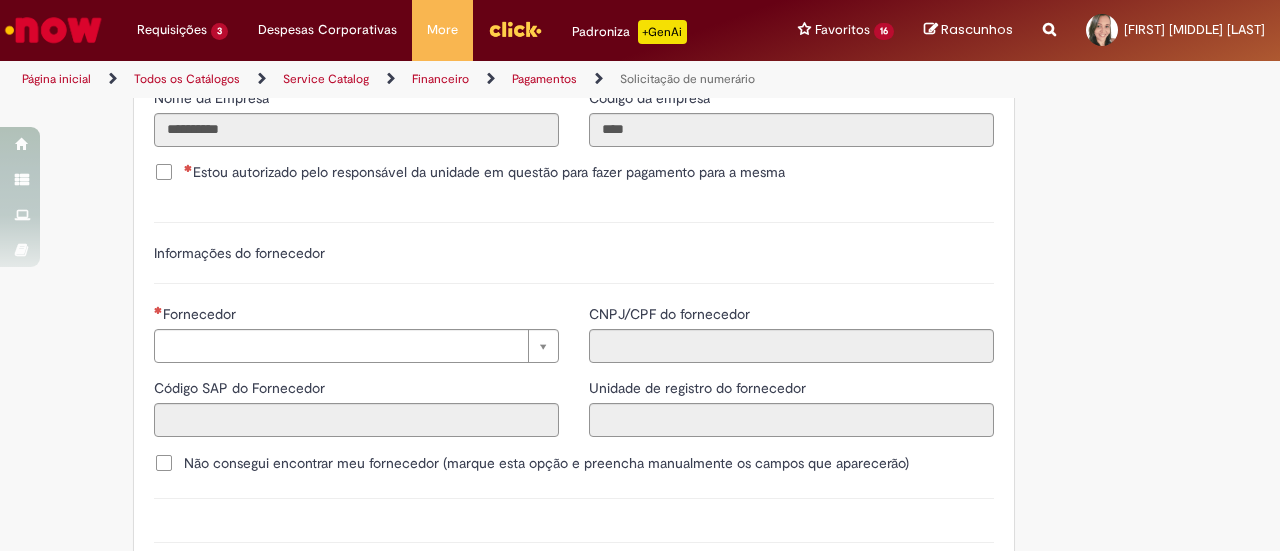 scroll, scrollTop: 2505, scrollLeft: 0, axis: vertical 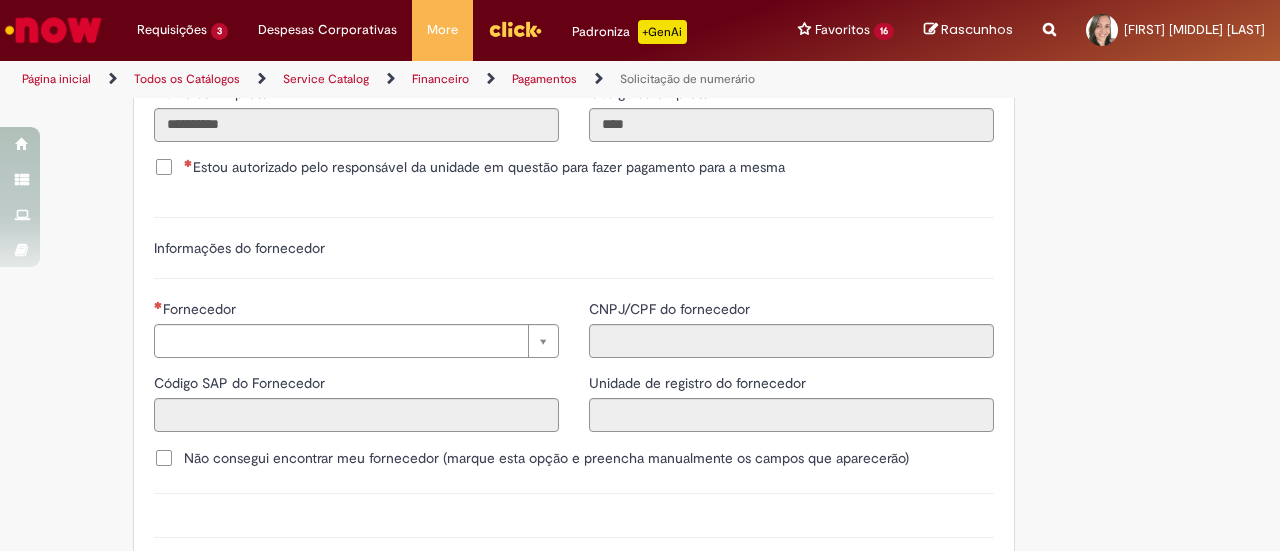 click on "Estou autorizado pelo responsável da unidade em questão para fazer pagamento para a mesma" at bounding box center [484, 167] 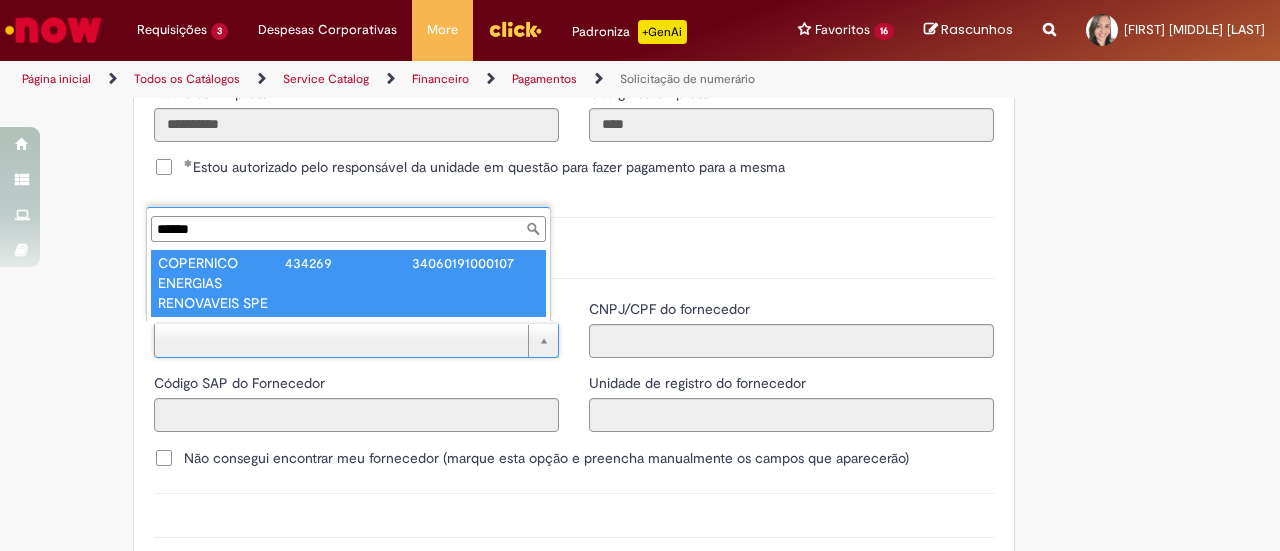 type on "******" 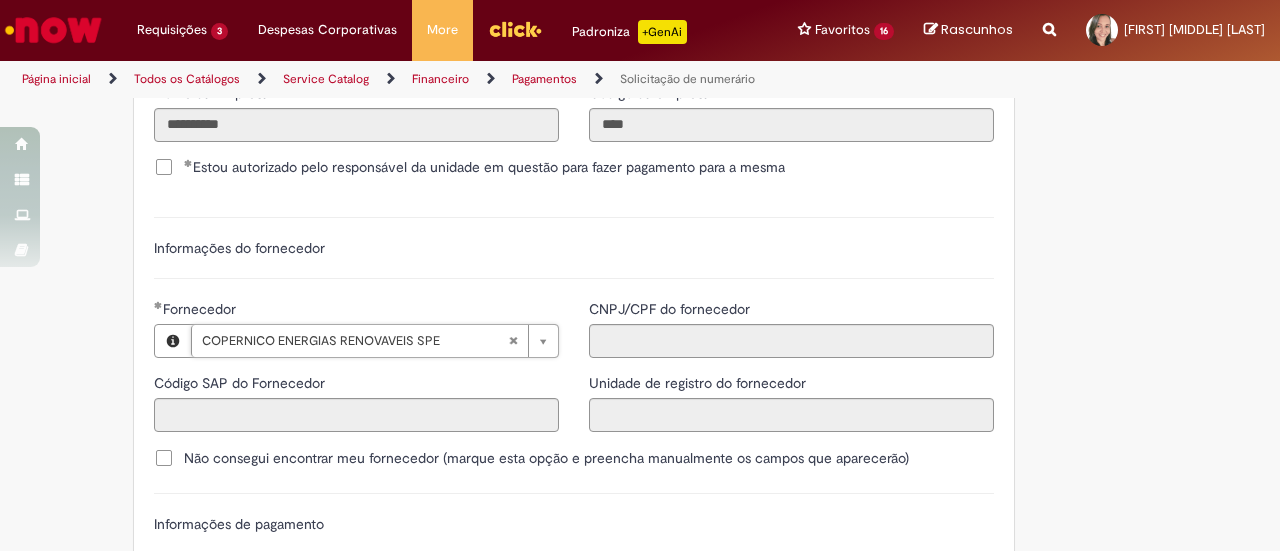 type on "******" 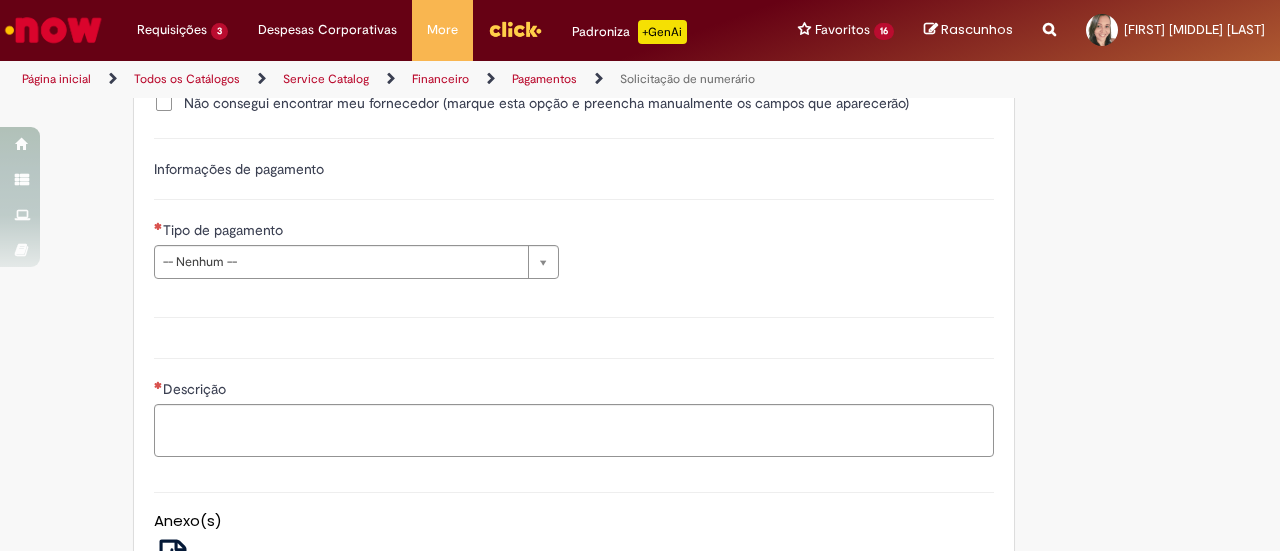 scroll, scrollTop: 2872, scrollLeft: 0, axis: vertical 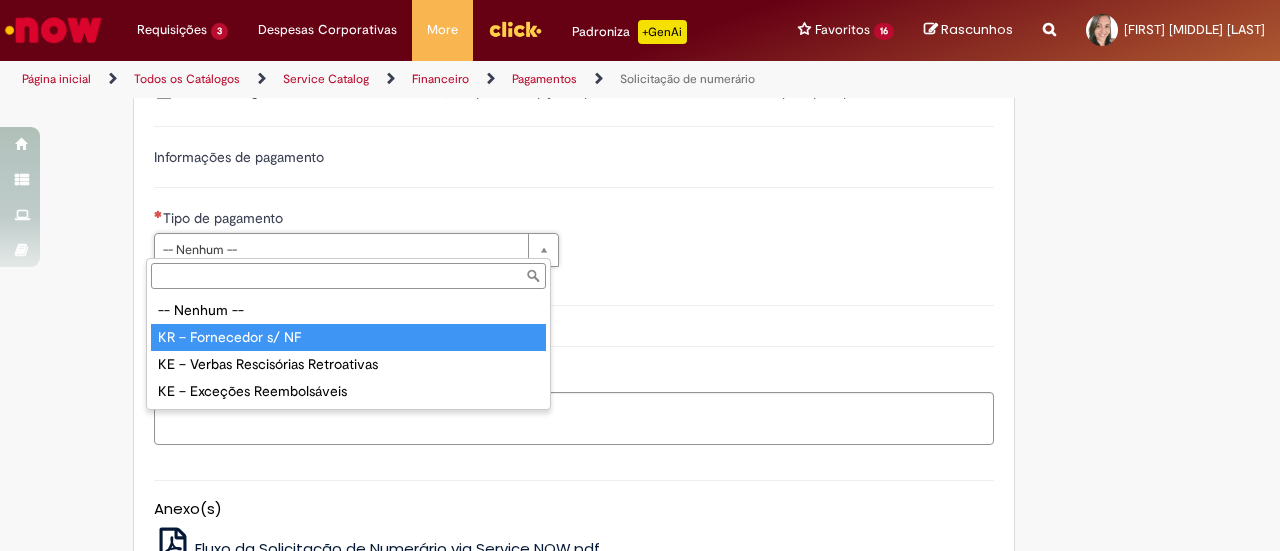 type on "**********" 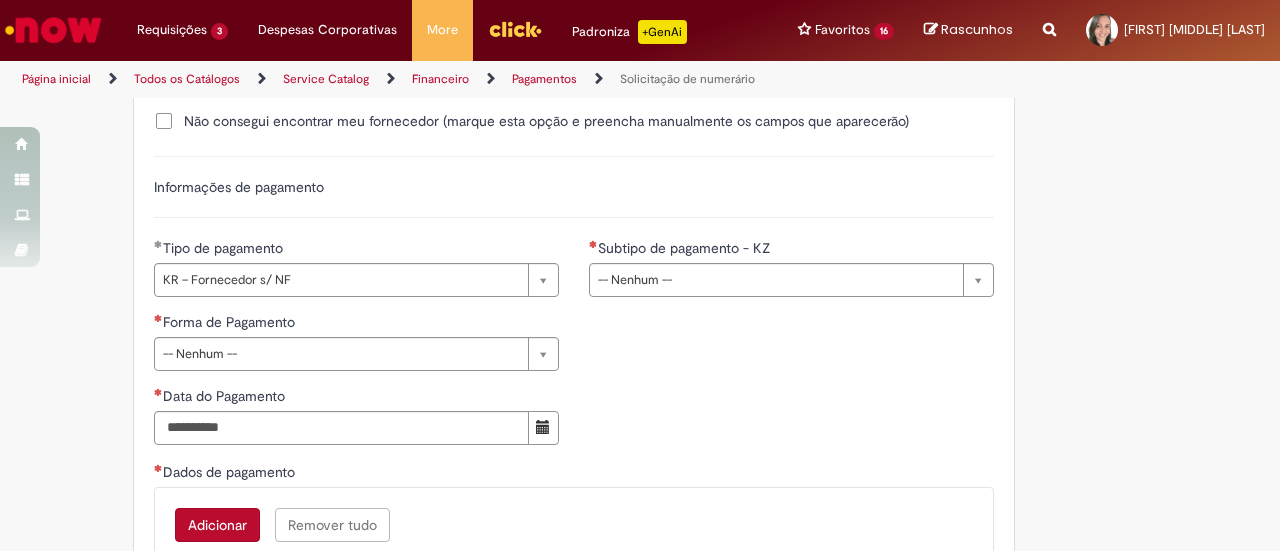 scroll, scrollTop: 2848, scrollLeft: 0, axis: vertical 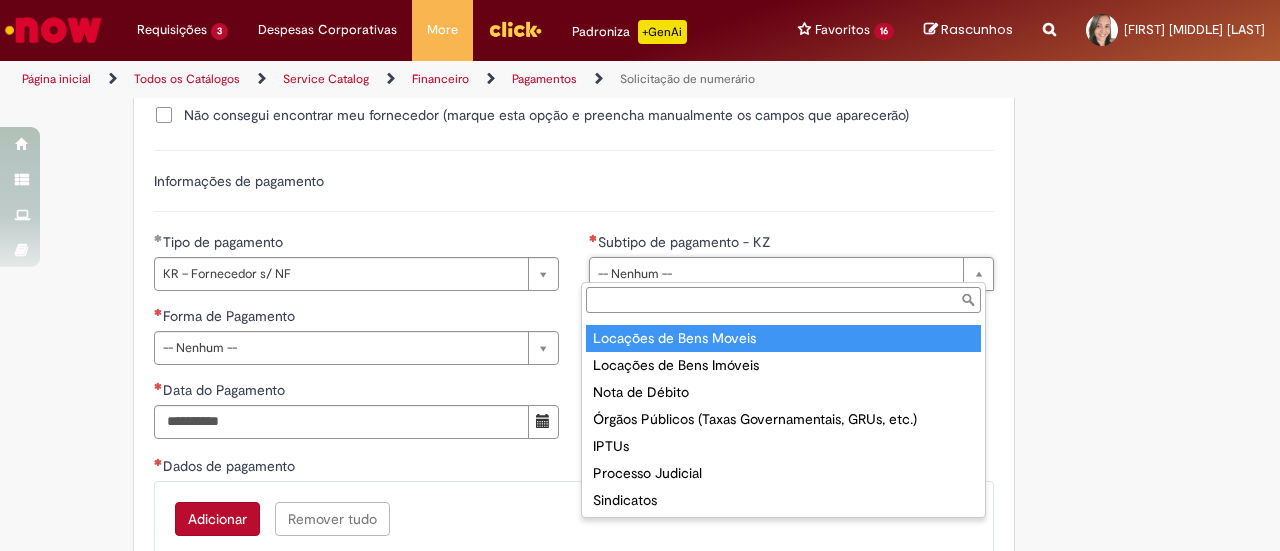 type on "**********" 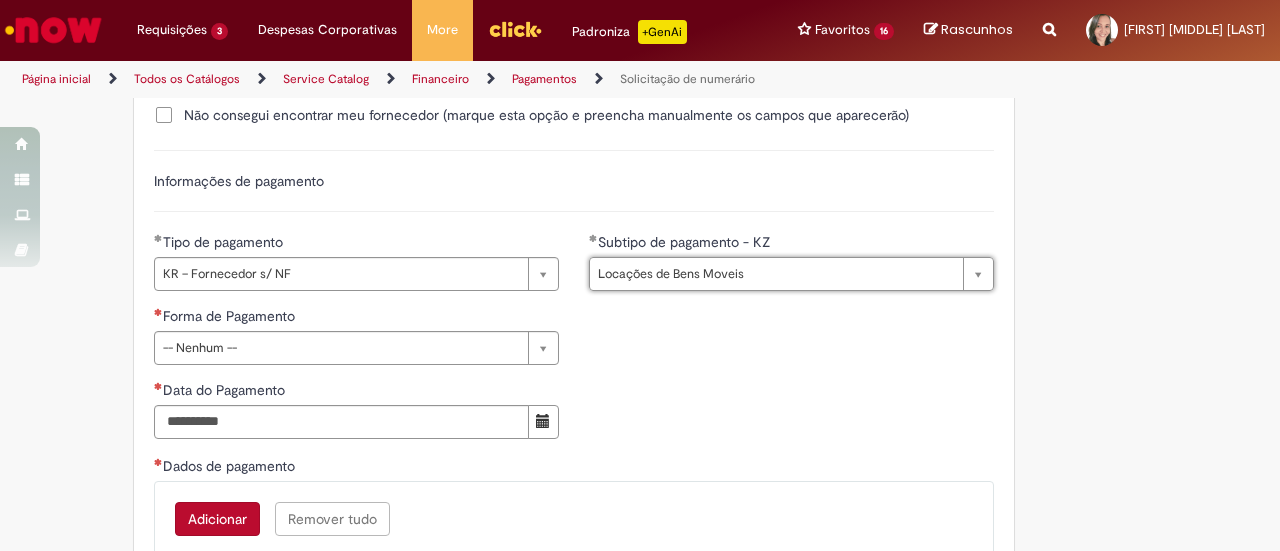 click on "Adicionar a Favoritos
Solicitação de numerário
Oferta para pagamentos em moeda nacional (BRL) que não caracterizem prestações de serviço, despesas operacionais ou suprimentos.
Orientações:
* SNS abertas de  Unidades tombadas  para o S4 Hana em nome de terceiros sem ID próprio Ambev (99....)  não poderão  ser atendidas por  limitação sistêmica.
*Após aprovação do chamado nossa automação roda nos horários:   >  9h, 10h, 13h, 15h, 18h.
* Para que a solicitação prossiga a etapa de Validação é necessário que o campo  "Favorecido"  tenha inserido um par interno (ID próprio Ambev) para que o Workday consiga ler a hierarquia de aprovação dele no SAP Hana.
Nesse sentido, ofertas abertas que tenham terceiros como Favorecidos  não poderão cumprir fluxo.
* A interface do sistema lê exclusivamente  competência da unidade" at bounding box center [640, -677] 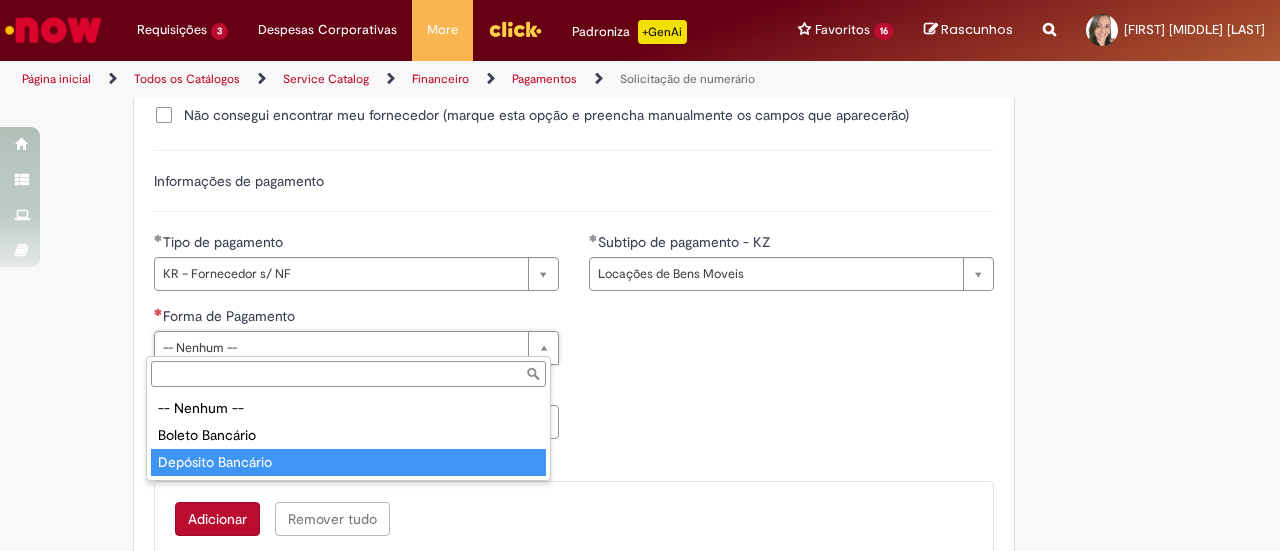type on "**********" 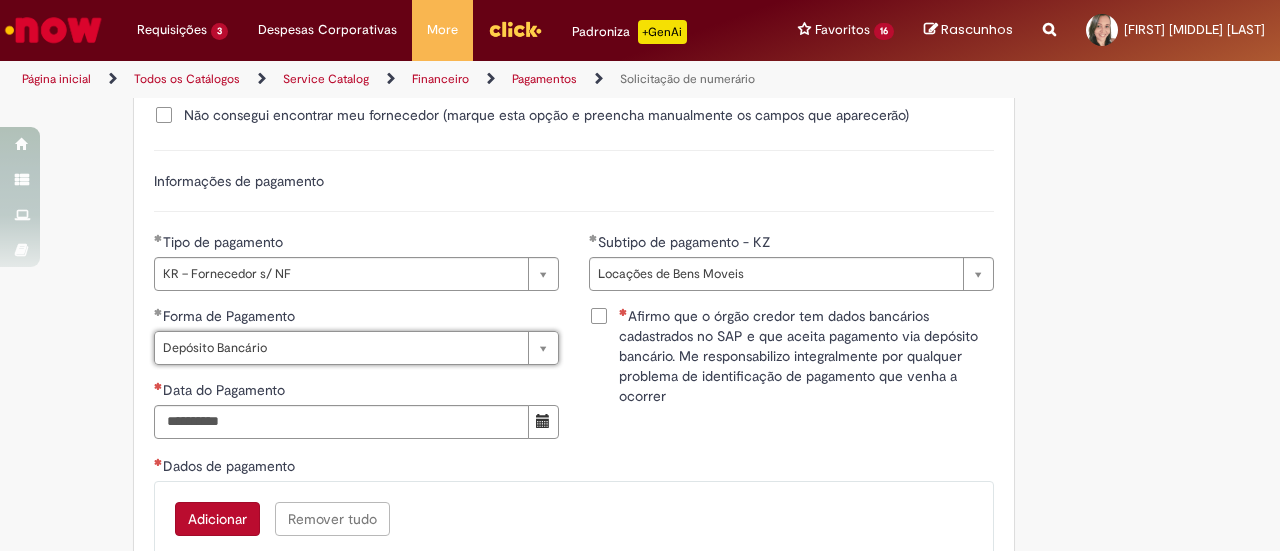 click on "Dados de pagamento" at bounding box center [574, 468] 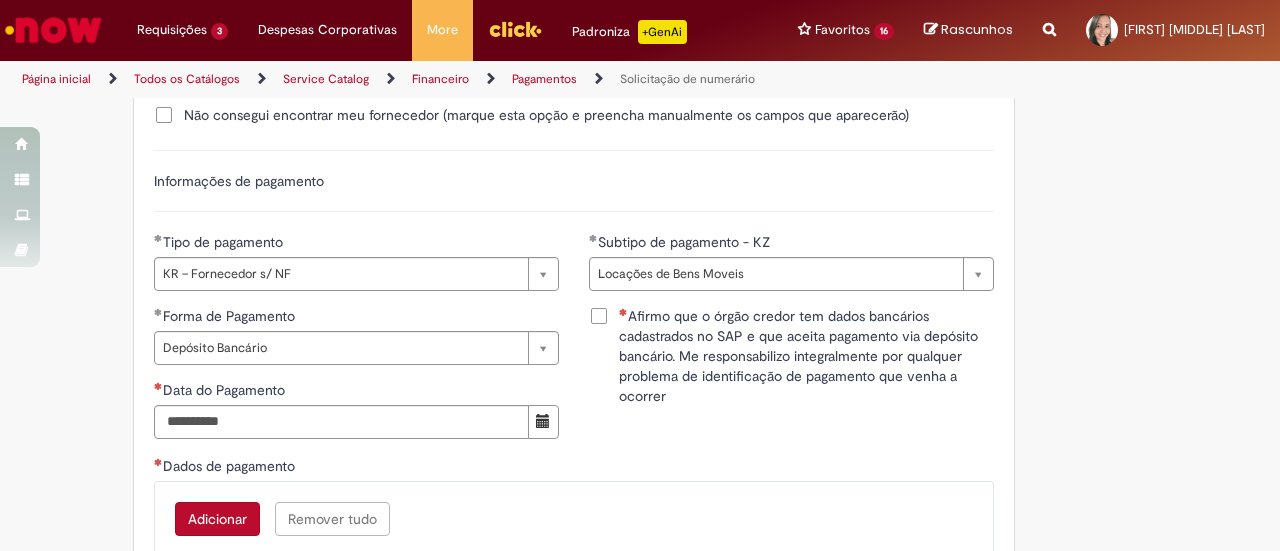 click on "Afirmo que o órgão credor tem dados bancários cadastrados no SAP e que aceita pagamento via depósito bancário. Me responsabilizo integralmente por qualquer problema de identificação de pagamento que venha a ocorrer" at bounding box center (791, 356) 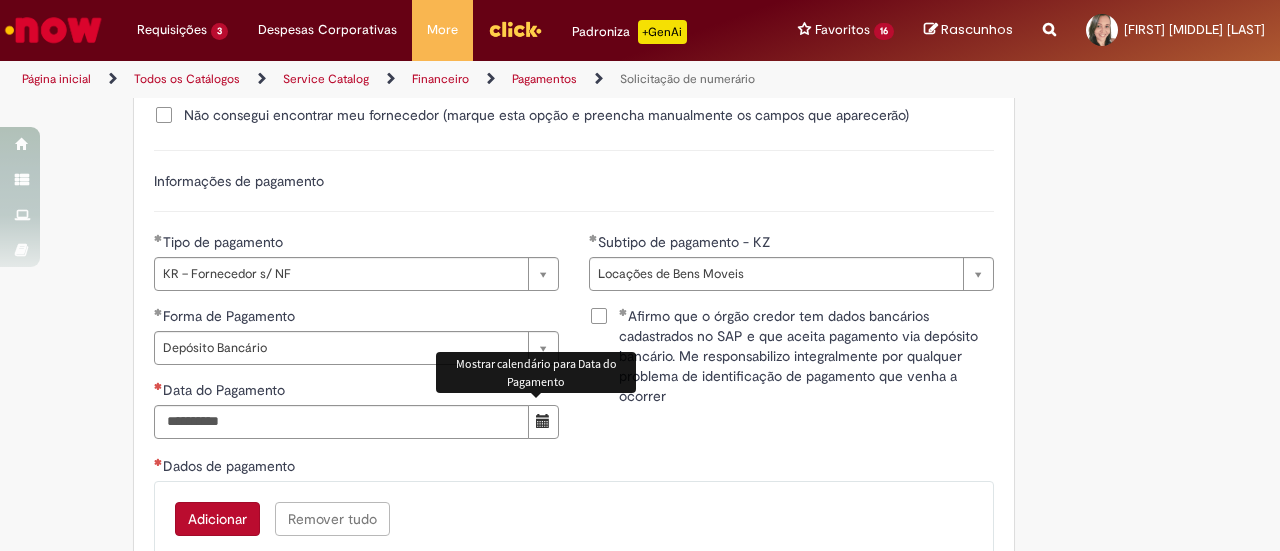 click at bounding box center (543, 421) 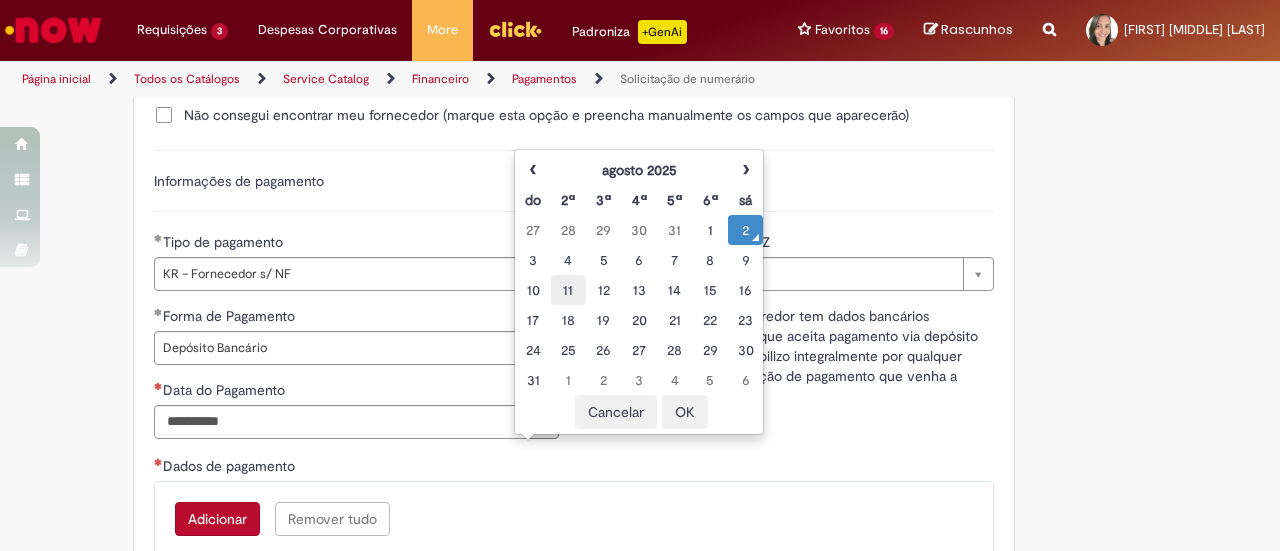 click on "11" at bounding box center (568, 290) 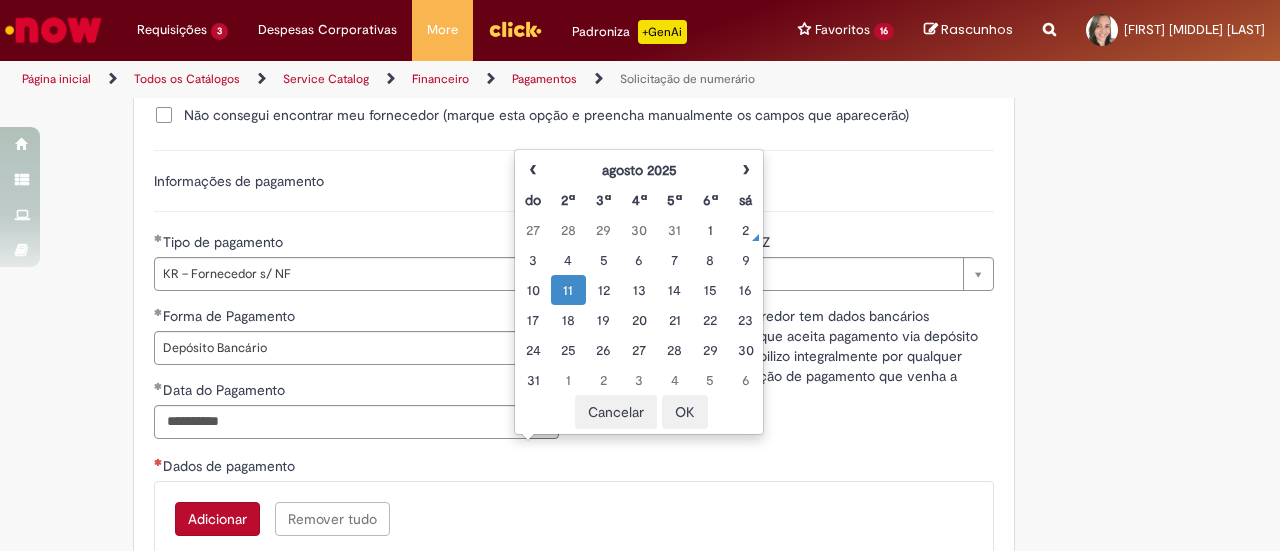 type on "**********" 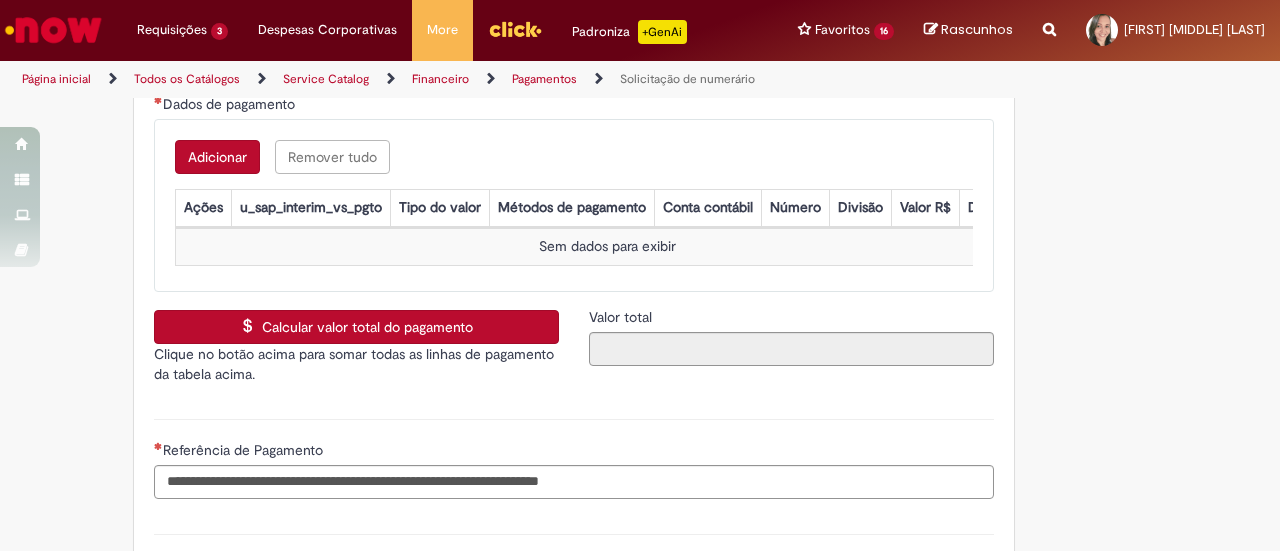 scroll, scrollTop: 3203, scrollLeft: 0, axis: vertical 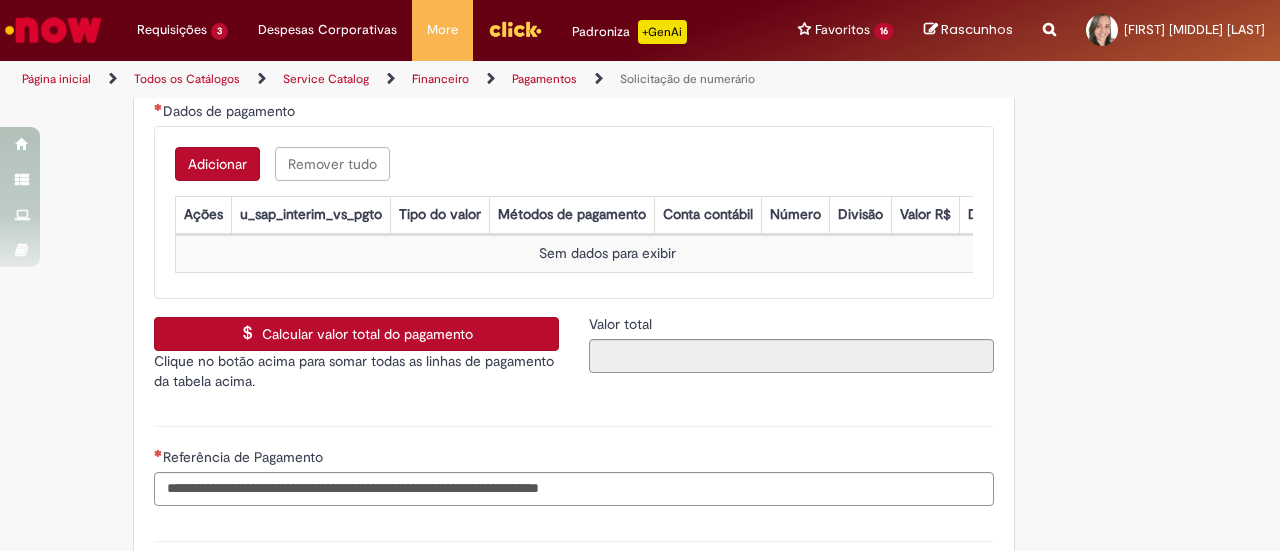 click on "Adicionar" at bounding box center [217, 164] 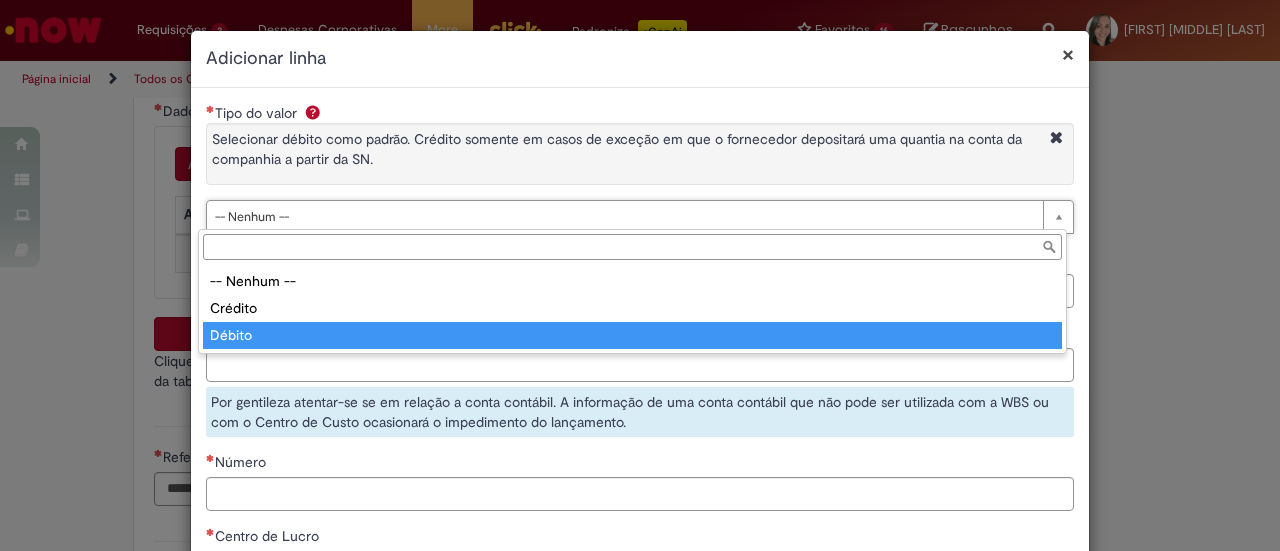 type on "******" 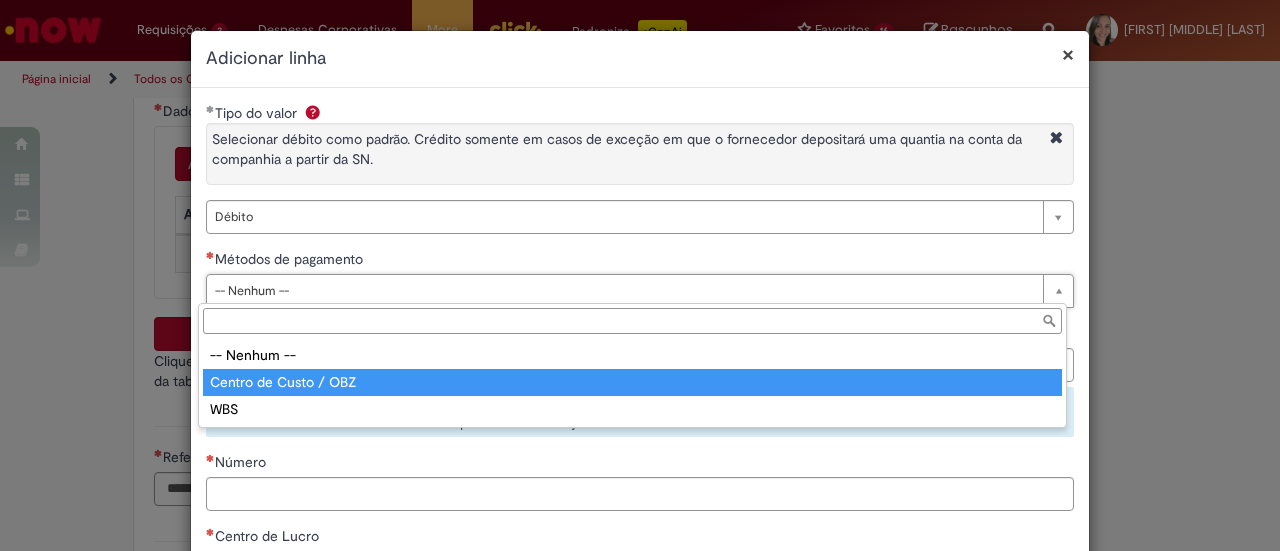 type on "**********" 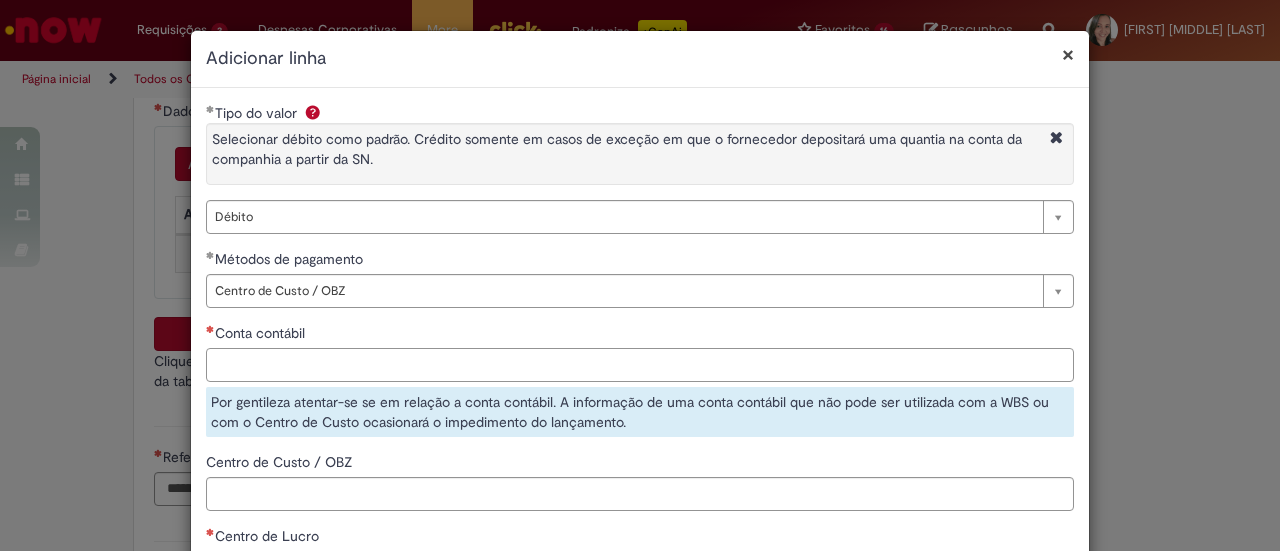 click on "Conta contábil" at bounding box center [640, 365] 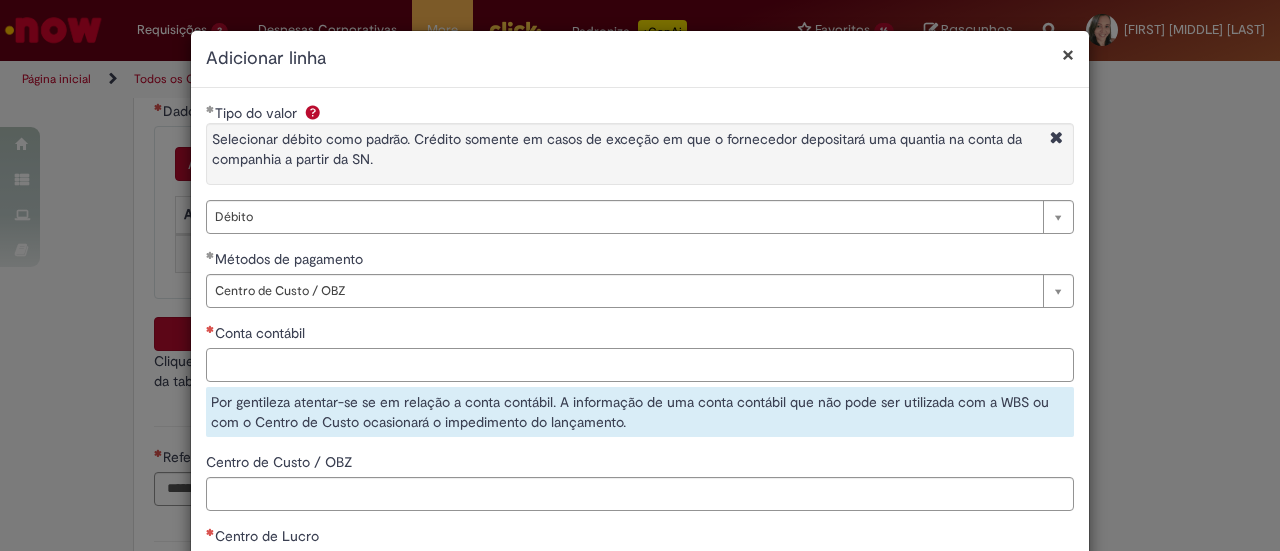 paste on "********" 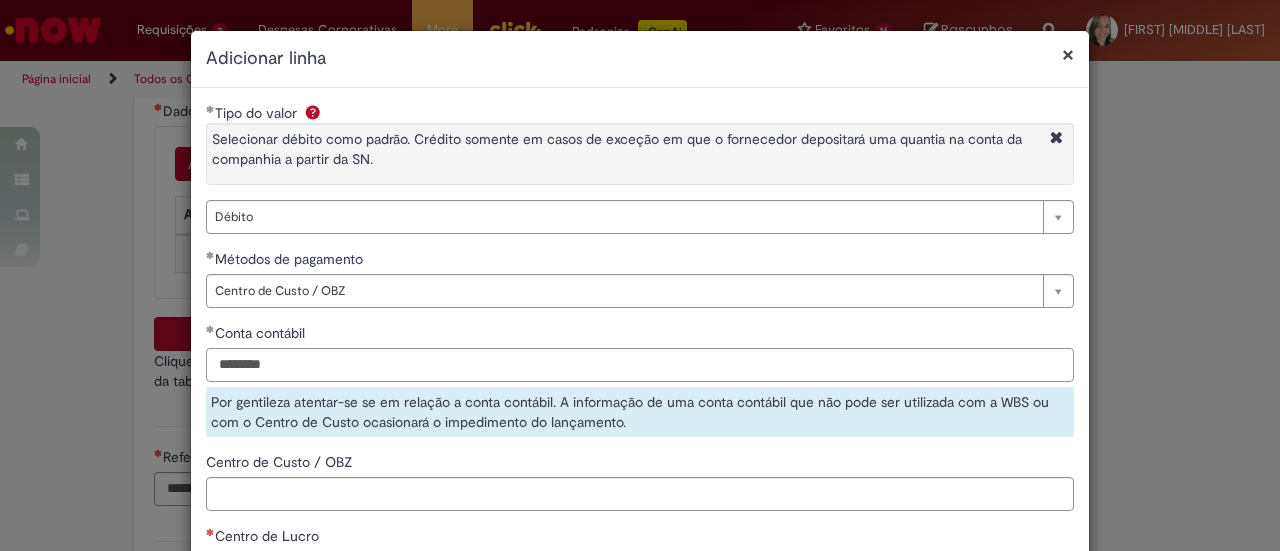 type on "********" 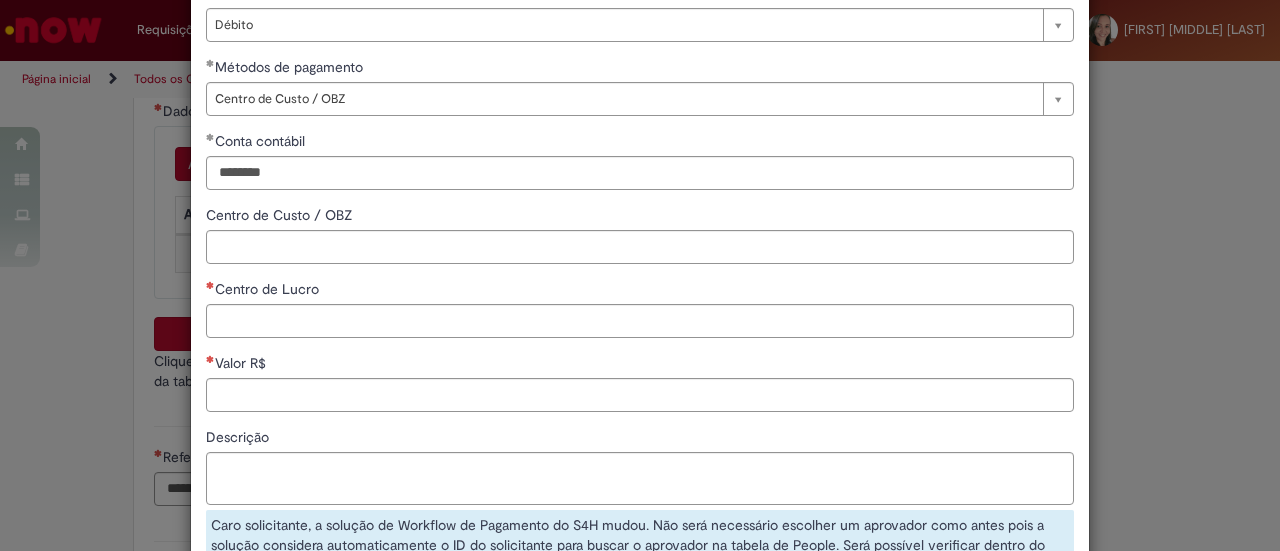 scroll, scrollTop: 269, scrollLeft: 0, axis: vertical 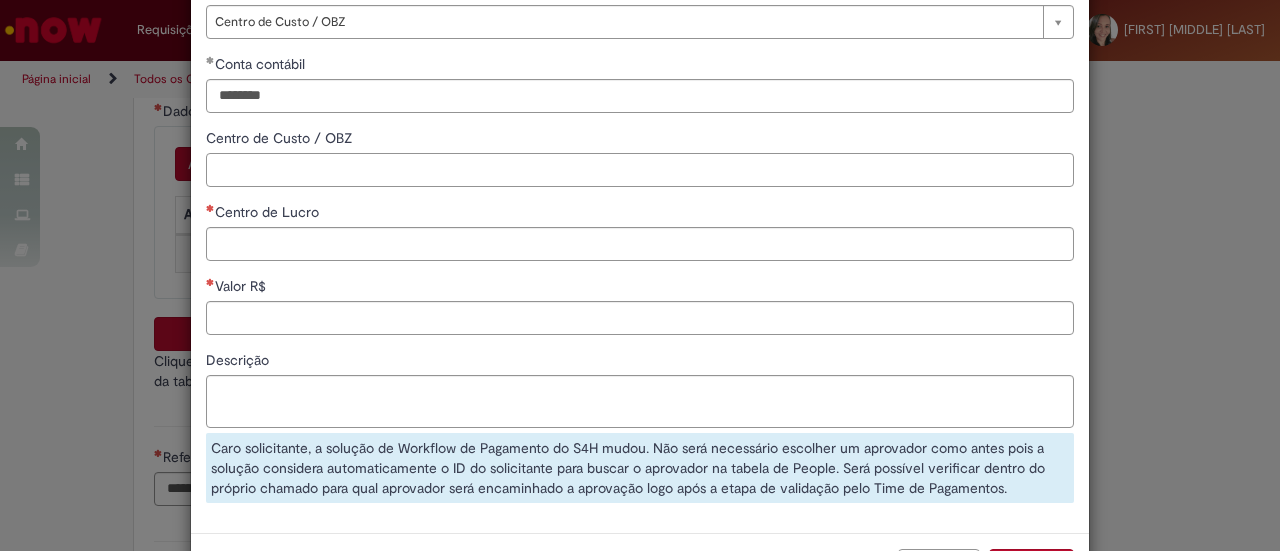 click on "Centro de Custo / OBZ" at bounding box center [640, 170] 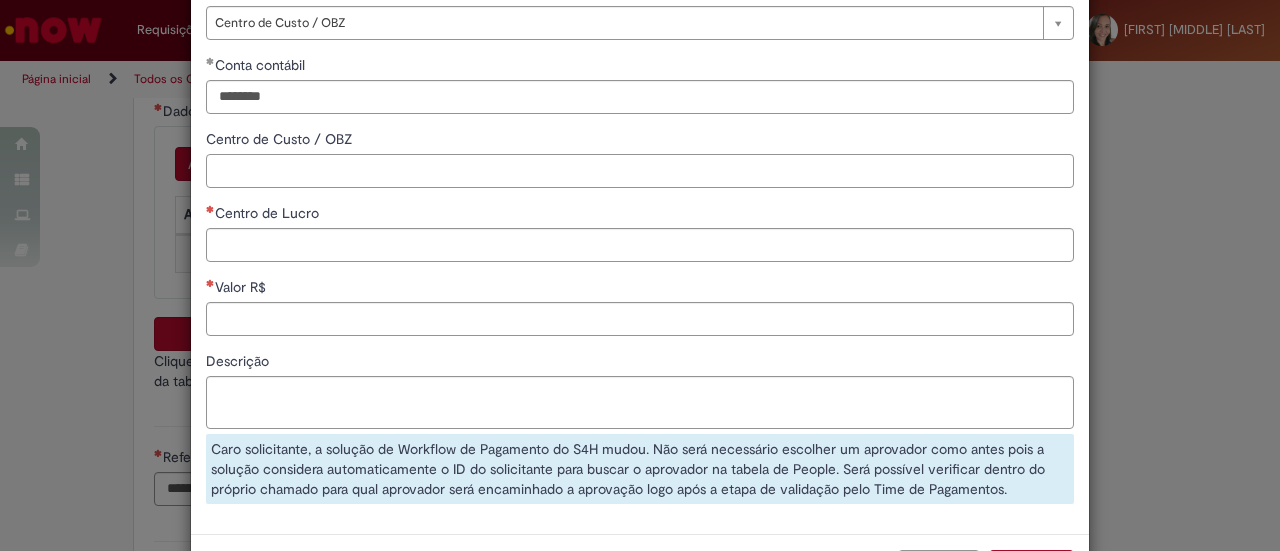 paste on "**********" 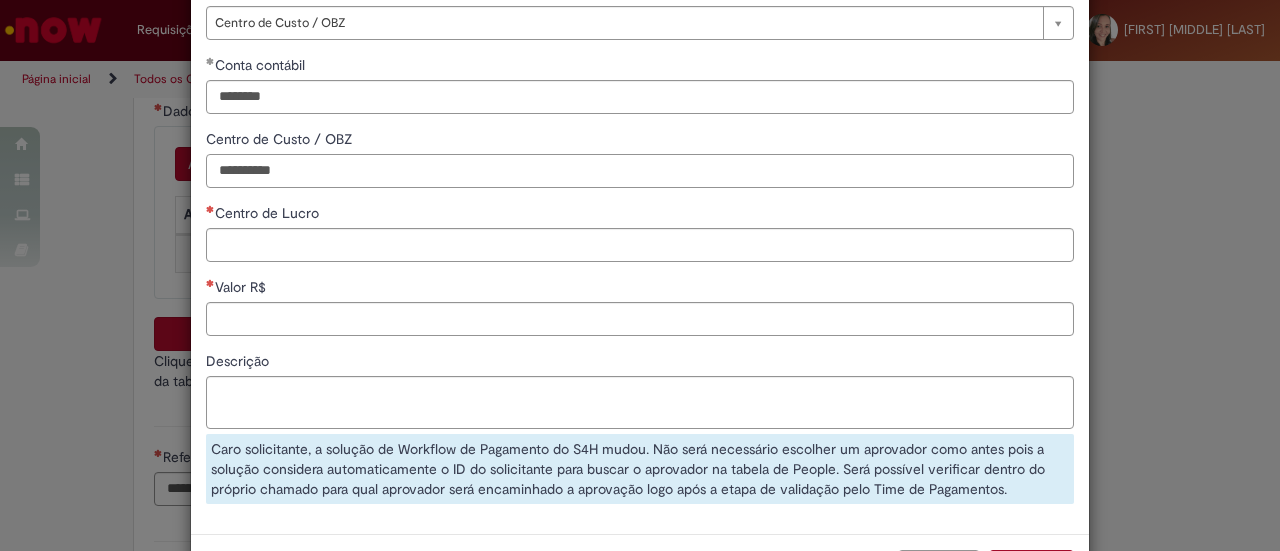 drag, startPoint x: 244, startPoint y: 163, endPoint x: 117, endPoint y: 165, distance: 127.01575 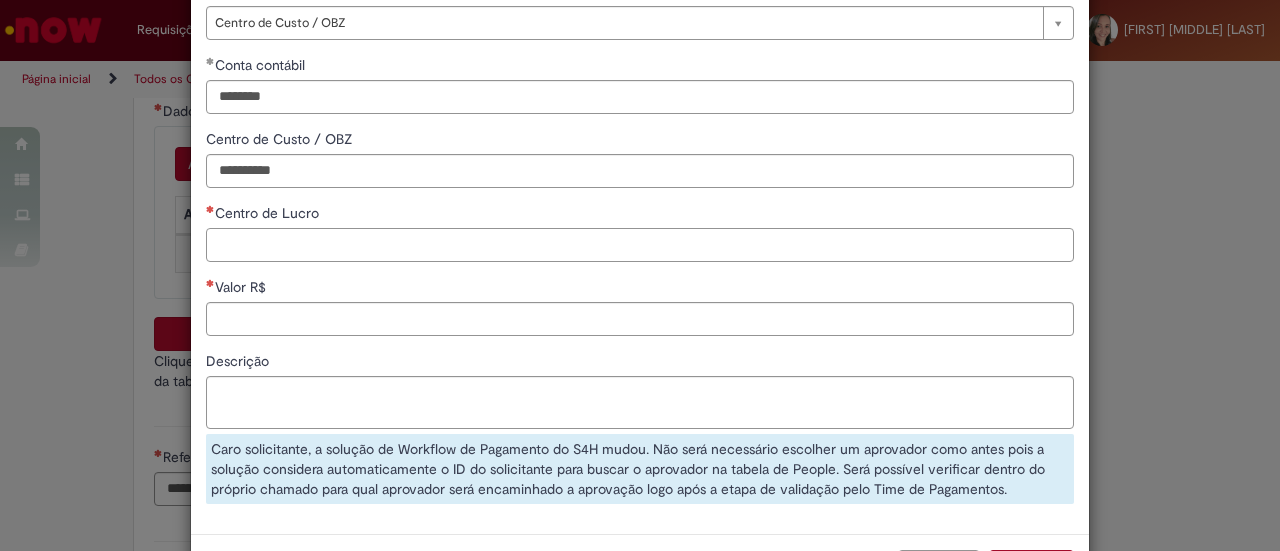 click on "Centro de Lucro" at bounding box center [640, 245] 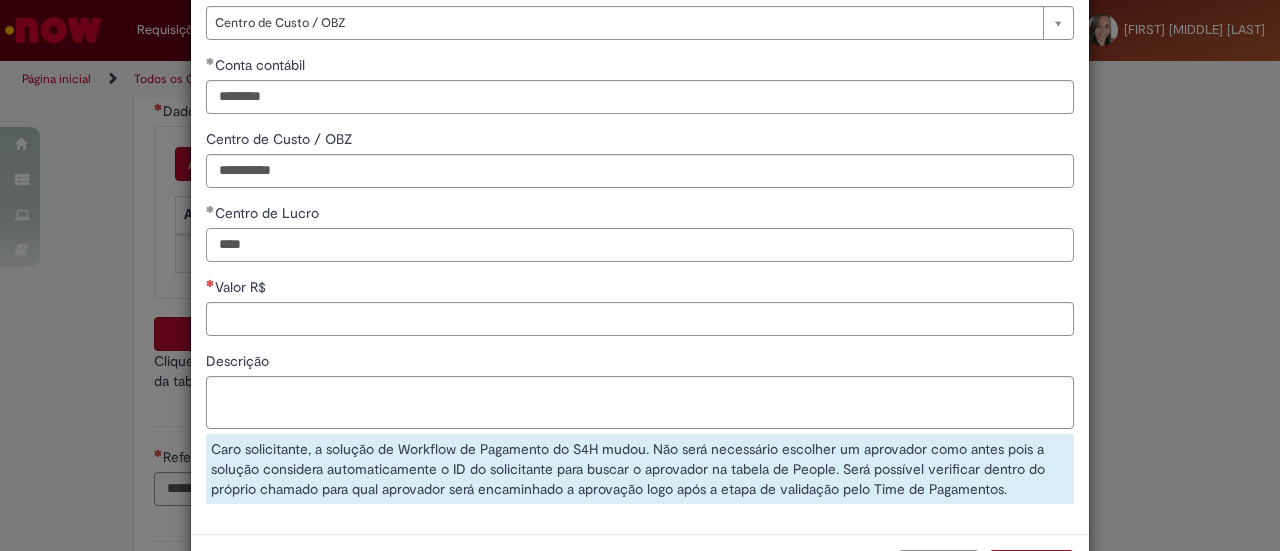 type on "****" 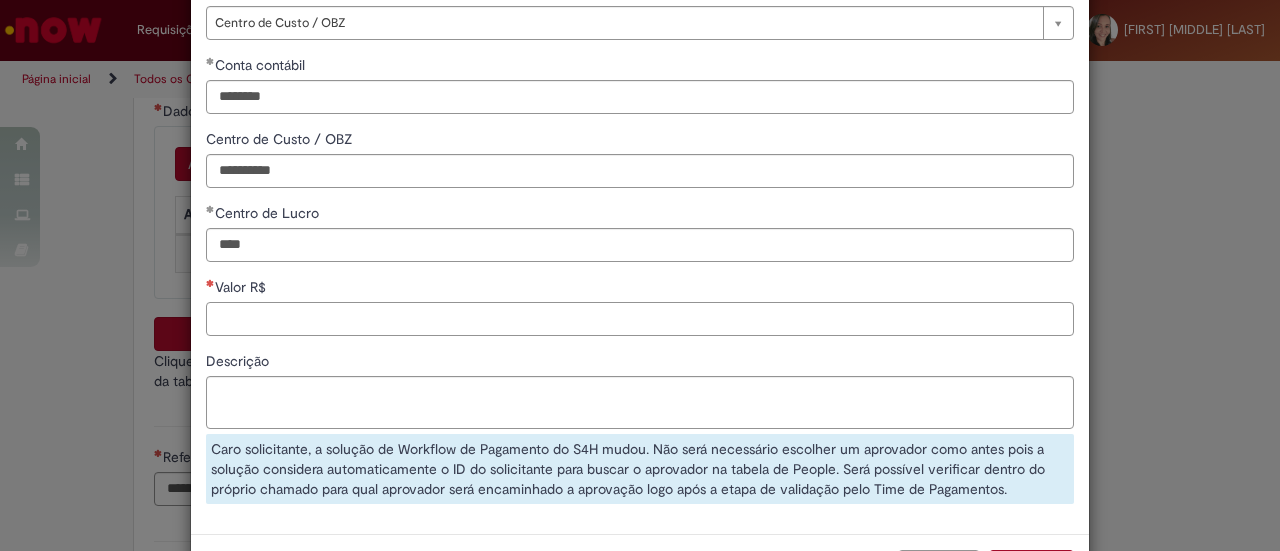 click on "Valor R$" at bounding box center [640, 319] 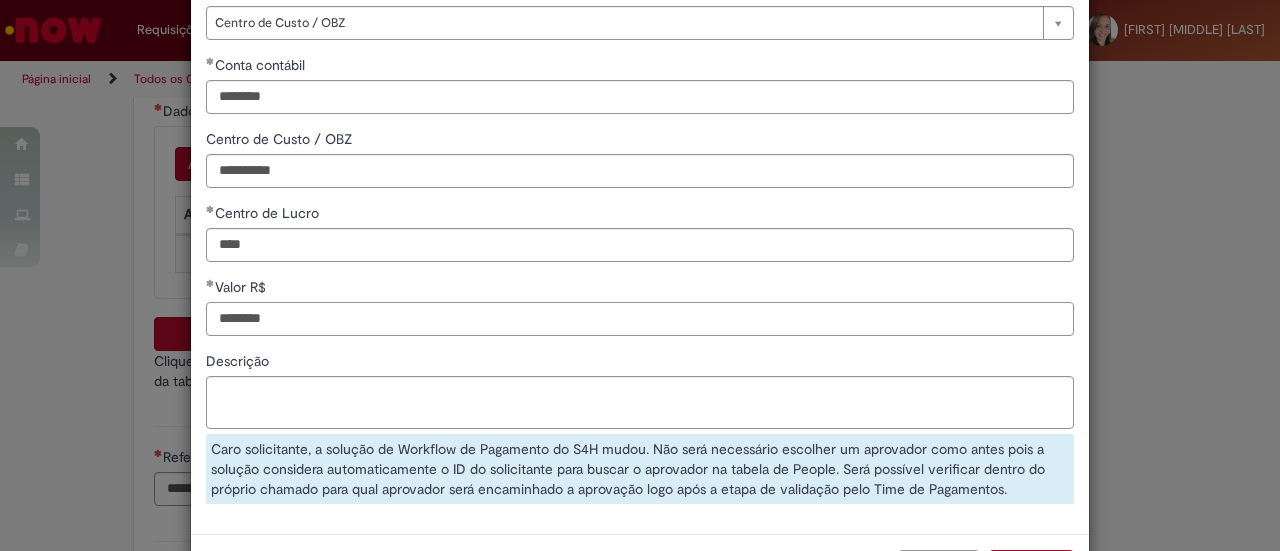 type on "********" 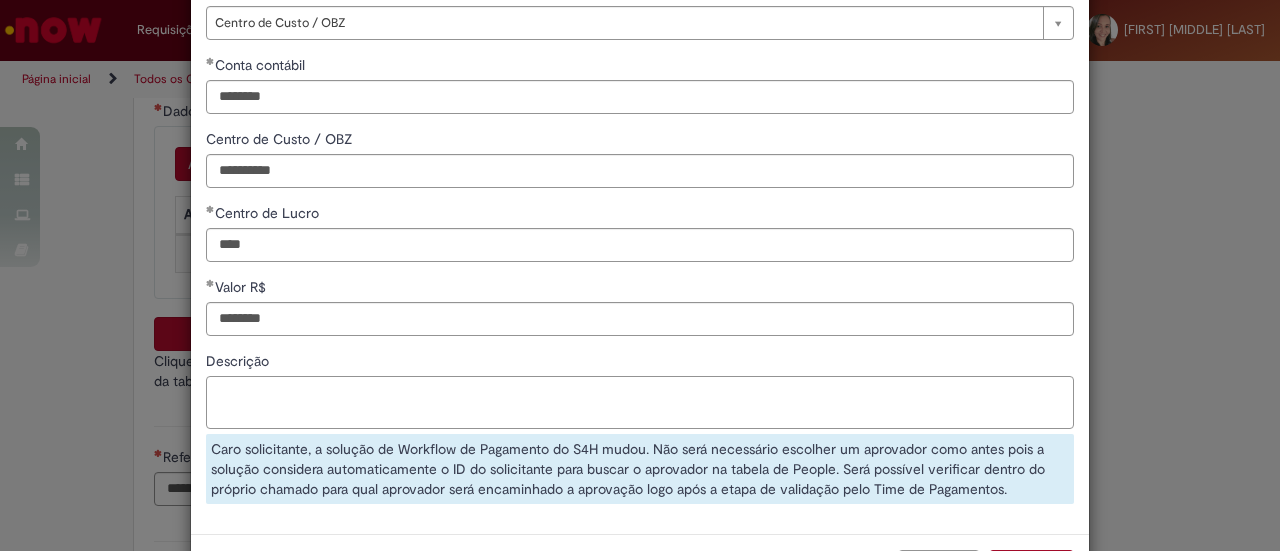click on "Descrição" at bounding box center (640, 402) 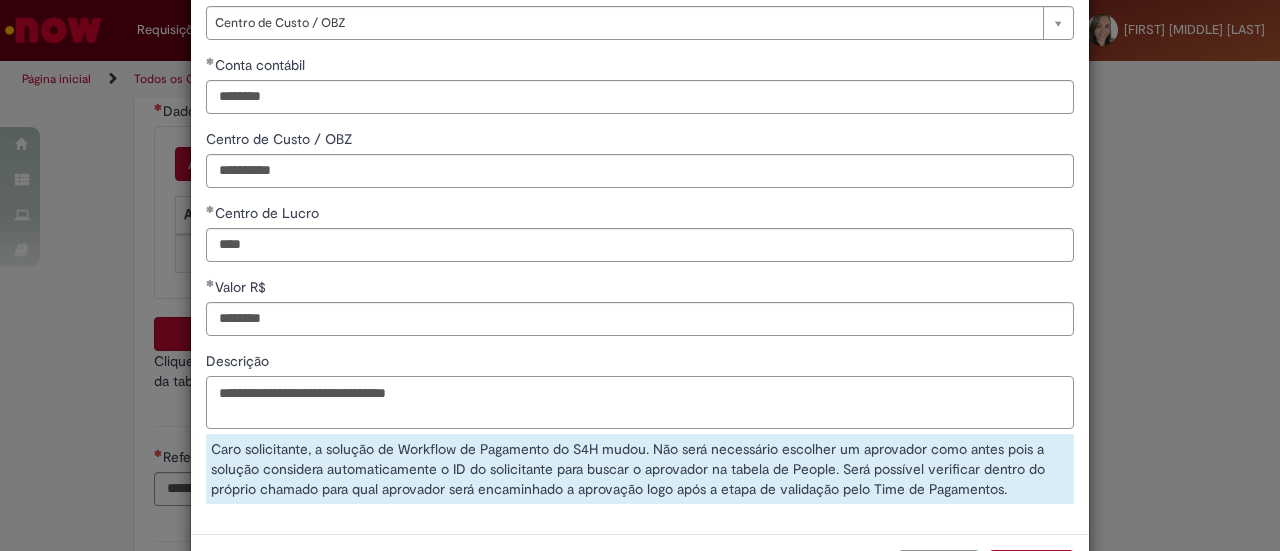 type on "**********" 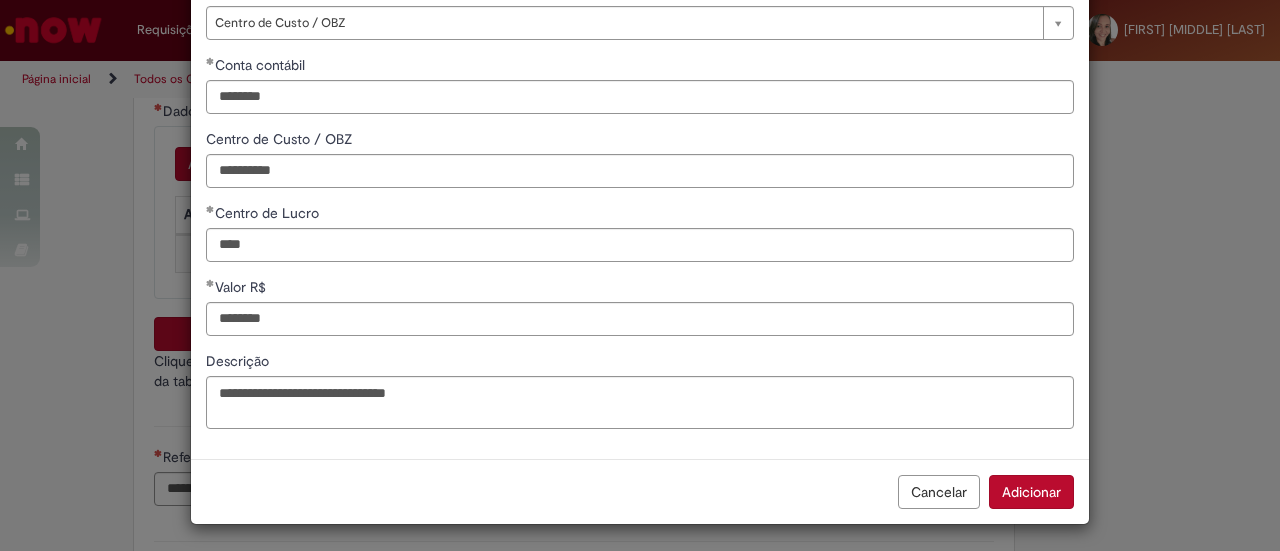 scroll, scrollTop: 271, scrollLeft: 0, axis: vertical 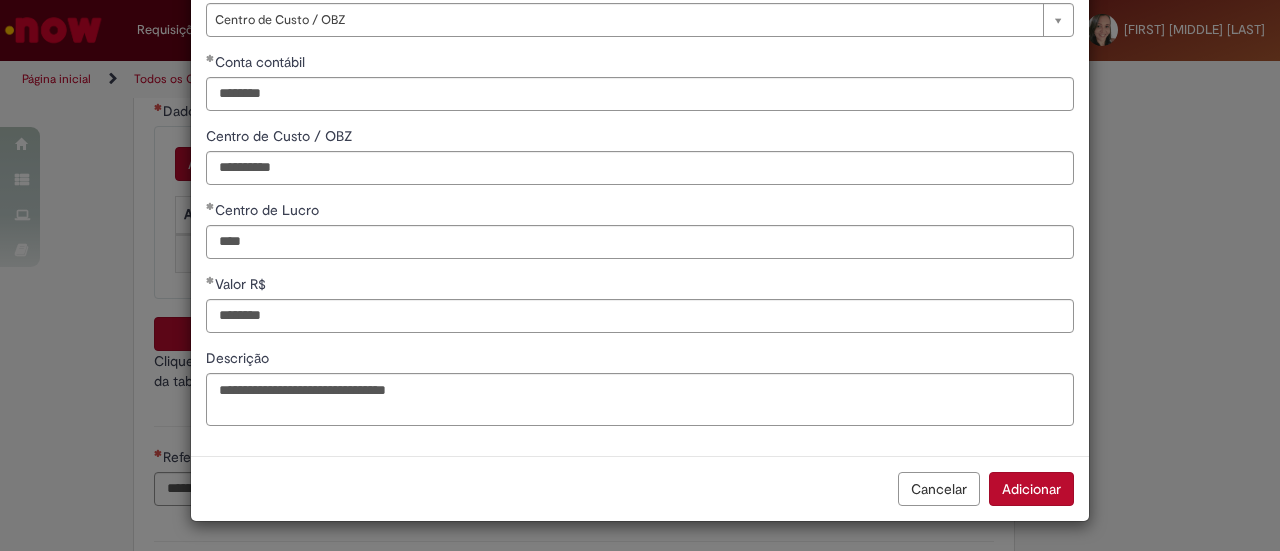 click on "Adicionar" at bounding box center [1031, 489] 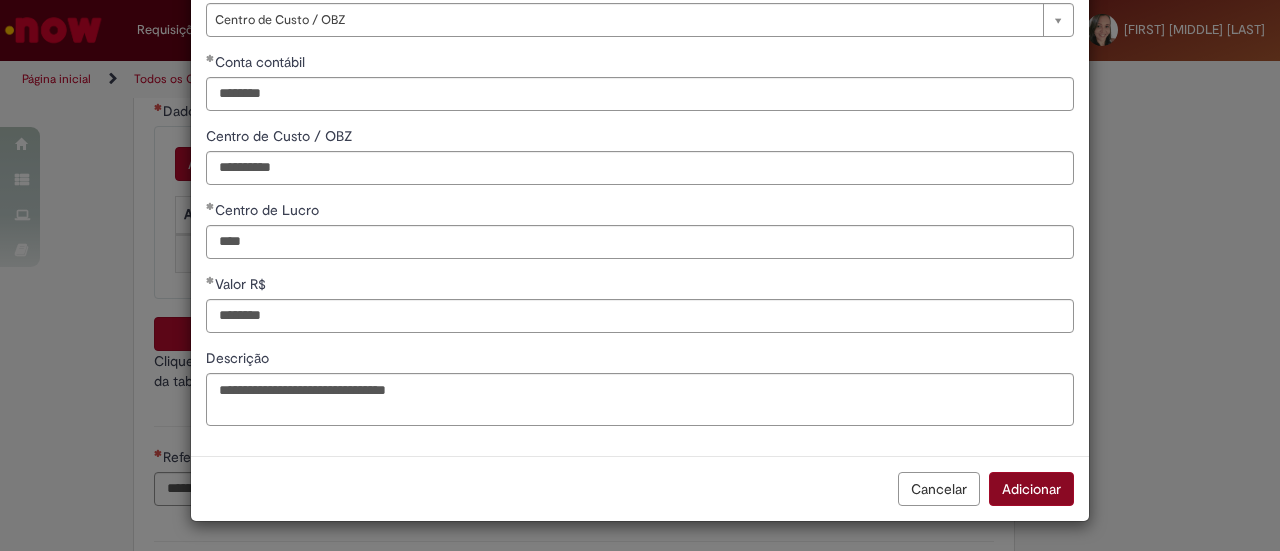 scroll, scrollTop: 270, scrollLeft: 0, axis: vertical 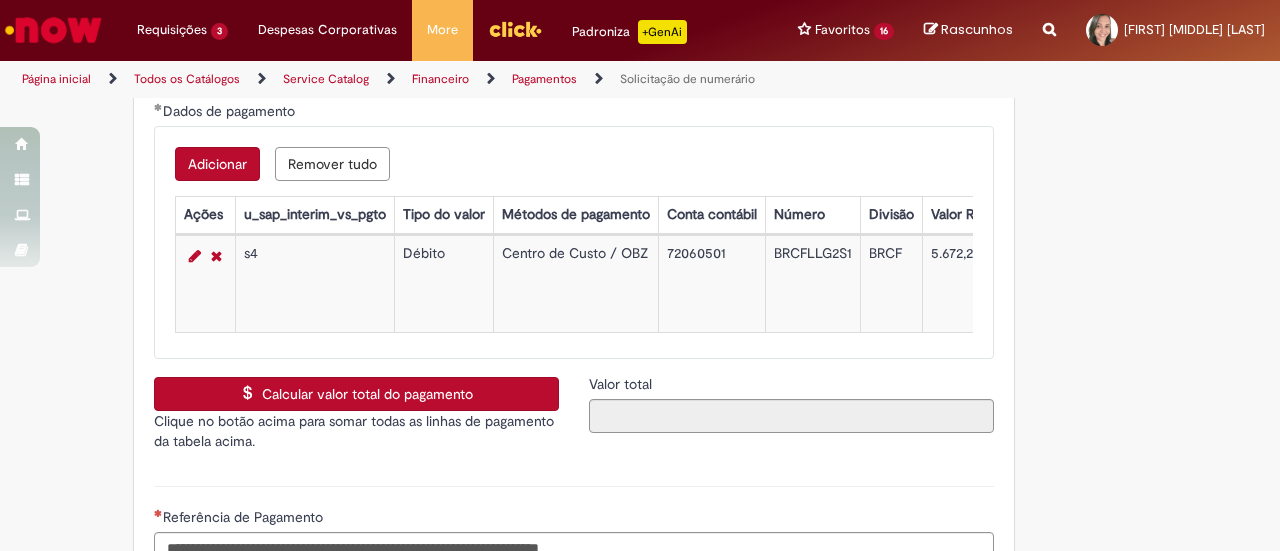 click on "Calcular valor total do pagamento" at bounding box center (356, 394) 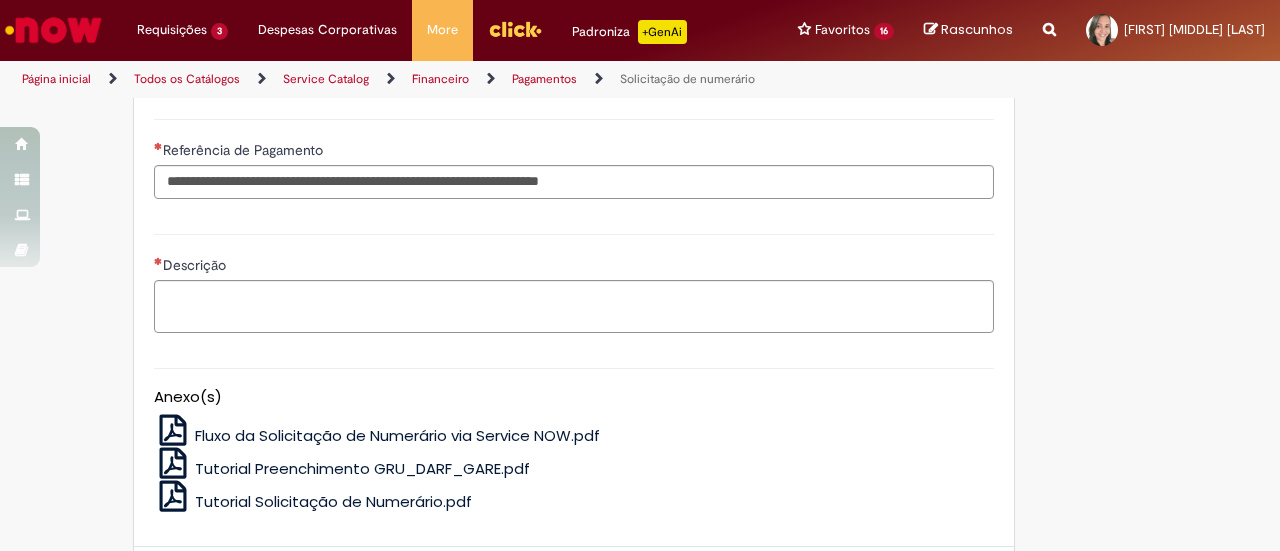 scroll, scrollTop: 3562, scrollLeft: 0, axis: vertical 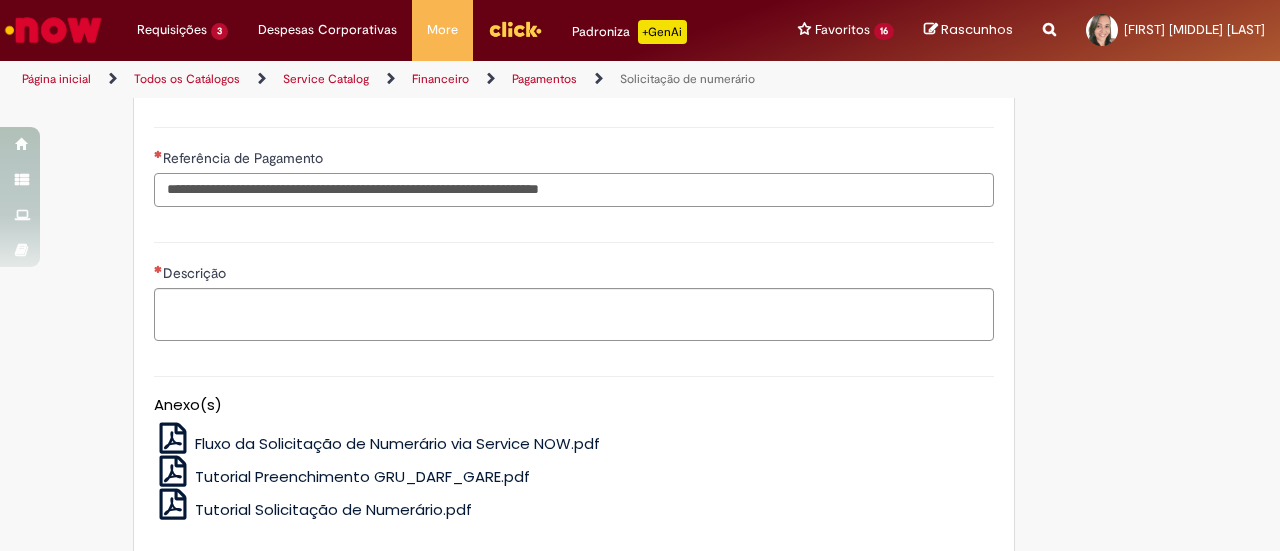 click on "Referência de Pagamento" at bounding box center [574, 190] 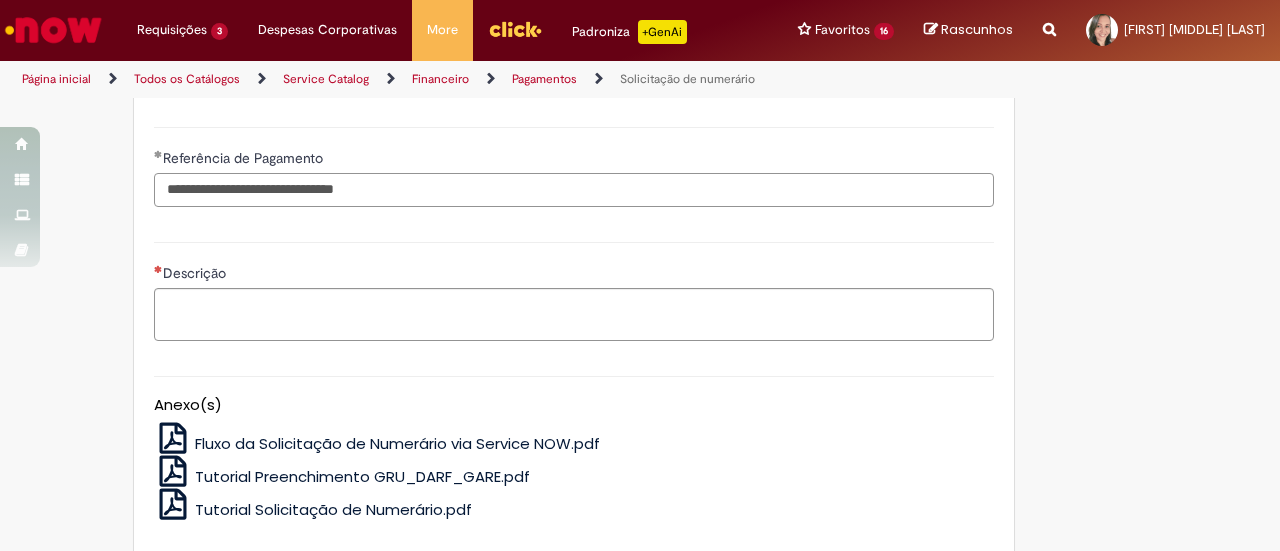 type on "**********" 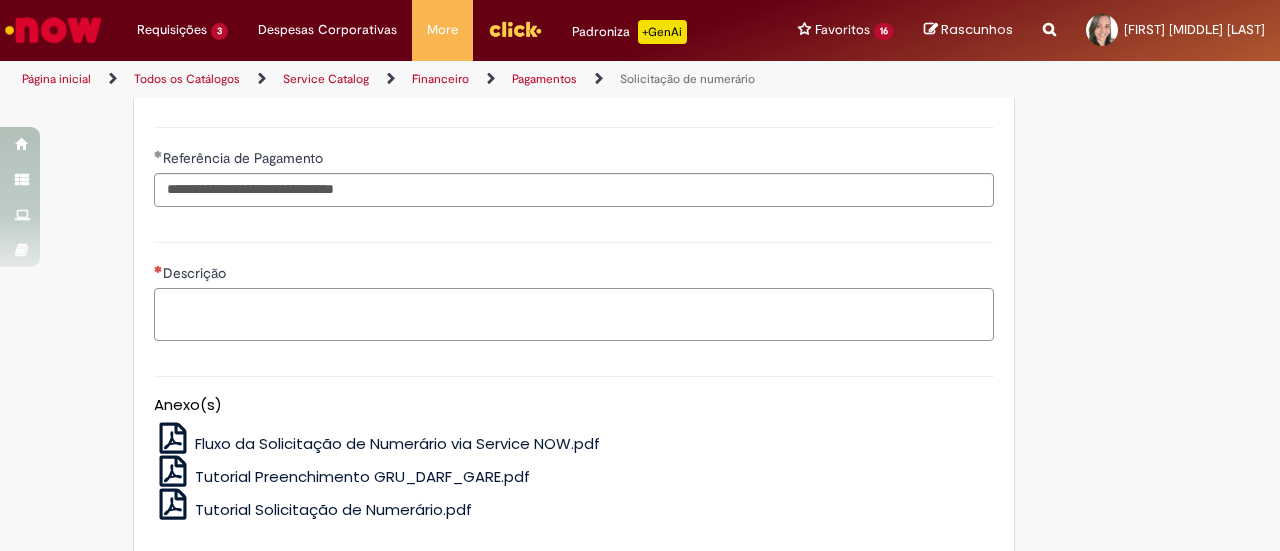 click on "Descrição" at bounding box center (574, 314) 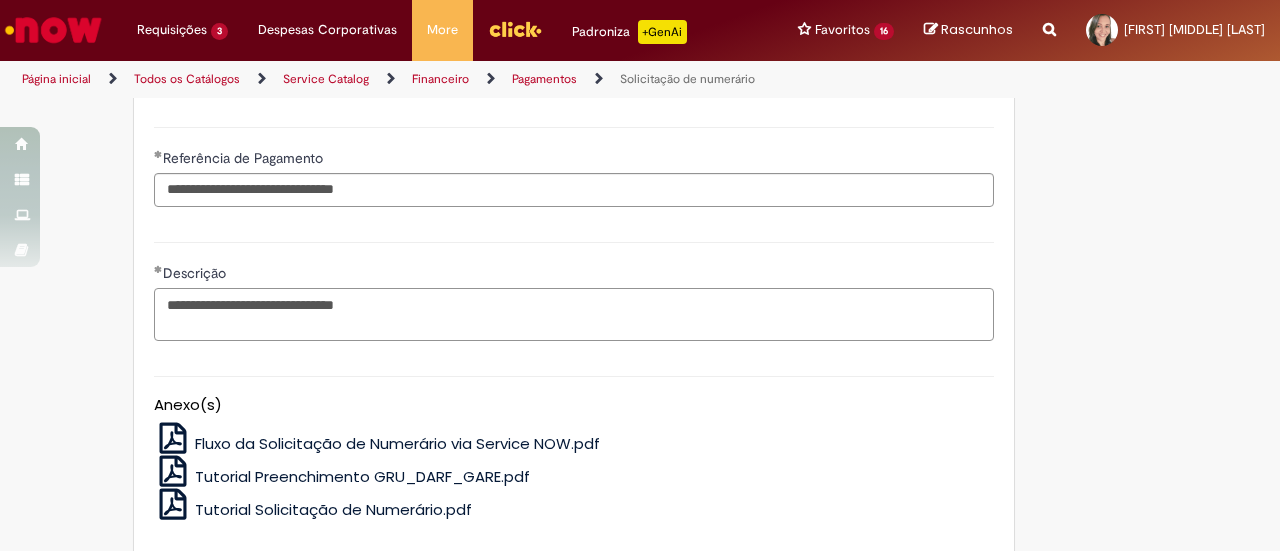 type on "**********" 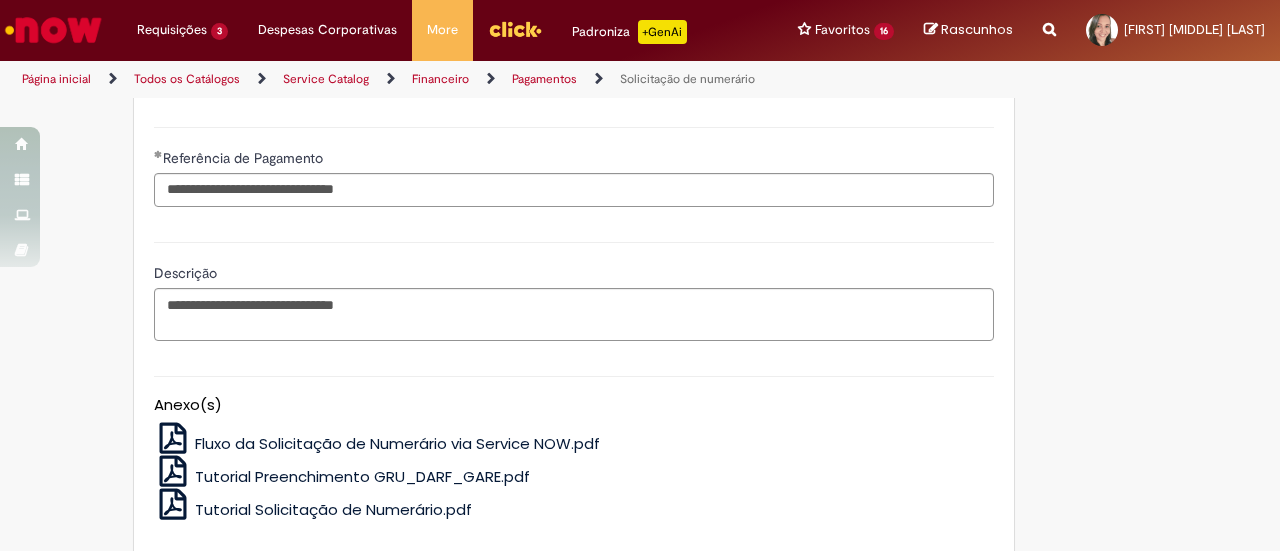 scroll, scrollTop: 3756, scrollLeft: 0, axis: vertical 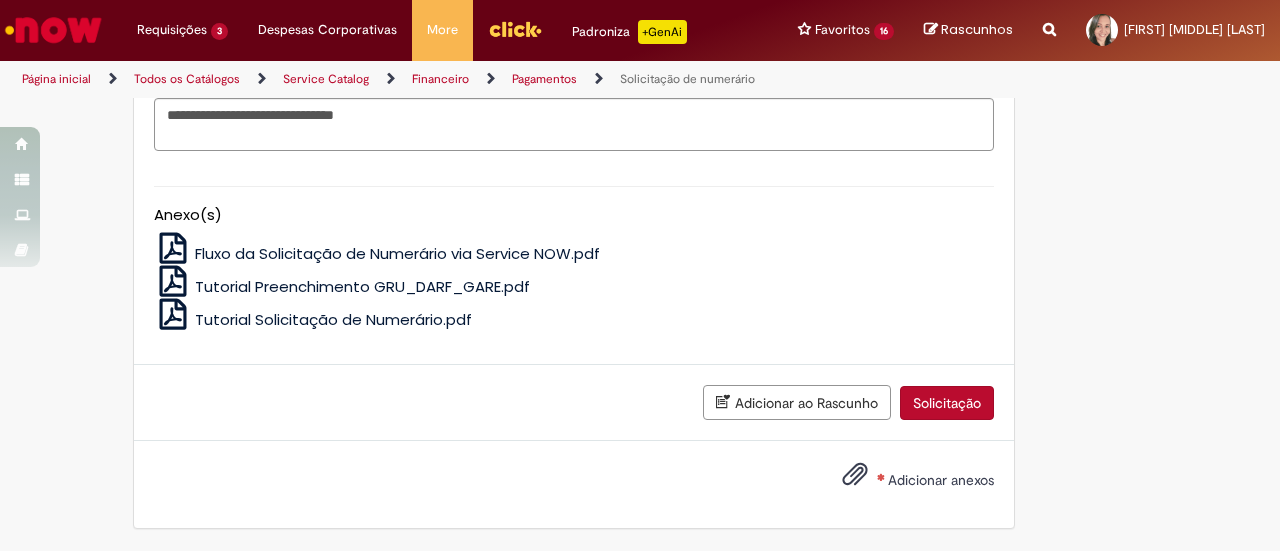 click on "Adicionar anexos" at bounding box center (941, 481) 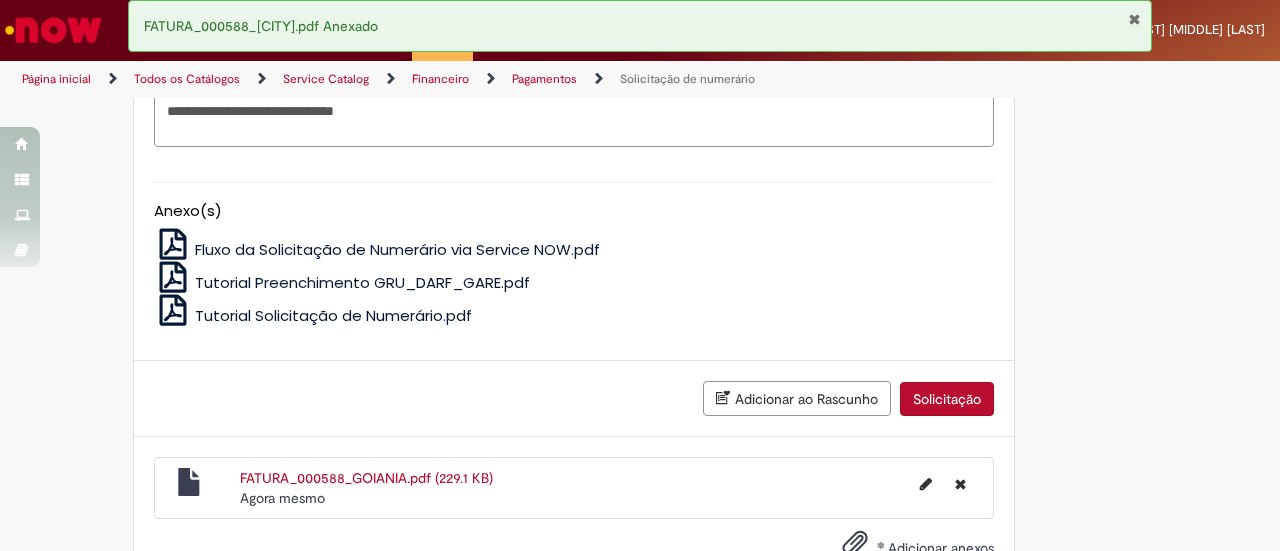 click on "FATURA_000588_GOIANIA.pdf (229.1 KB)" at bounding box center (366, 478) 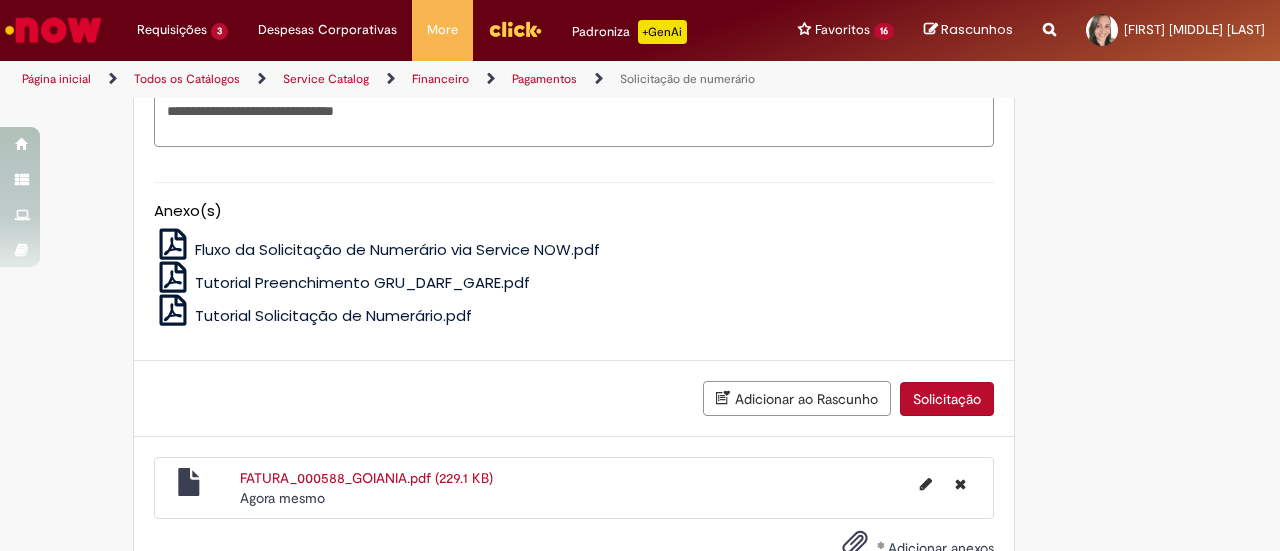 click on "Solicitação" at bounding box center [947, 399] 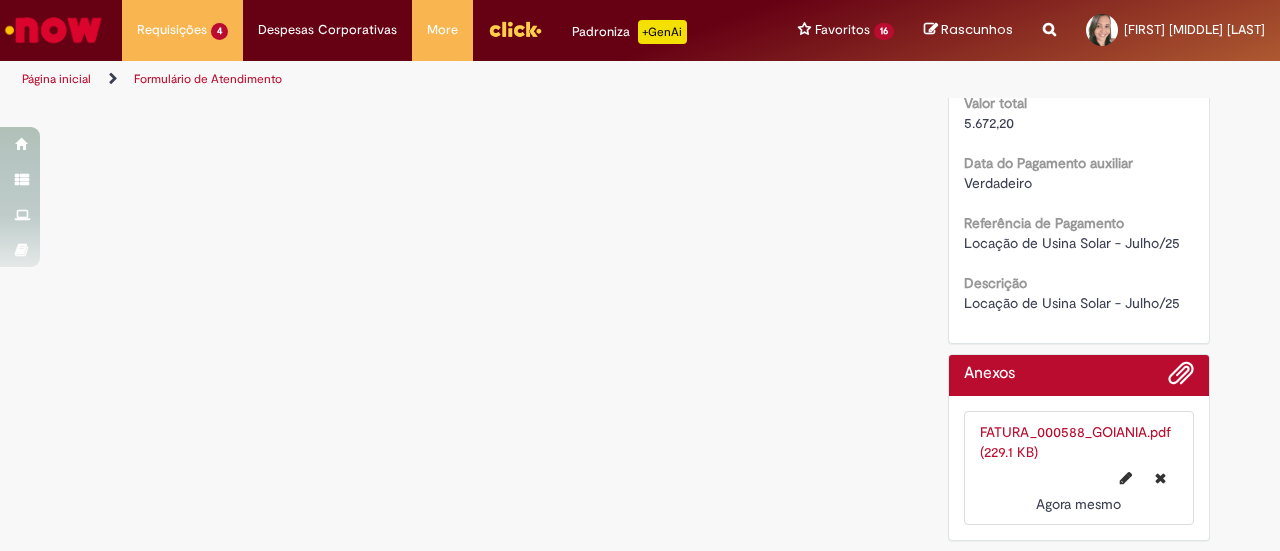 scroll, scrollTop: 0, scrollLeft: 0, axis: both 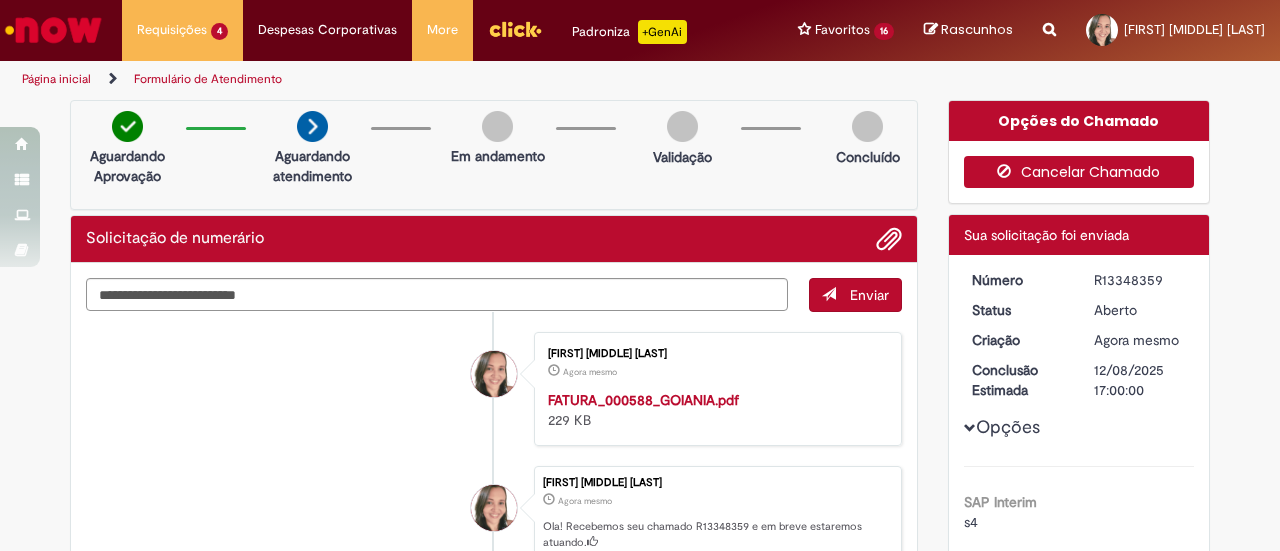 click on "Cancelar Chamado" at bounding box center [1079, 172] 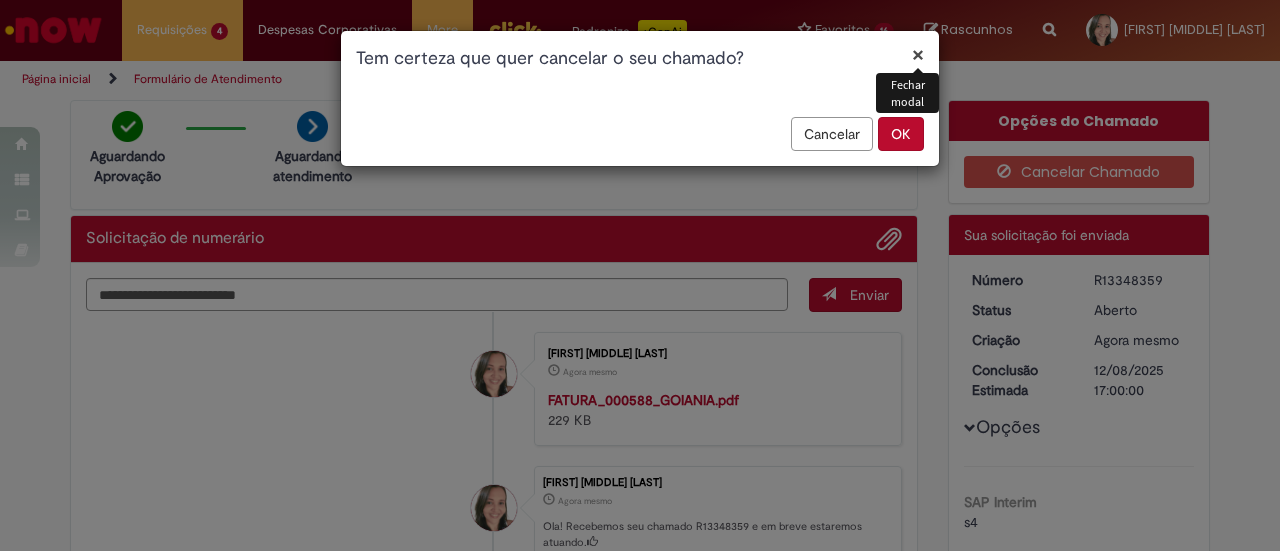 click on "OK" at bounding box center [901, 134] 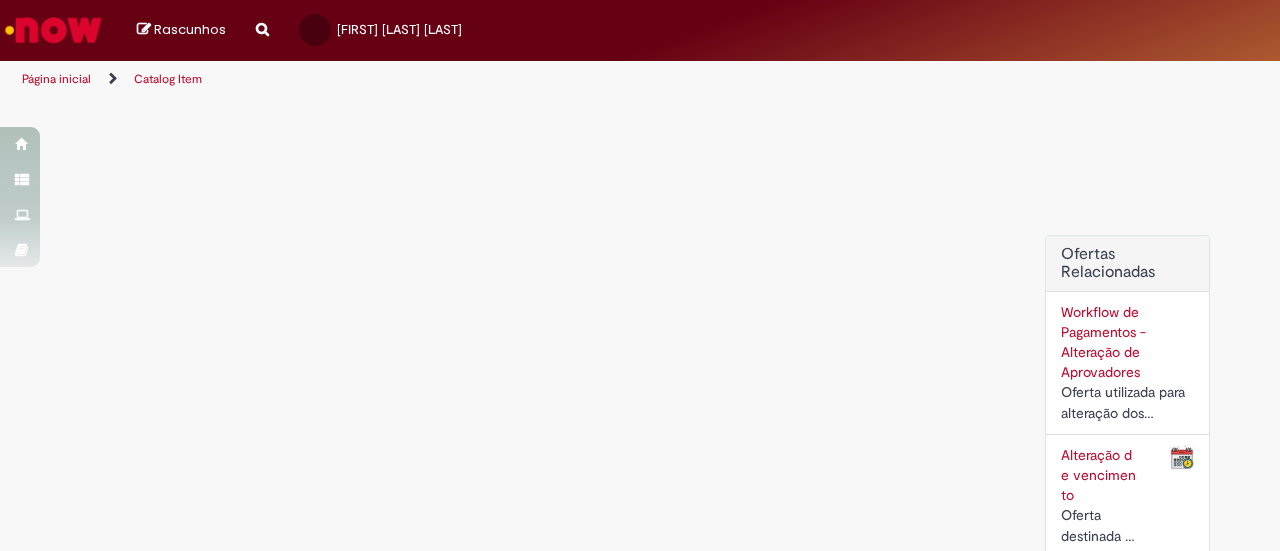 scroll, scrollTop: 0, scrollLeft: 0, axis: both 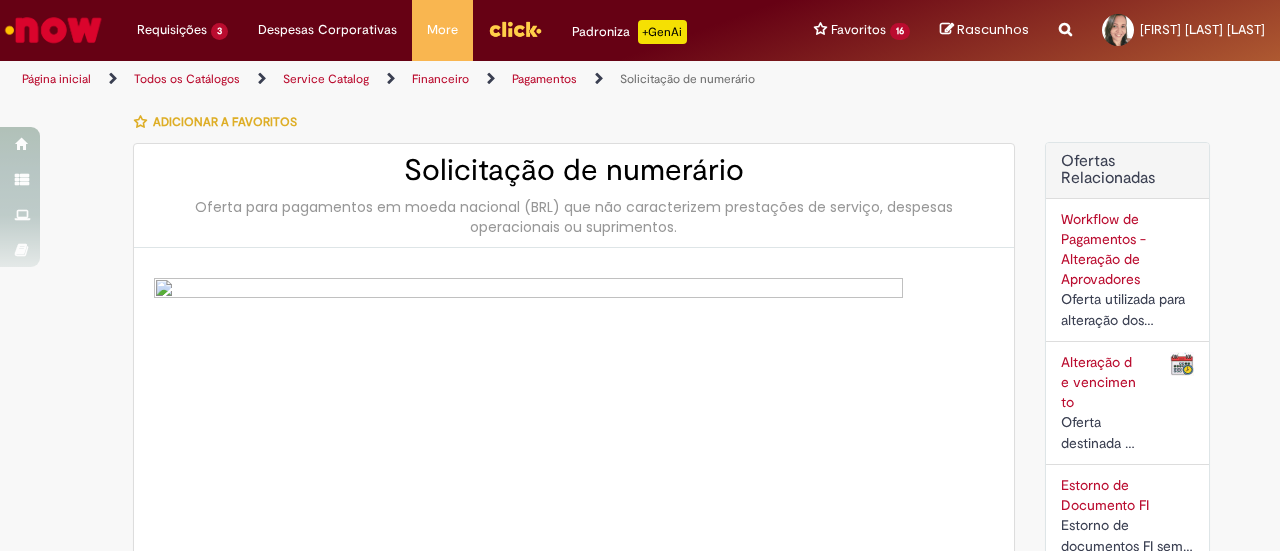 type on "********" 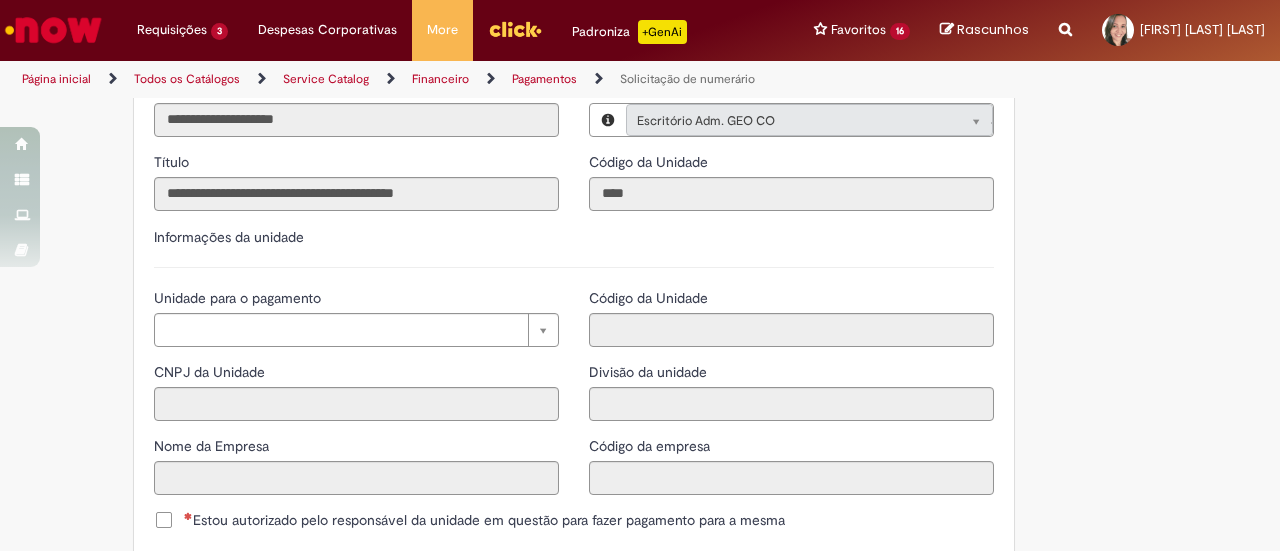 scroll, scrollTop: 1959, scrollLeft: 0, axis: vertical 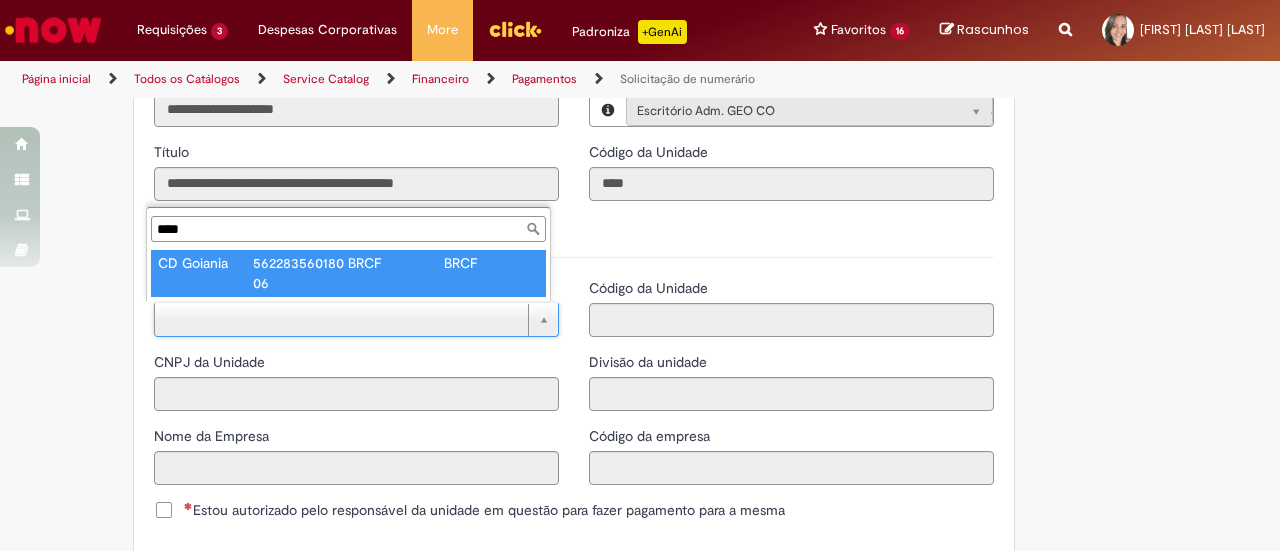 type on "****" 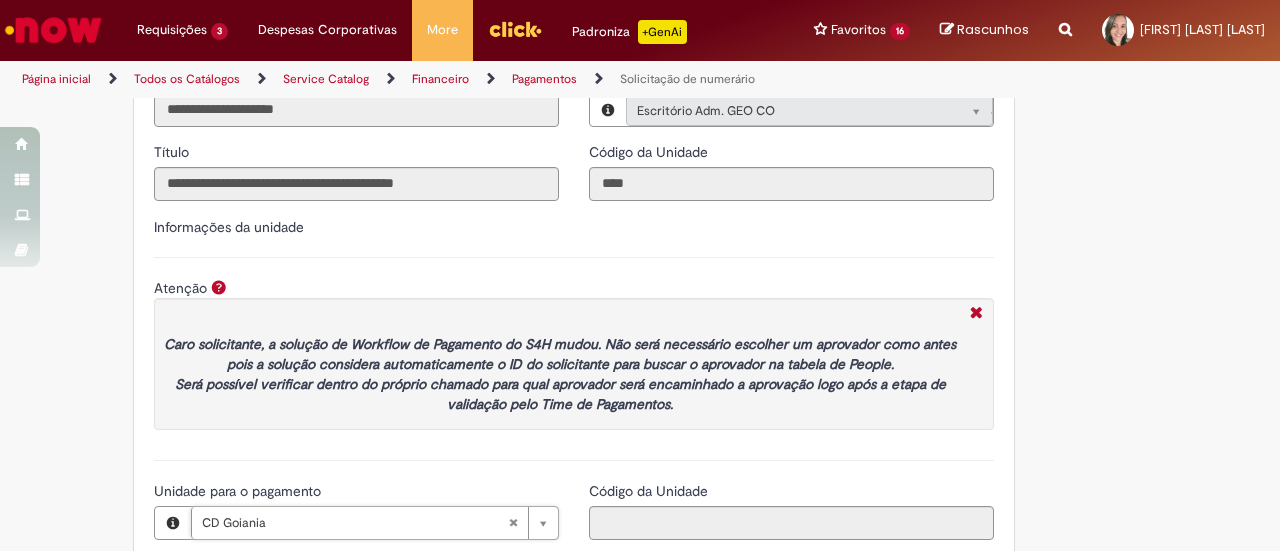 type on "**********" 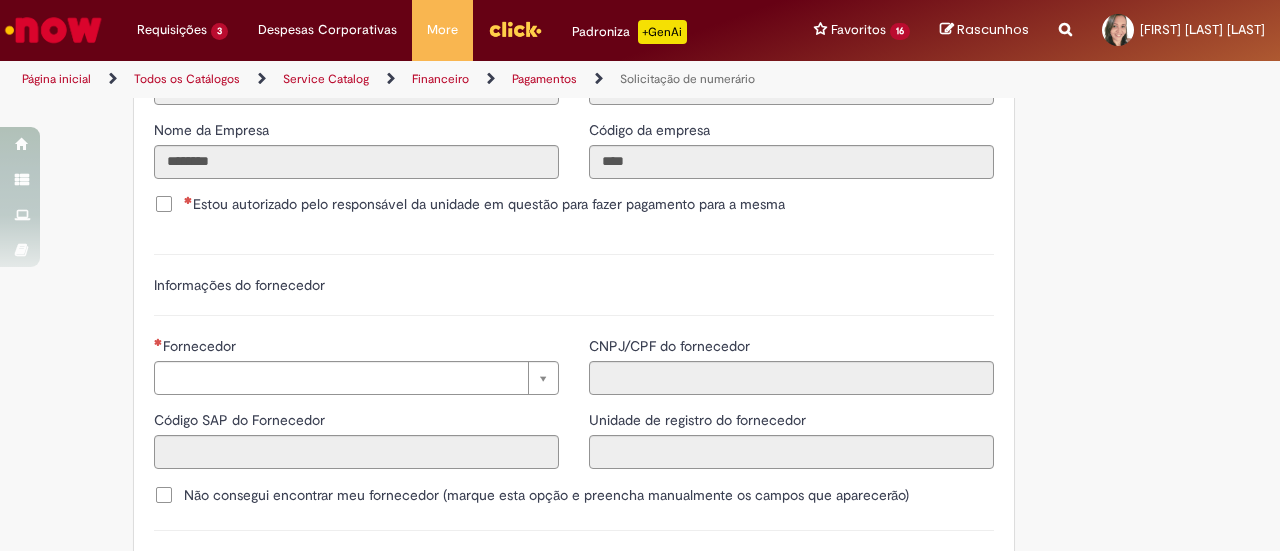scroll, scrollTop: 2473, scrollLeft: 0, axis: vertical 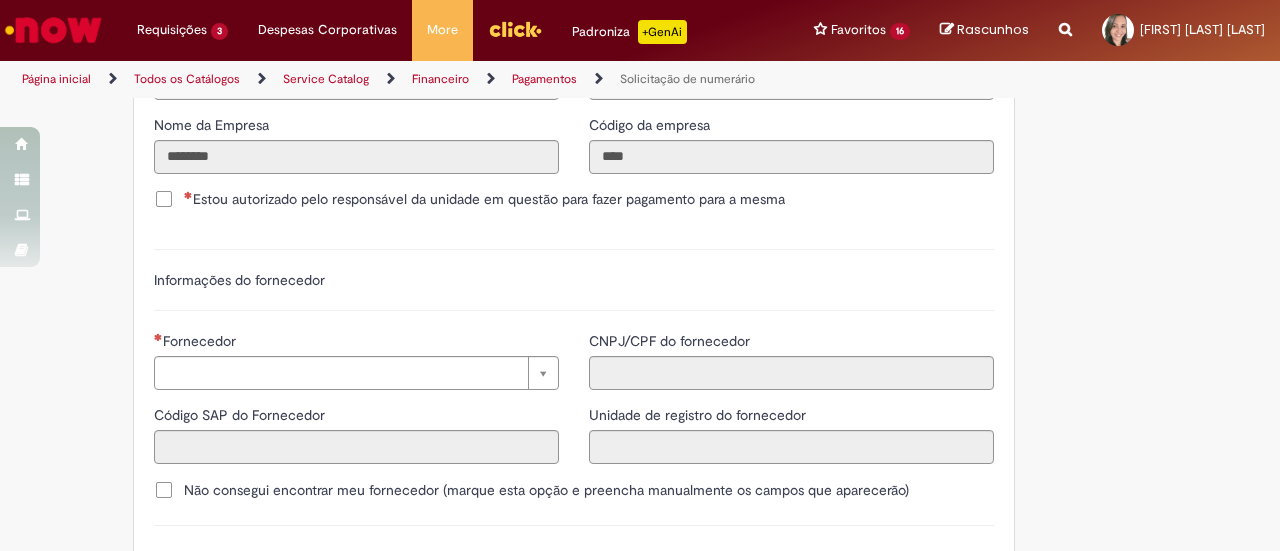 click on "Estou autorizado pelo responsável da unidade em questão para fazer pagamento para a mesma" at bounding box center (484, 199) 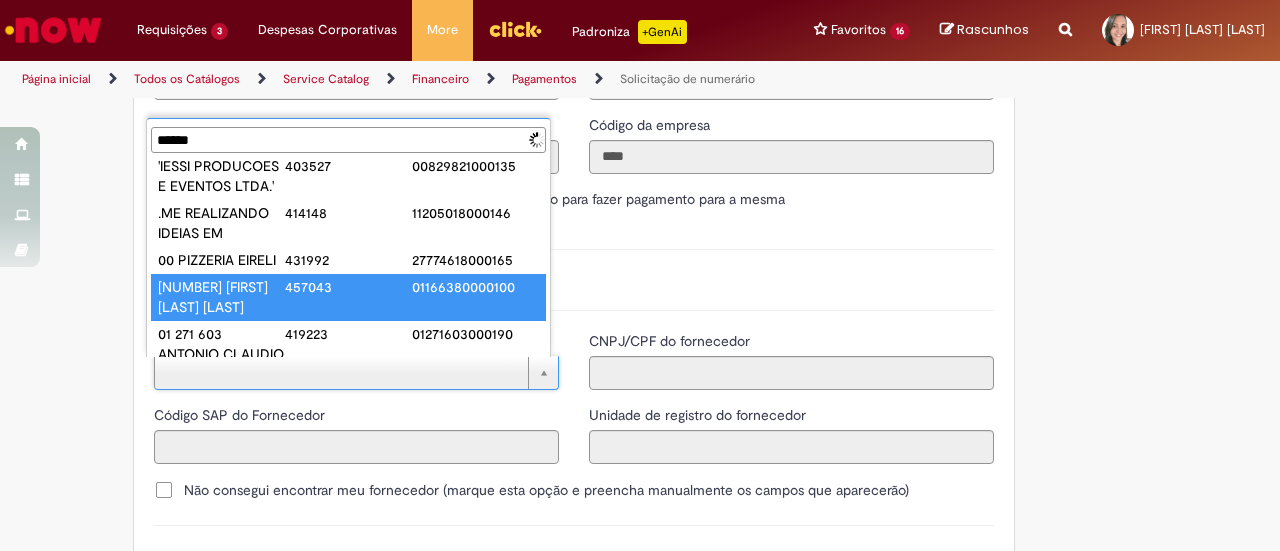 scroll, scrollTop: 0, scrollLeft: 0, axis: both 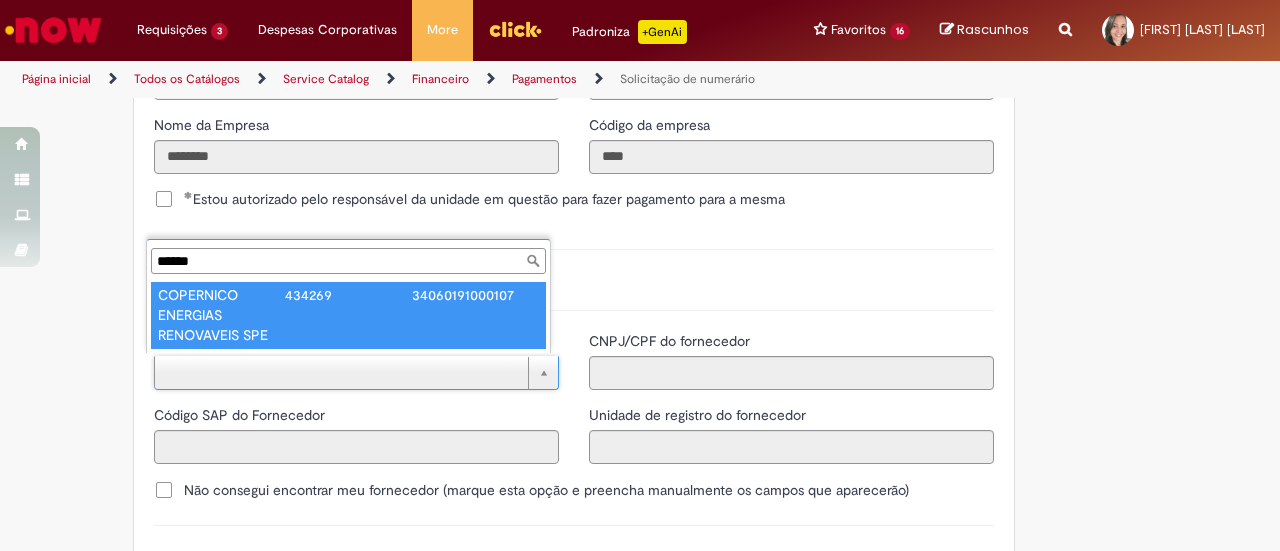 type on "******" 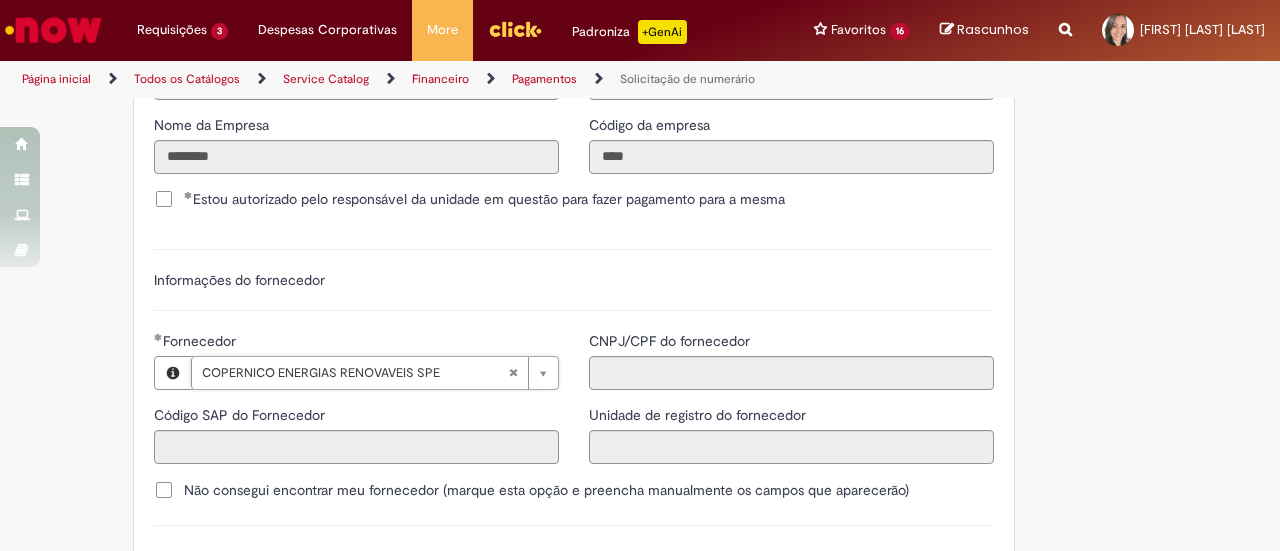 type on "******" 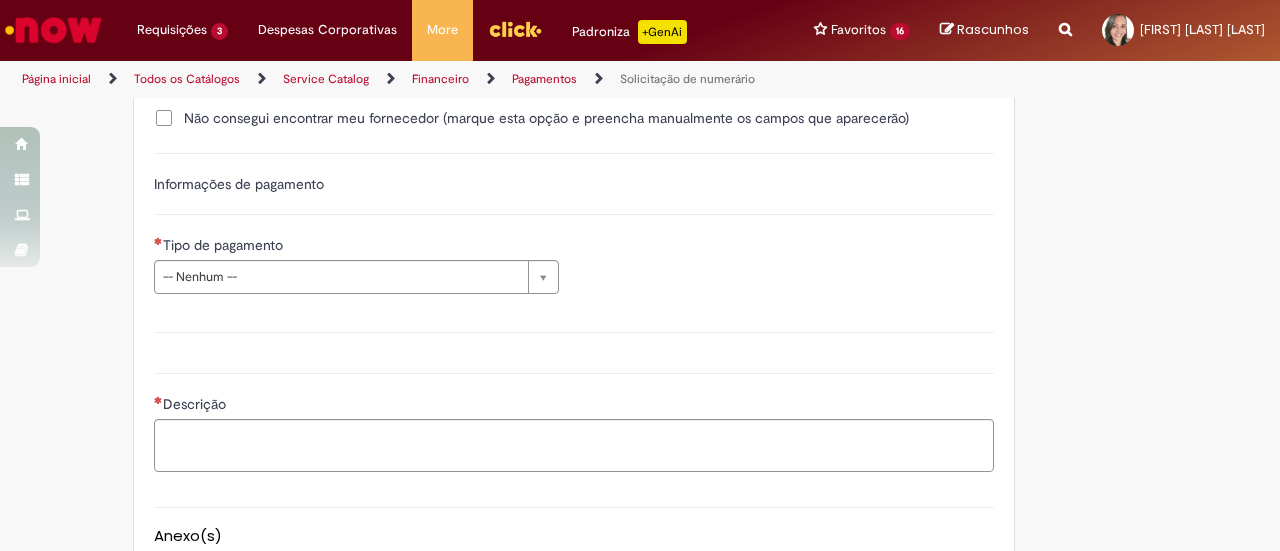 scroll, scrollTop: 2851, scrollLeft: 0, axis: vertical 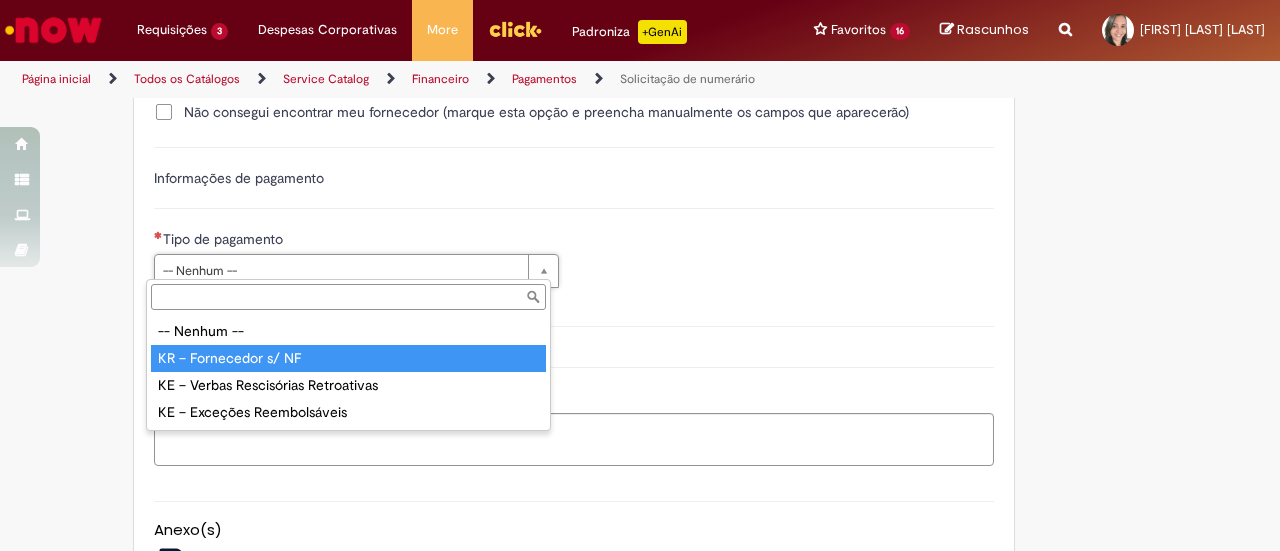type on "**********" 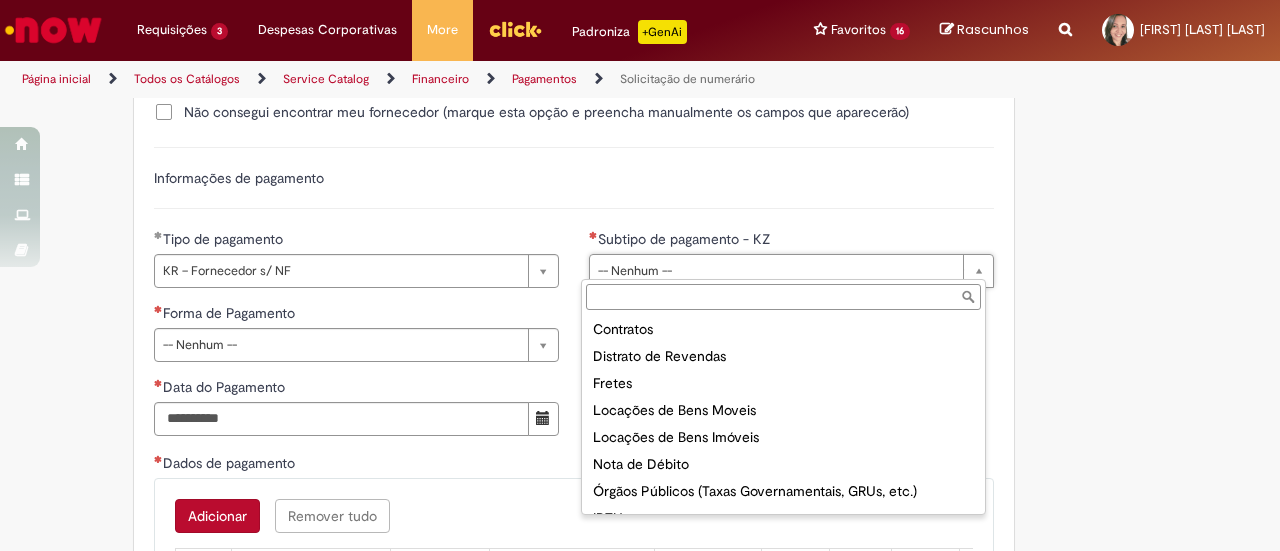 scroll, scrollTop: 139, scrollLeft: 0, axis: vertical 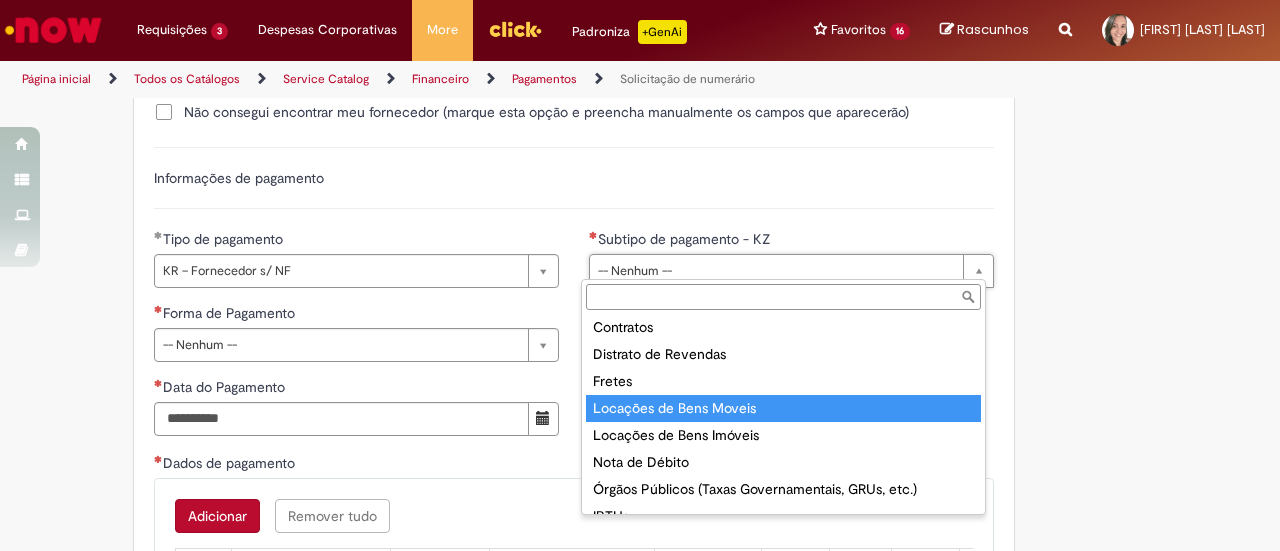 type on "**********" 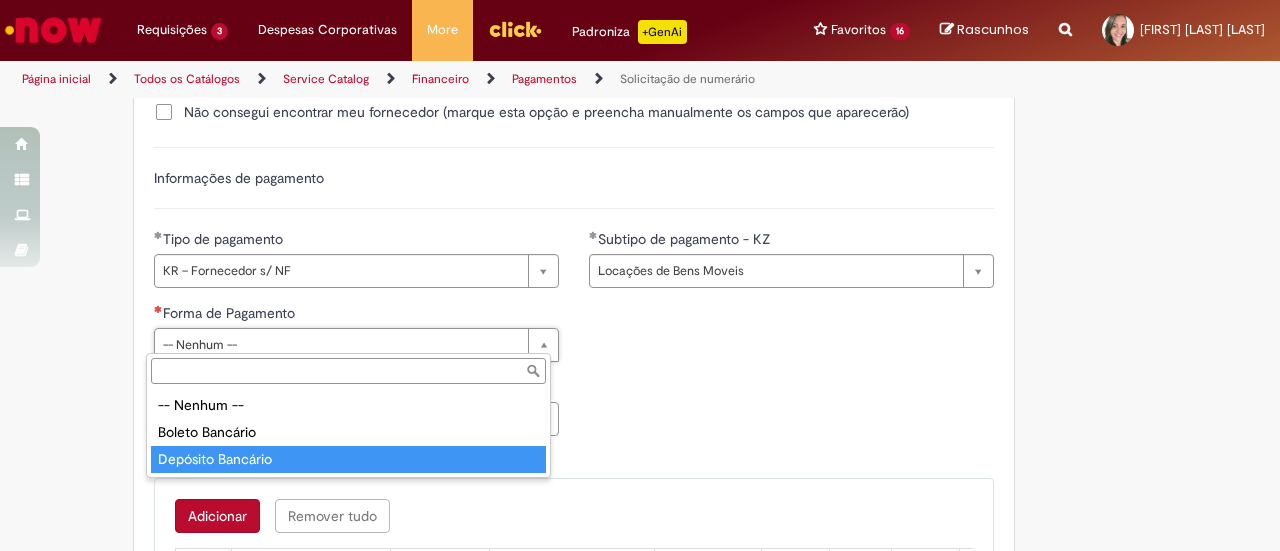 type on "**********" 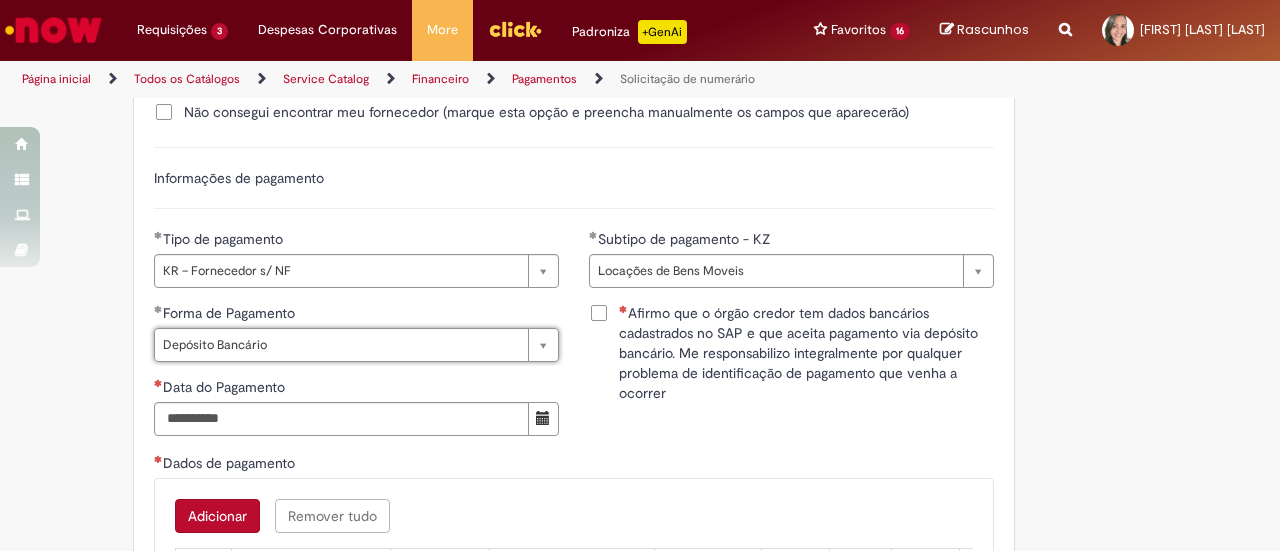 click on "Afirmo que o órgão credor tem dados bancários cadastrados no SAP e que aceita pagamento via depósito bancário. Me responsabilizo integralmente por qualquer problema de identificação de pagamento que venha a ocorrer" at bounding box center (806, 353) 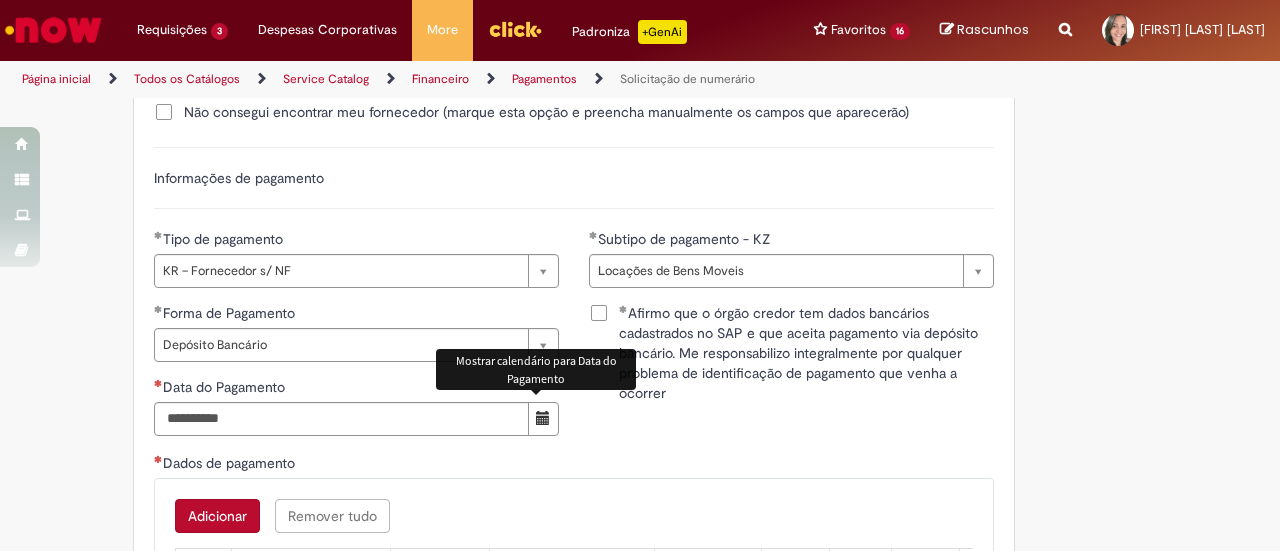 click at bounding box center [543, 418] 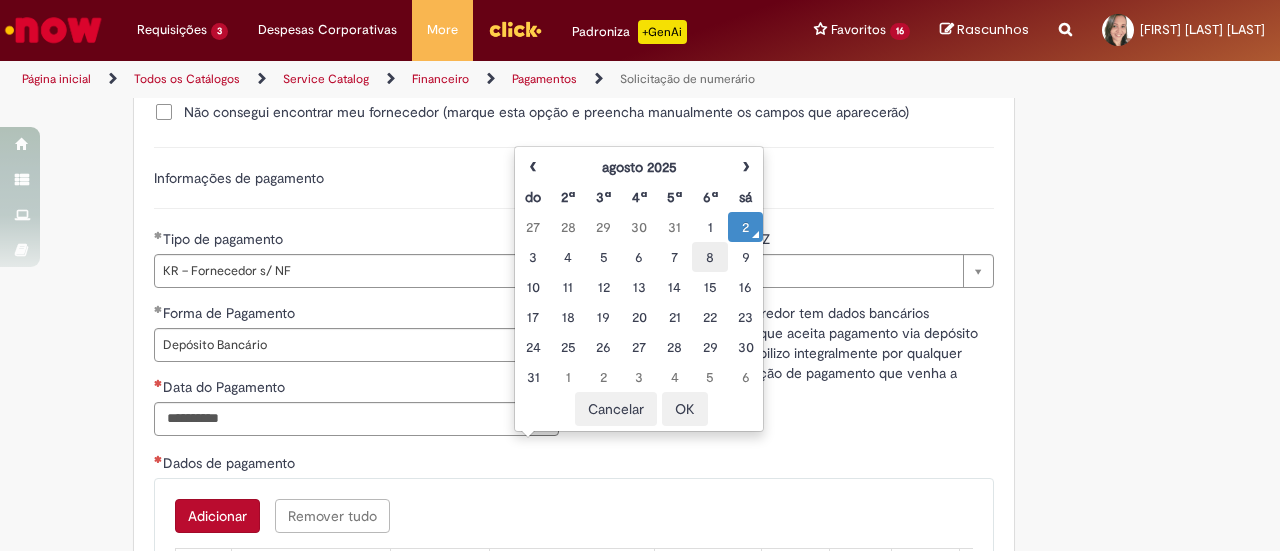click on "8" at bounding box center [709, 257] 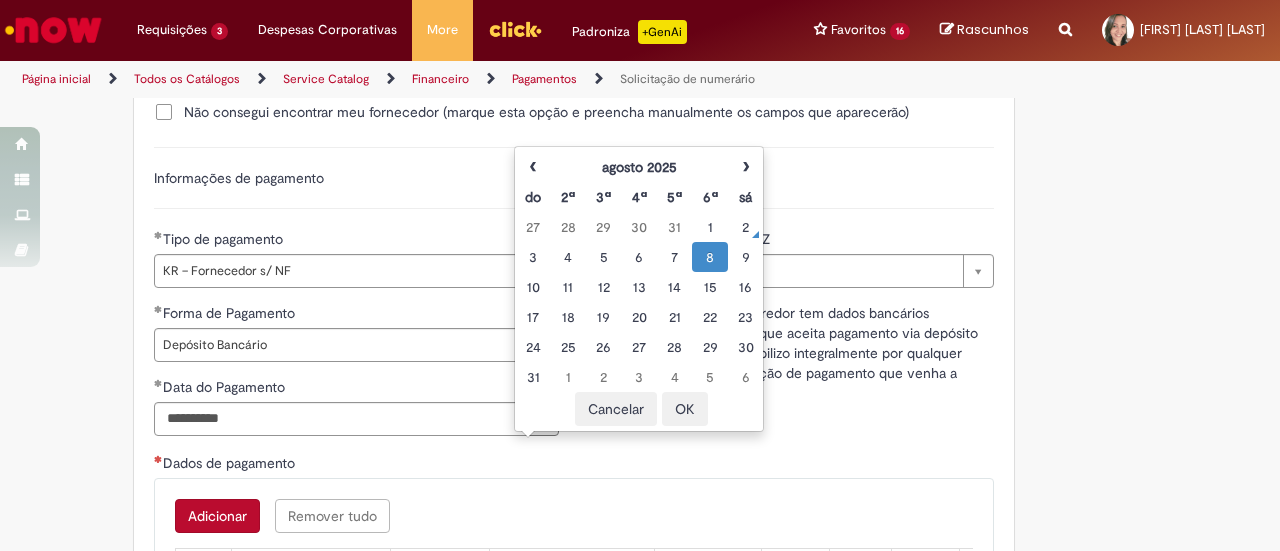 click on "Afirmo que o órgão credor tem dados bancários cadastrados no SAP e que aceita pagamento via depósito bancário. Me responsabilizo integralmente por qualquer problema de identificação de pagamento que venha a ocorrer" at bounding box center [806, 353] 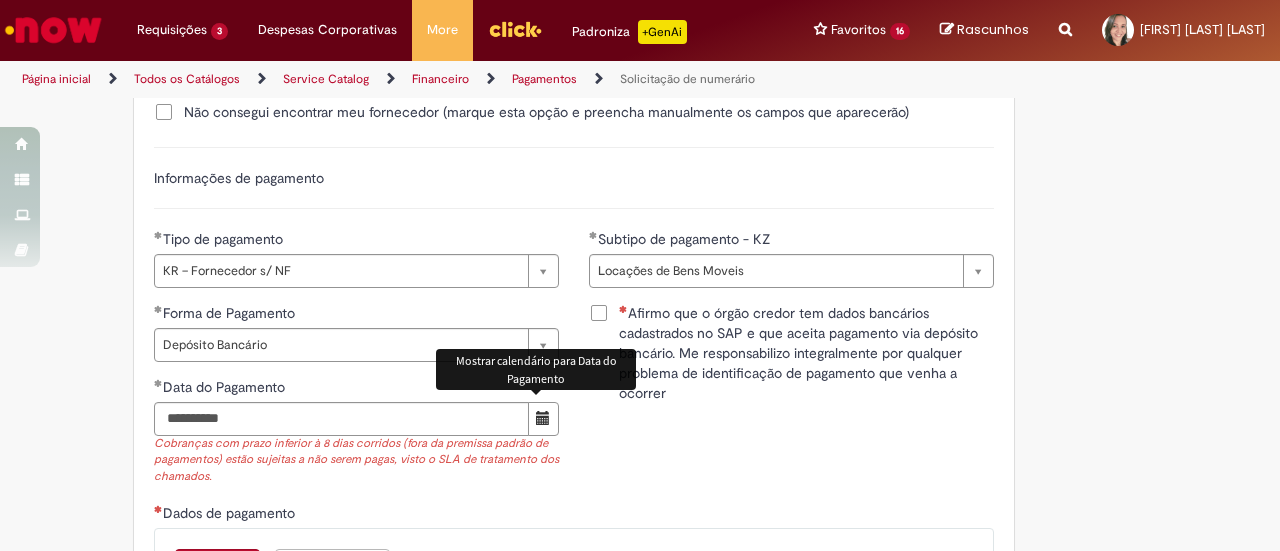 click at bounding box center (543, 418) 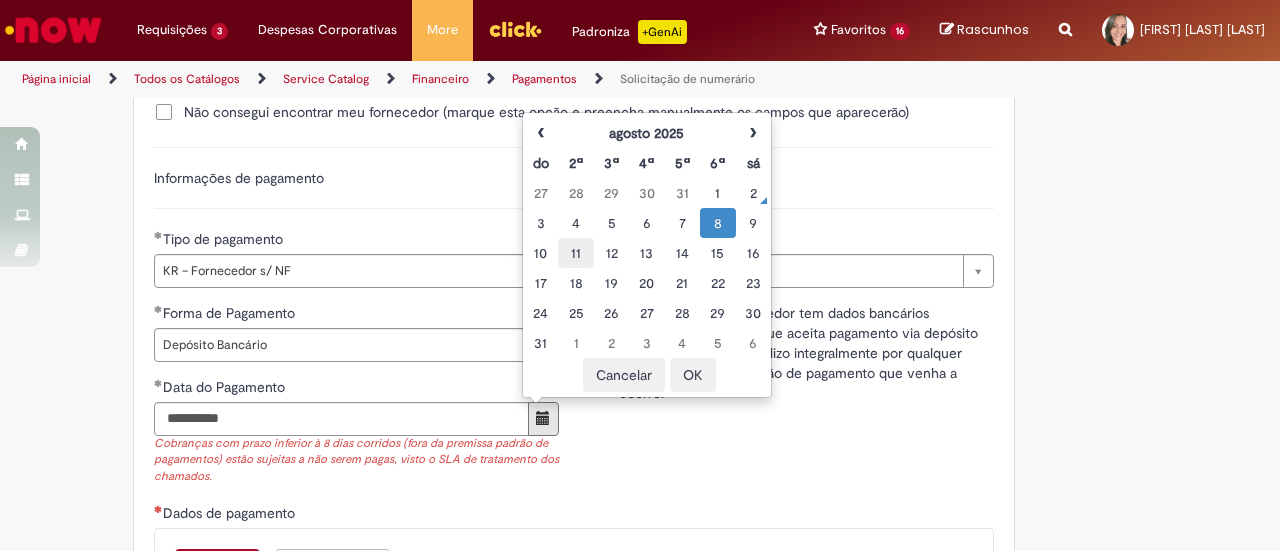 click on "11" at bounding box center [575, 253] 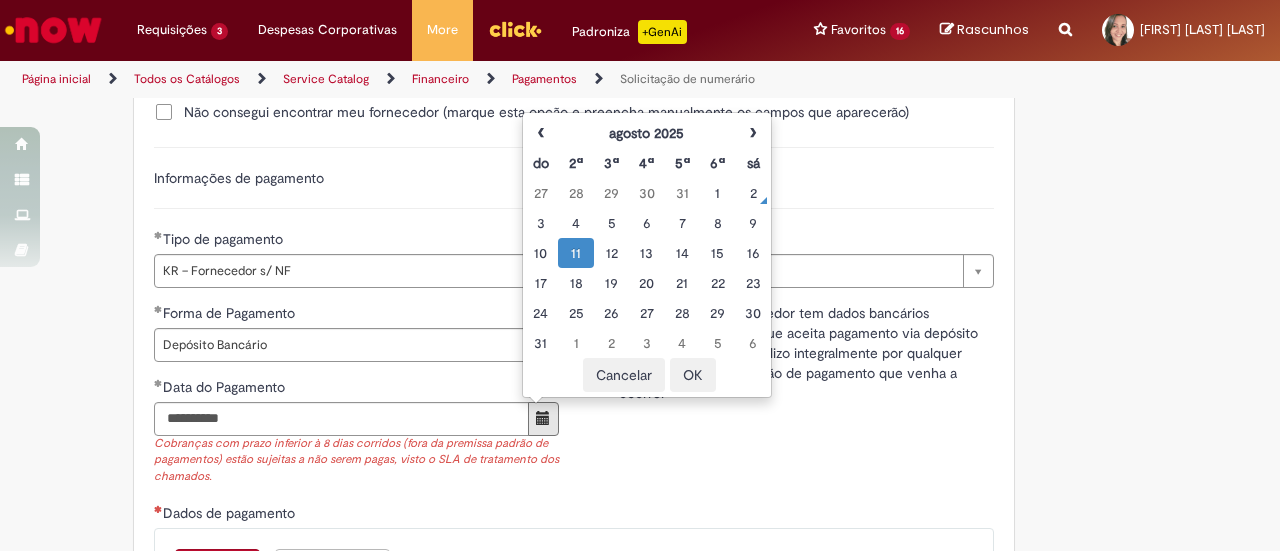 click on "Afirmo que o órgão credor tem dados bancários cadastrados no SAP e que aceita pagamento via depósito bancário. Me responsabilizo integralmente por qualquer problema de identificação de pagamento que venha a ocorrer" at bounding box center [806, 353] 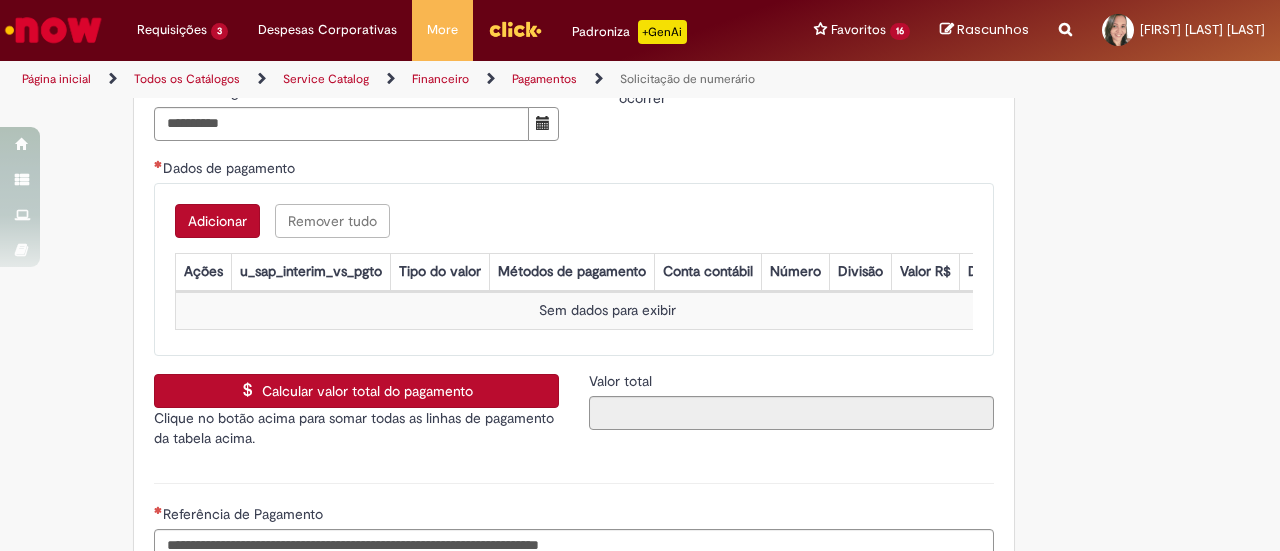 scroll, scrollTop: 3172, scrollLeft: 0, axis: vertical 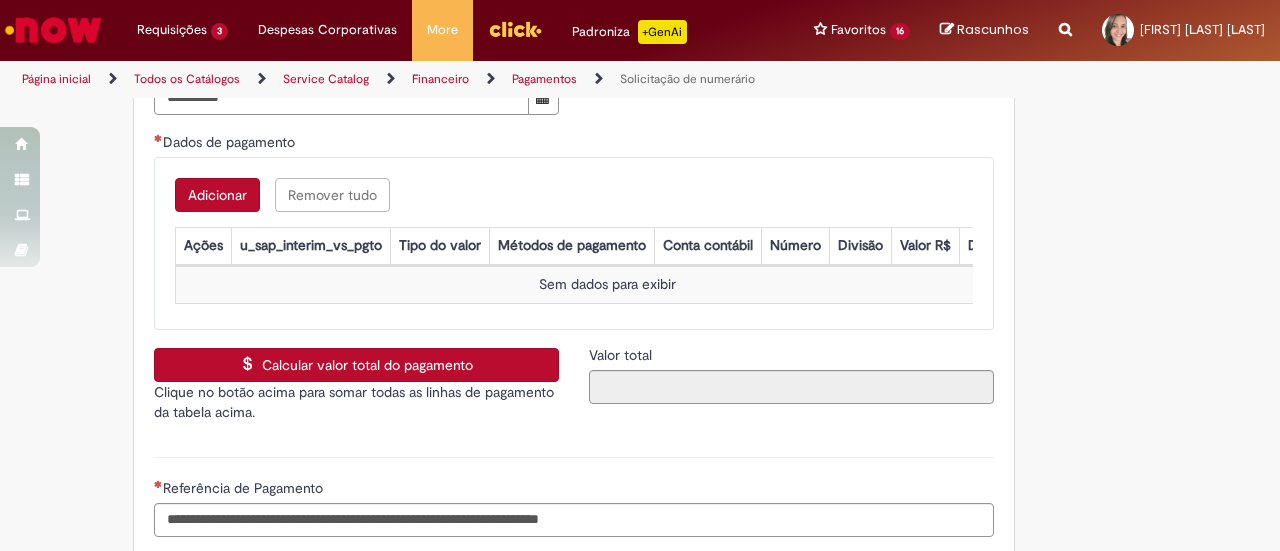 click on "Adicionar" at bounding box center [217, 195] 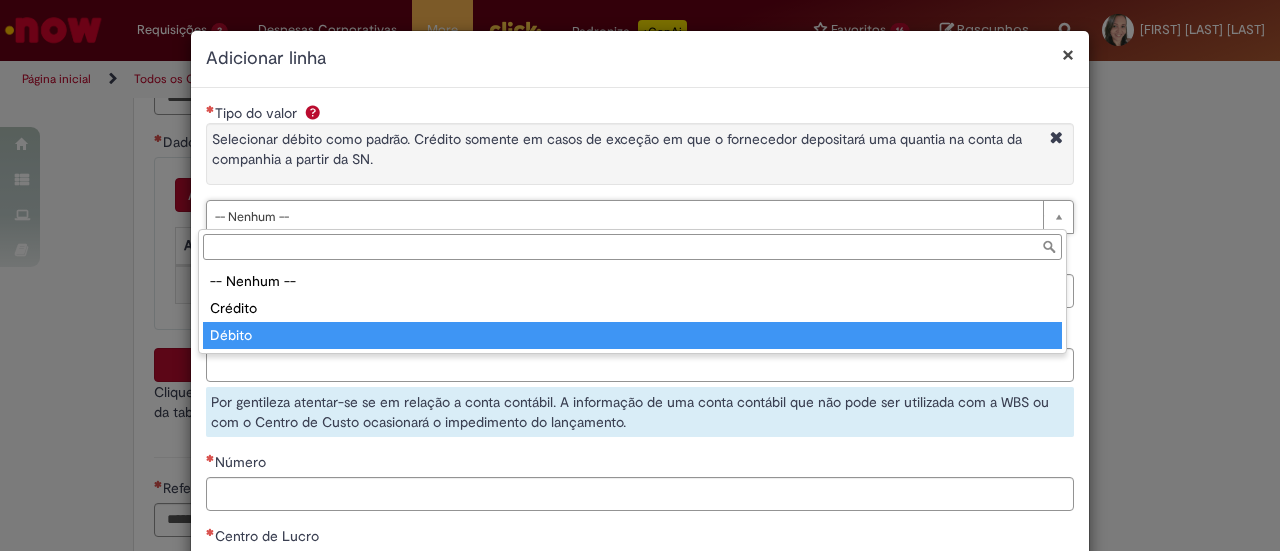 type on "******" 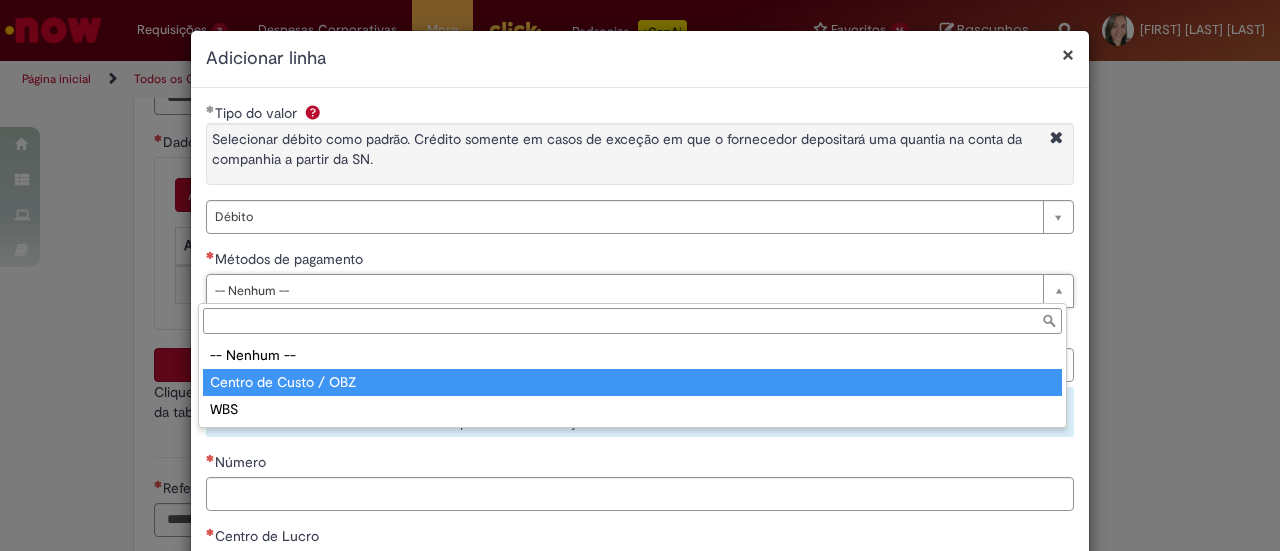 type on "**********" 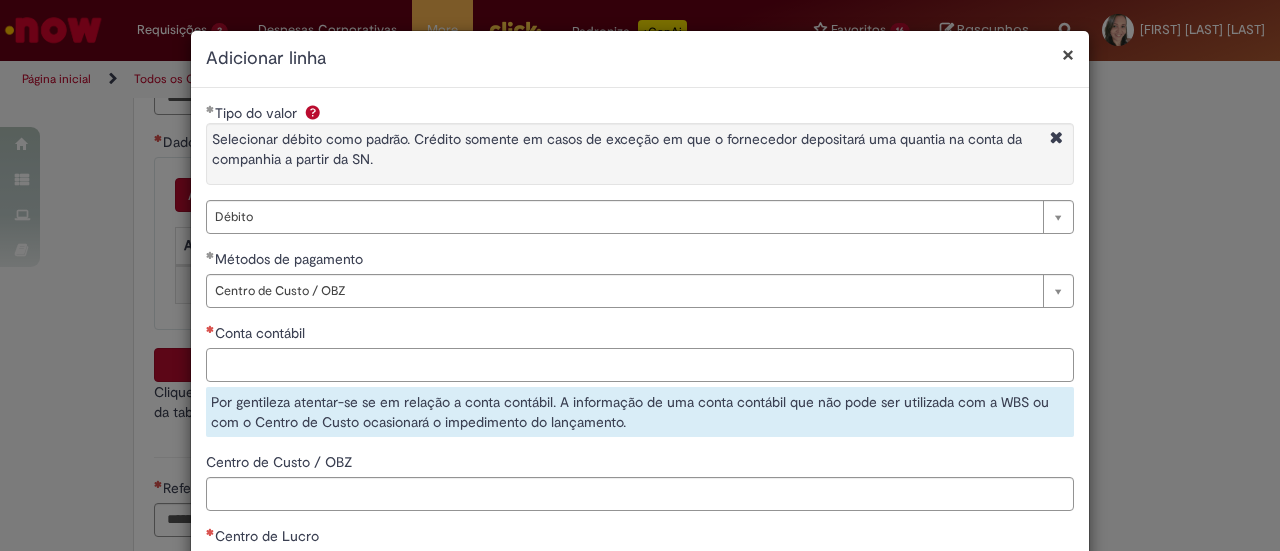 click on "Conta contábil" at bounding box center [640, 365] 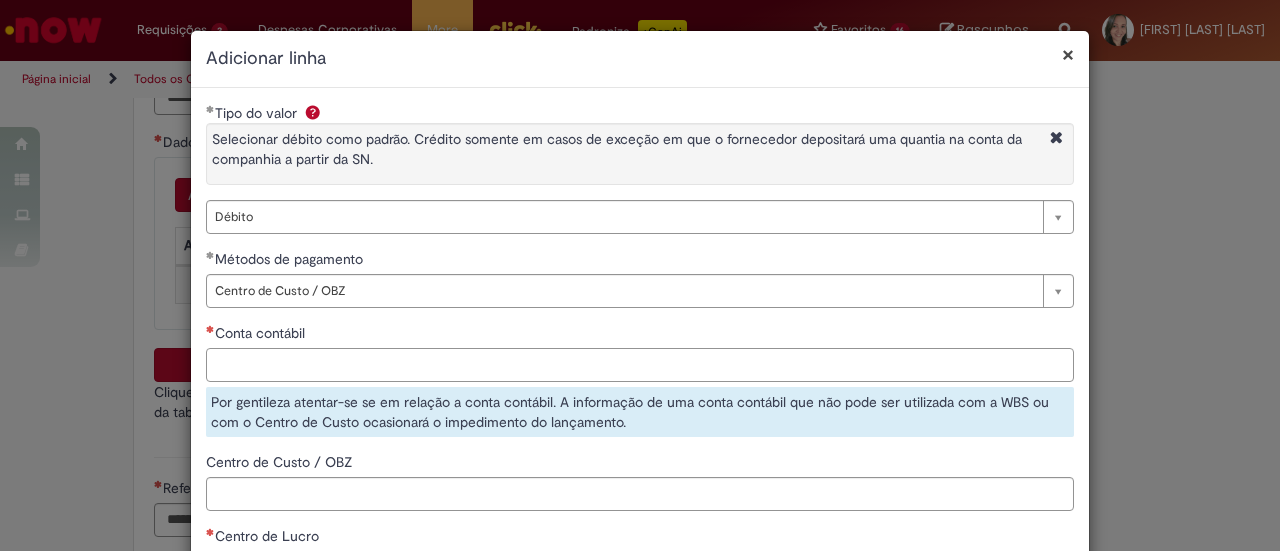 paste on "********" 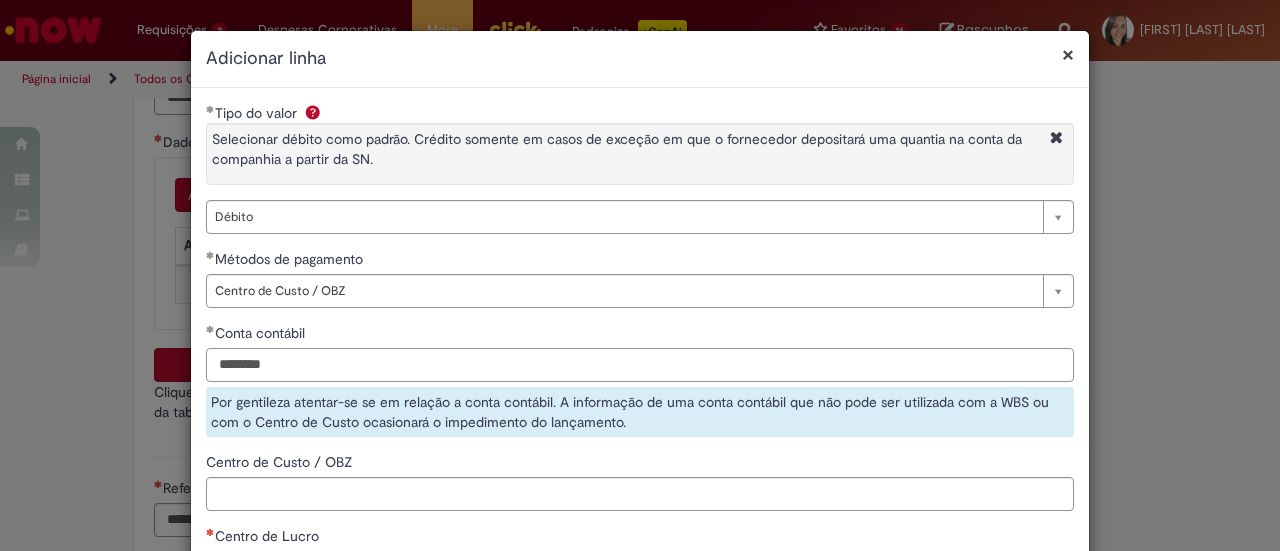 type on "********" 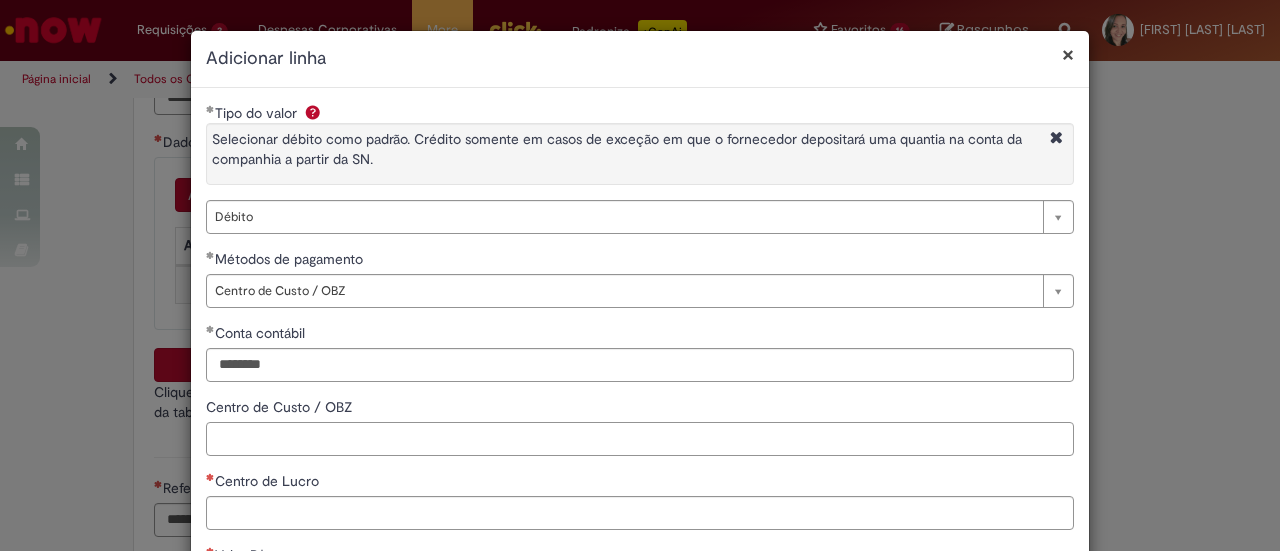 click on "Centro de Custo / OBZ" at bounding box center (640, 439) 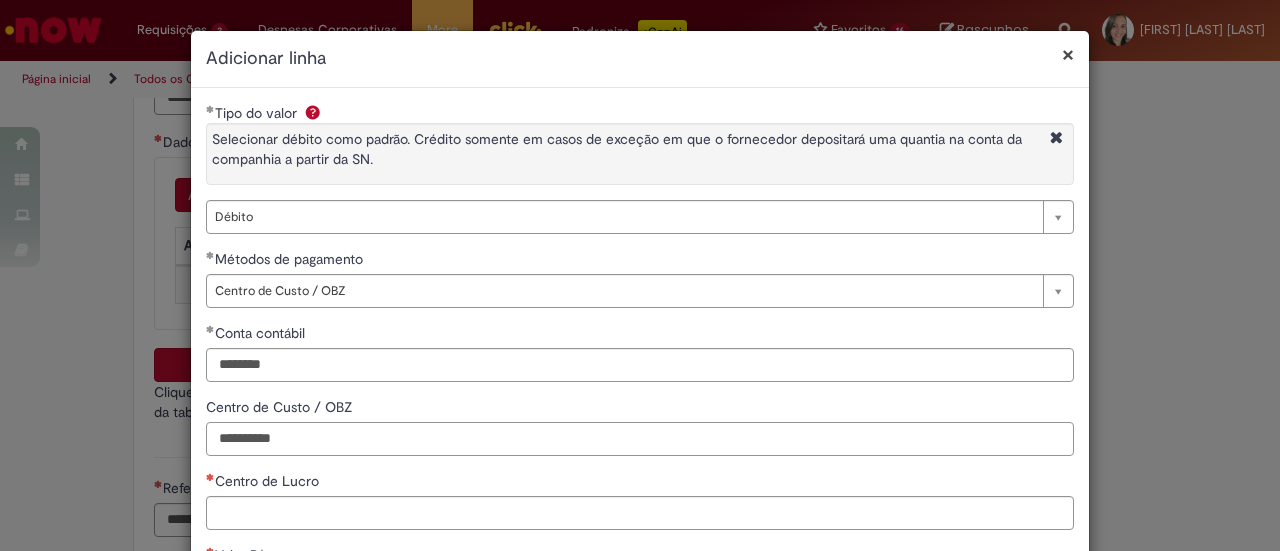 type on "**********" 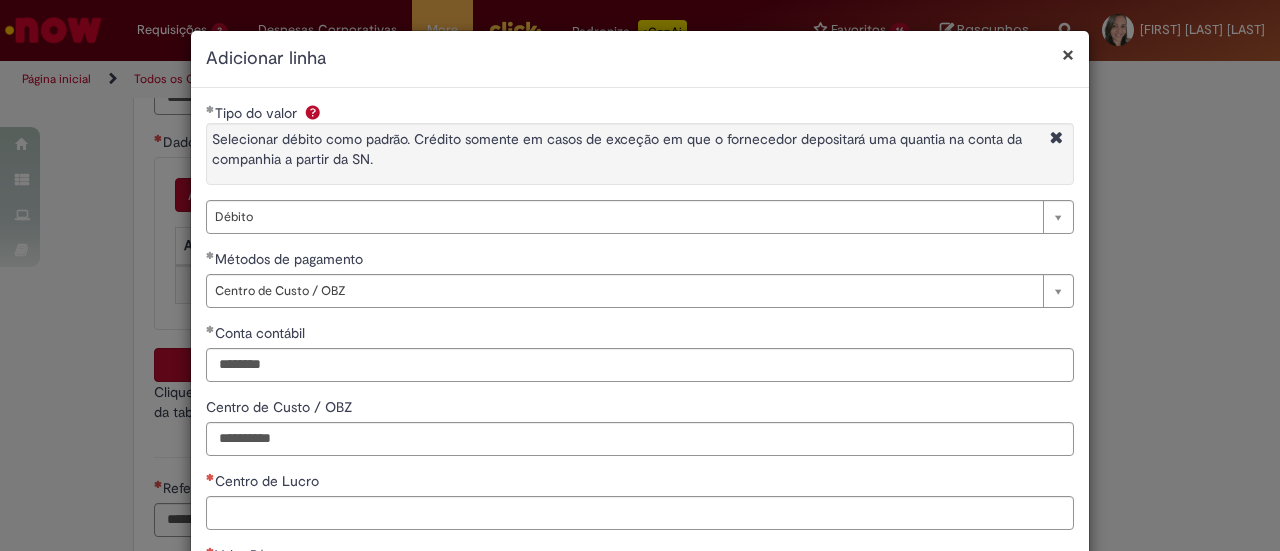 drag, startPoint x: 1263, startPoint y: 343, endPoint x: 1256, endPoint y: 376, distance: 33.734257 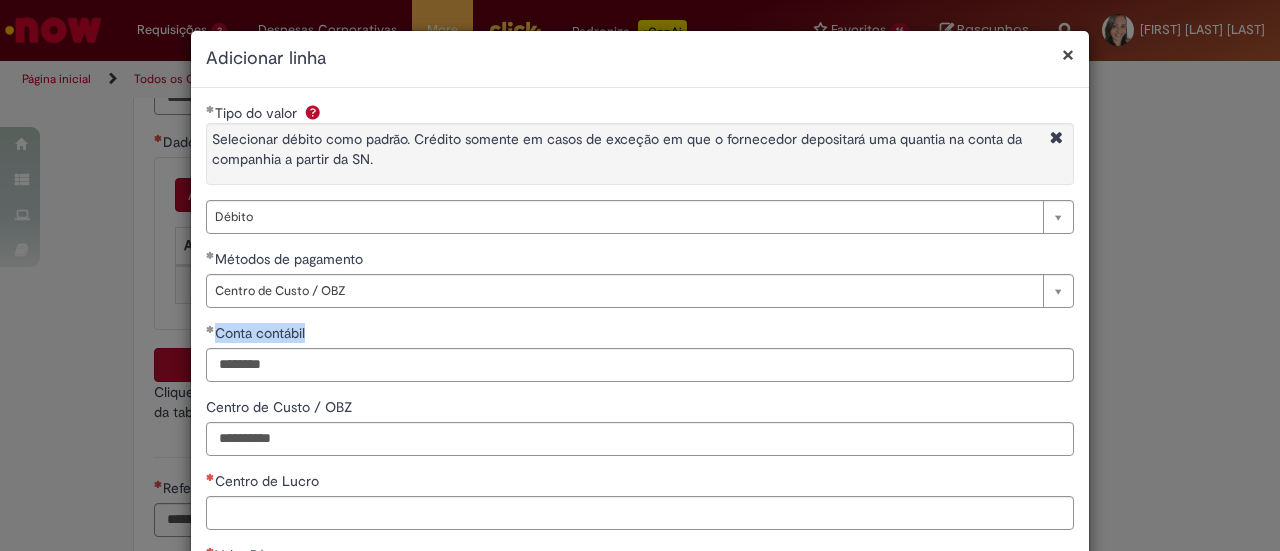 drag, startPoint x: 1279, startPoint y: 299, endPoint x: 1274, endPoint y: 353, distance: 54.230988 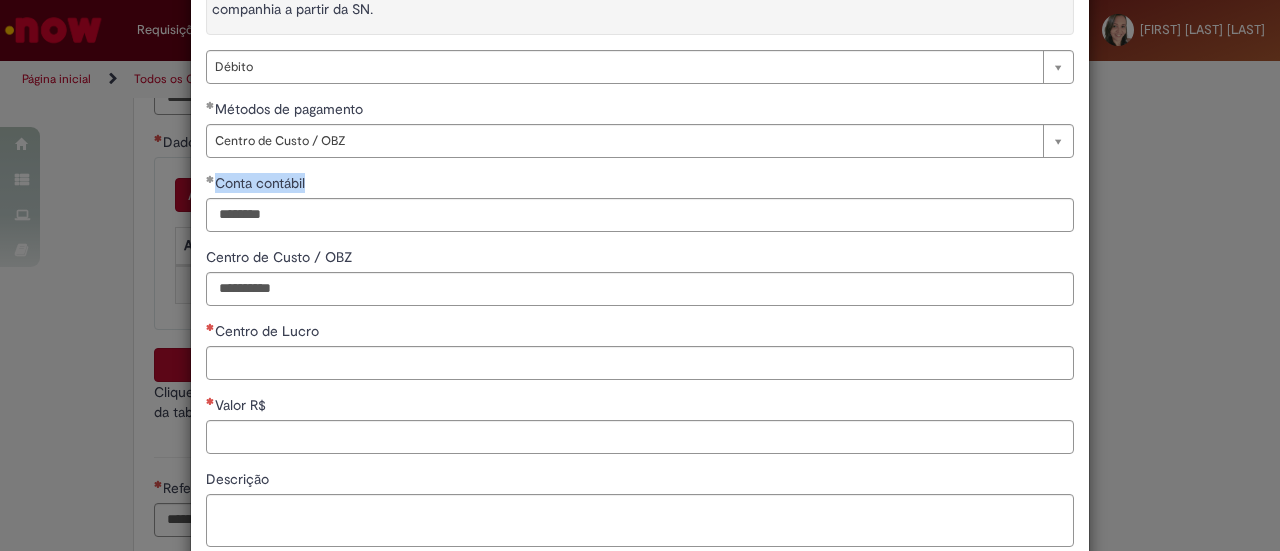 scroll, scrollTop: 191, scrollLeft: 0, axis: vertical 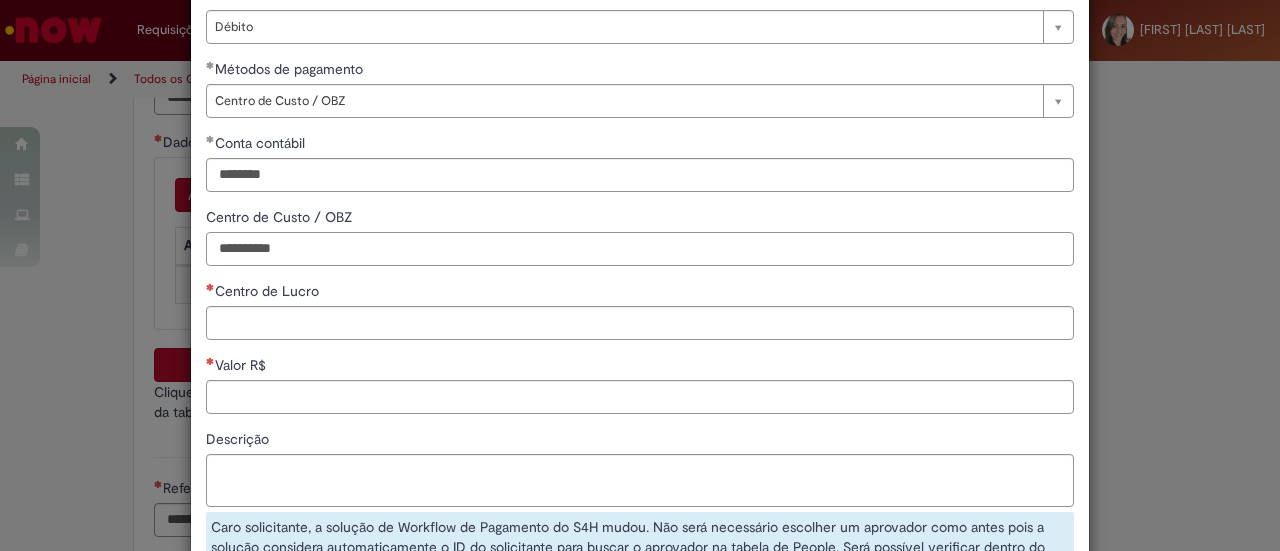 drag, startPoint x: 246, startPoint y: 241, endPoint x: 187, endPoint y: 237, distance: 59.135437 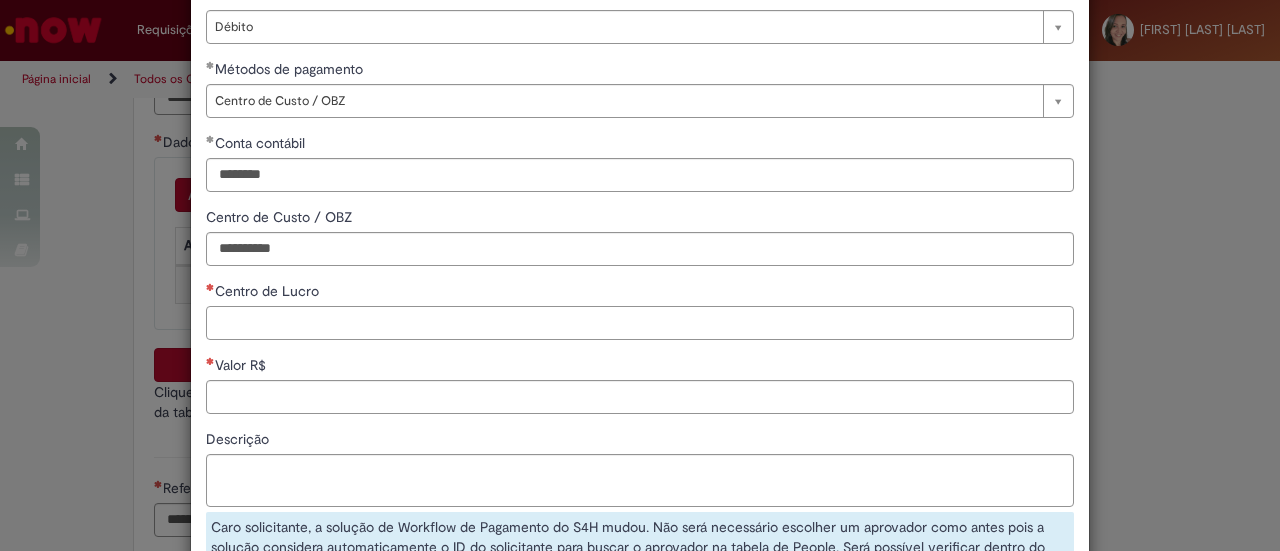 click on "Centro de Lucro" at bounding box center [640, 323] 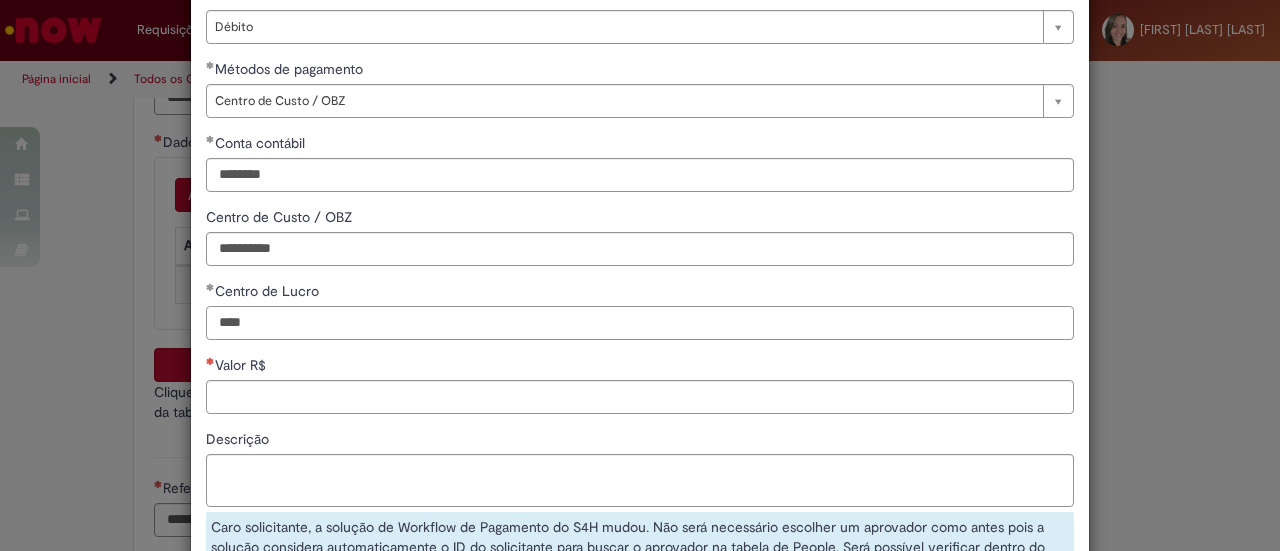 type on "****" 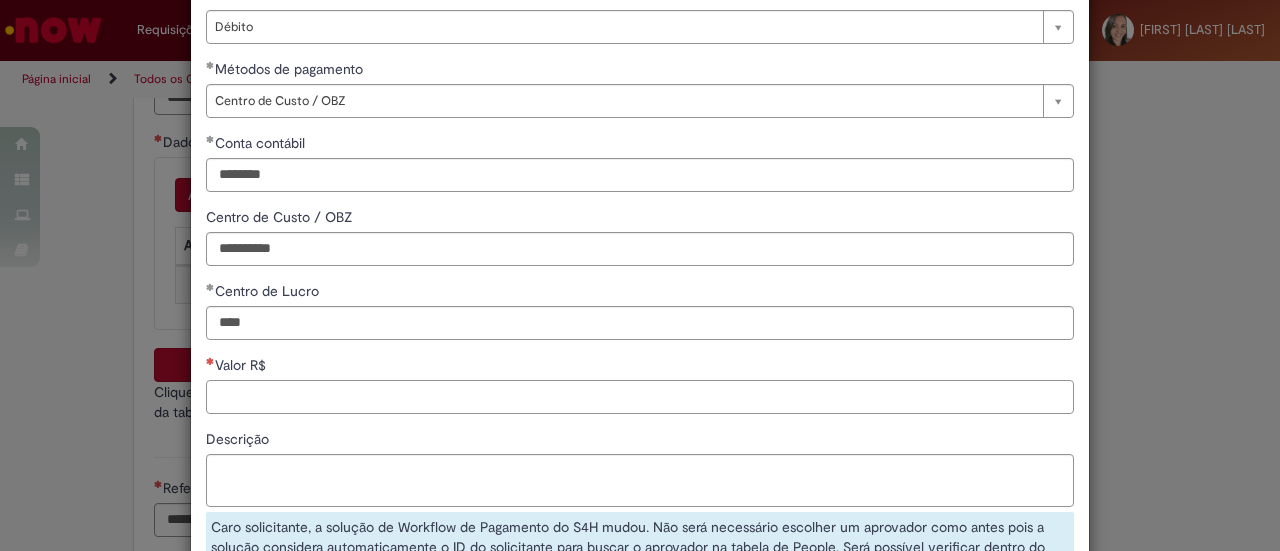 click on "Valor R$" at bounding box center (640, 397) 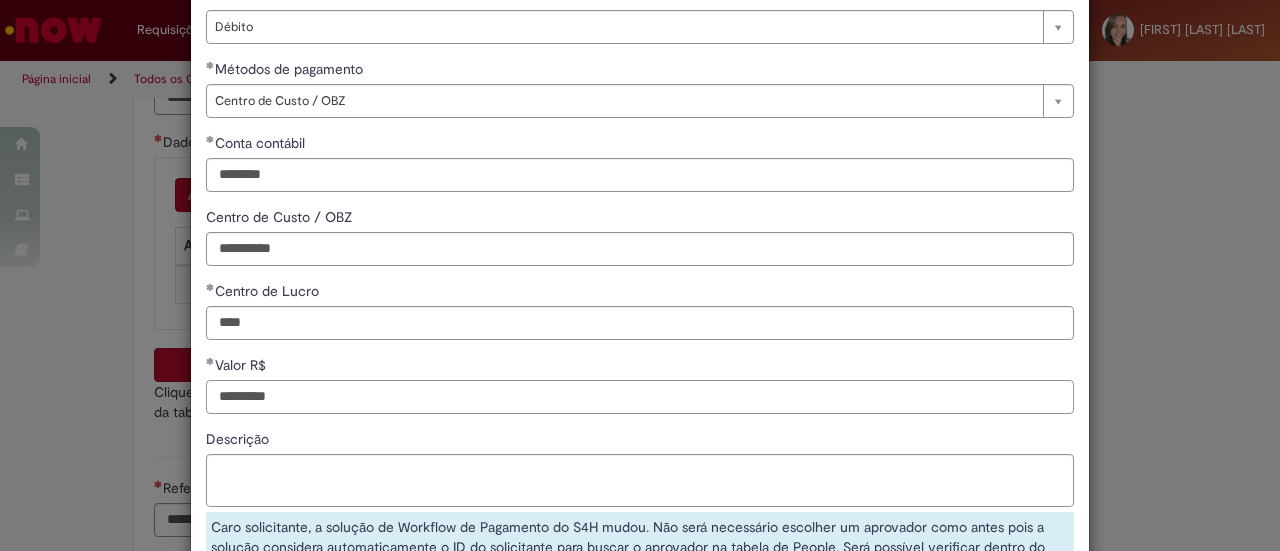 type on "********" 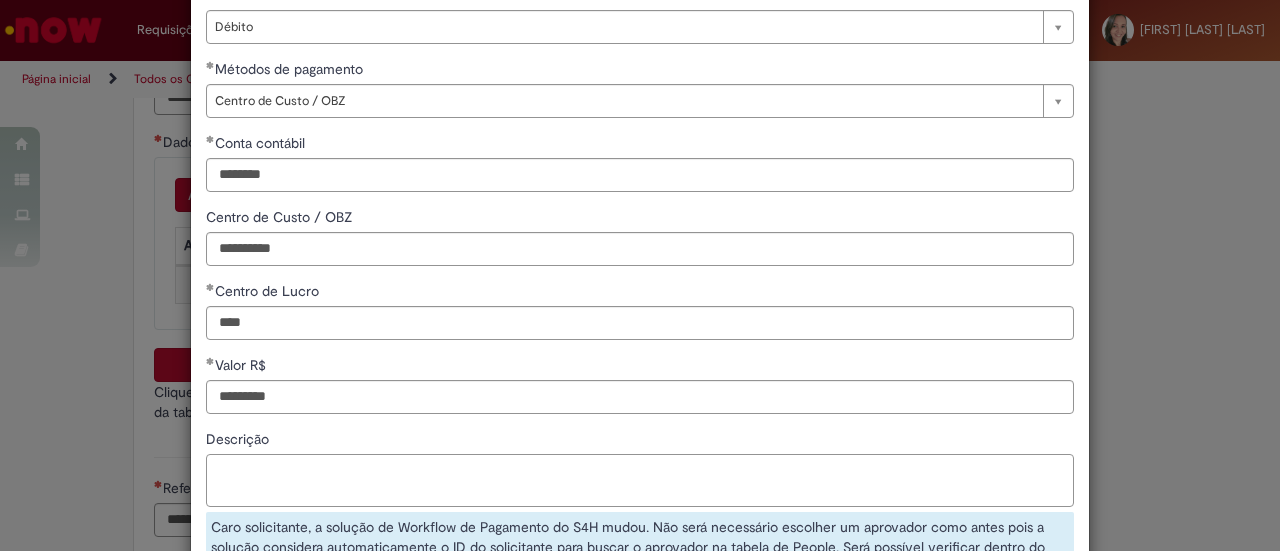 click on "Descrição Caro solicitante, a solução de Workflow de Pagamento do S4H mudou. Não será necessário escolher um aprovador como antes pois a solução considera automaticamente o ID do solicitante para buscar o aprovador na tabela de People. Será possível verificar dentro do próprio chamado para qual aprovador será encaminhado a aprovação logo após a etapa de validação pelo Time de Pagamentos." at bounding box center [640, 505] 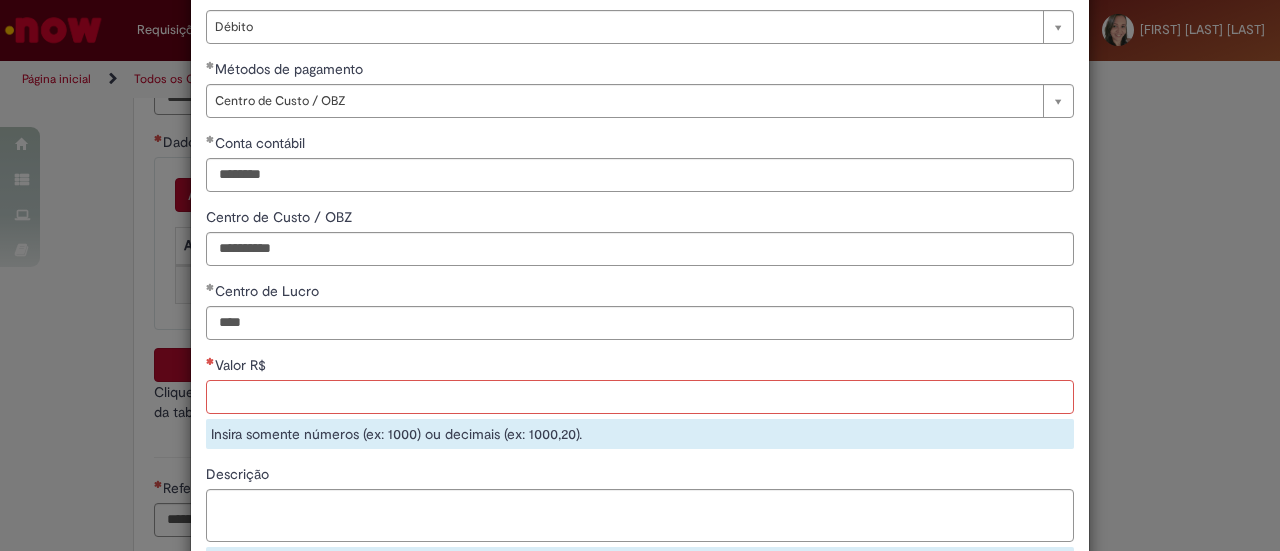 click on "Valor R$" at bounding box center [640, 397] 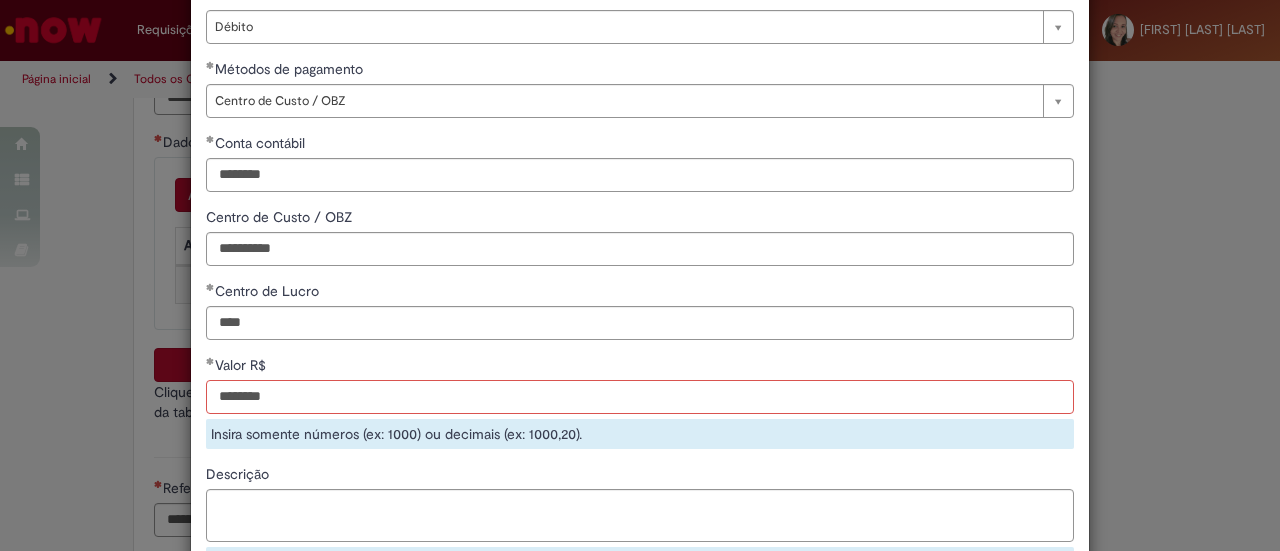 type on "********" 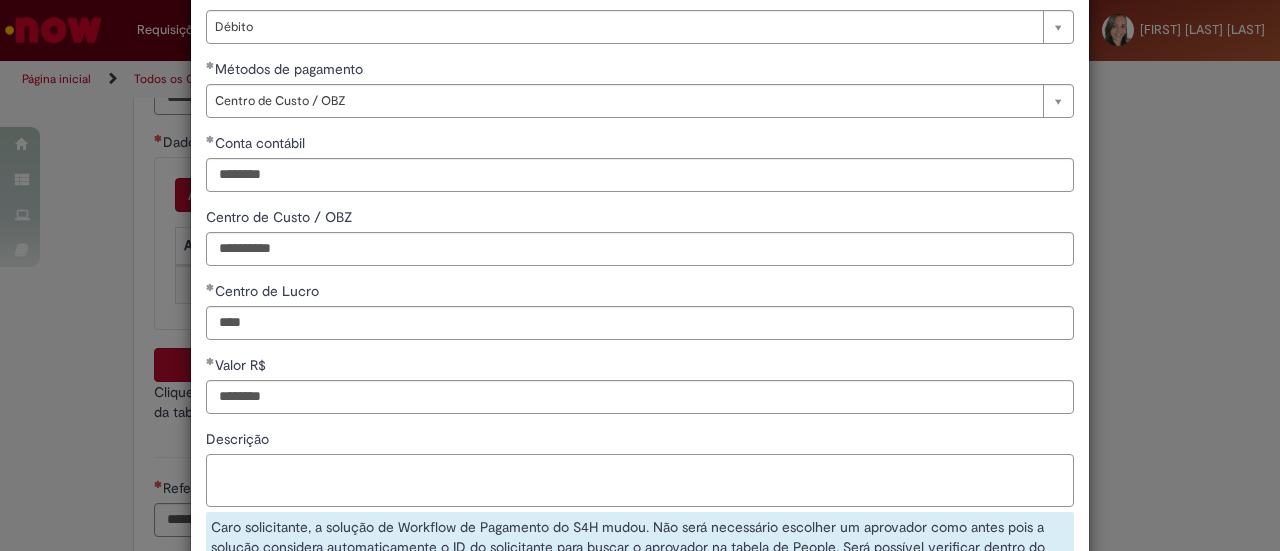 click on "Descrição" at bounding box center (640, 480) 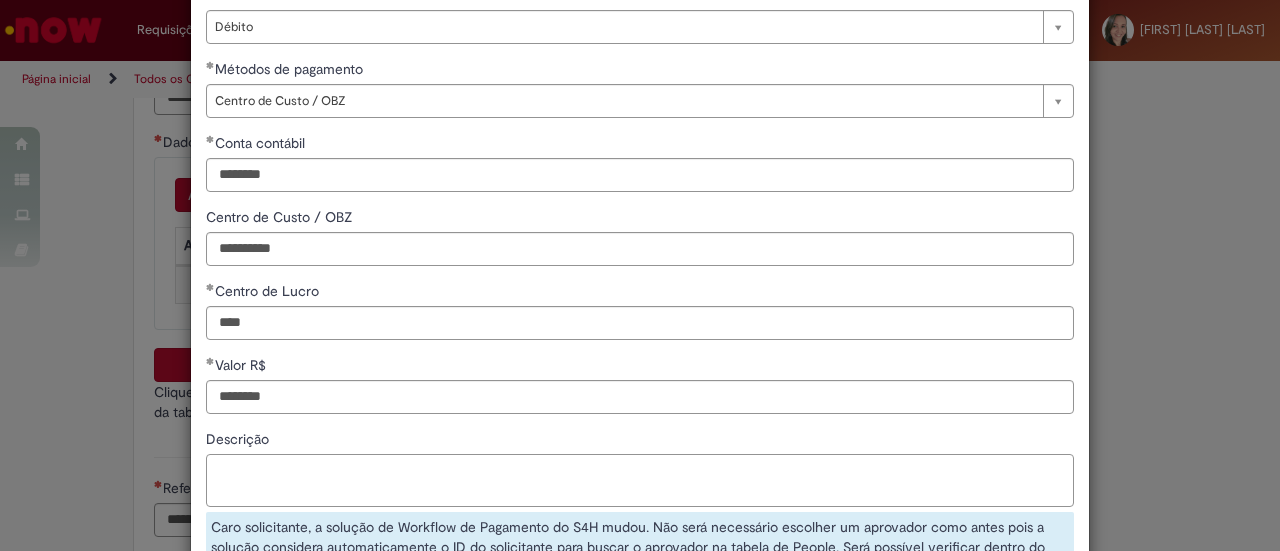 paste on "**********" 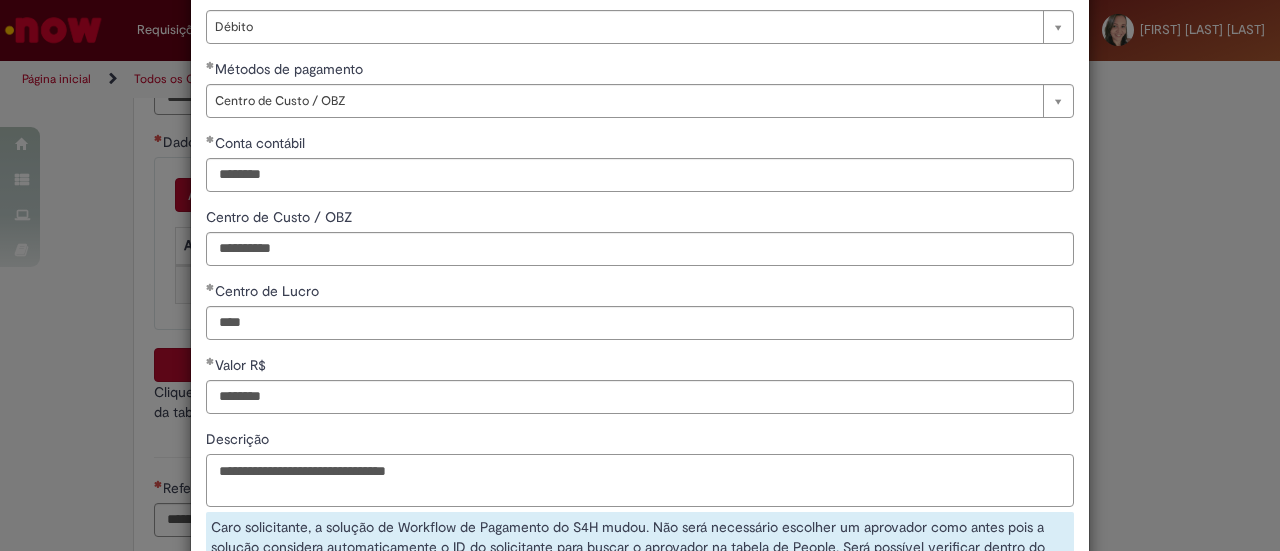 type on "**********" 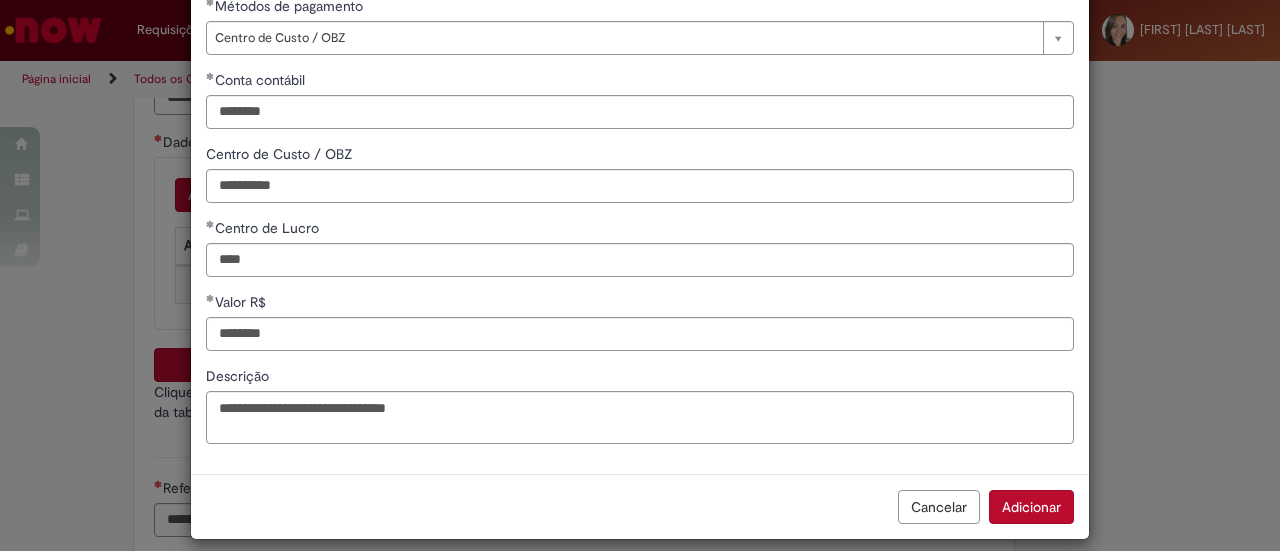 scroll, scrollTop: 252, scrollLeft: 0, axis: vertical 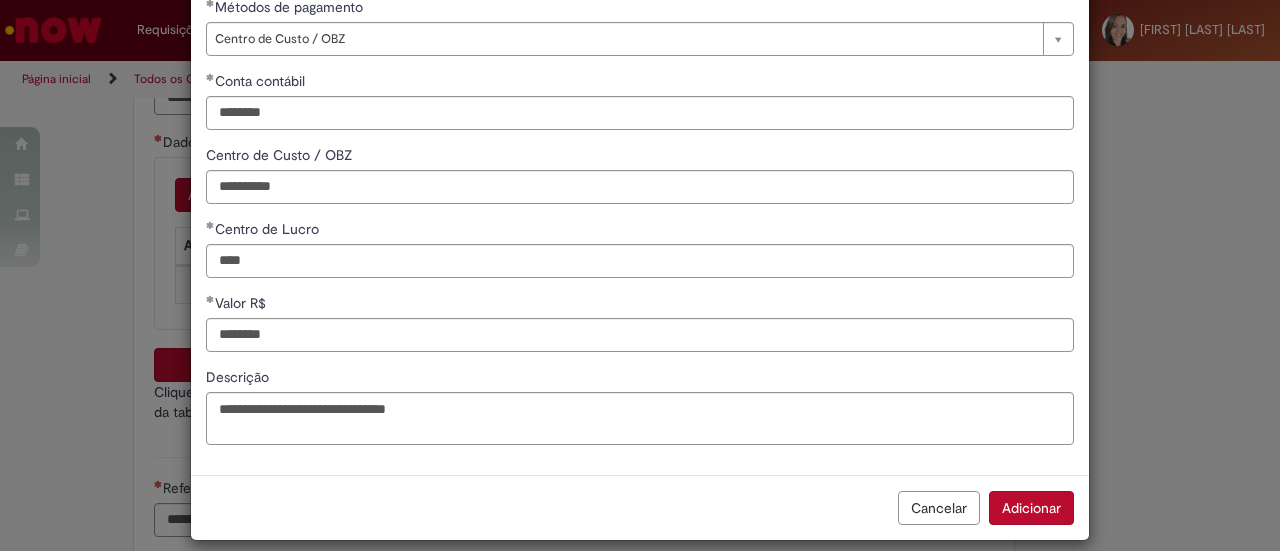 click on "Adicionar" at bounding box center [1031, 508] 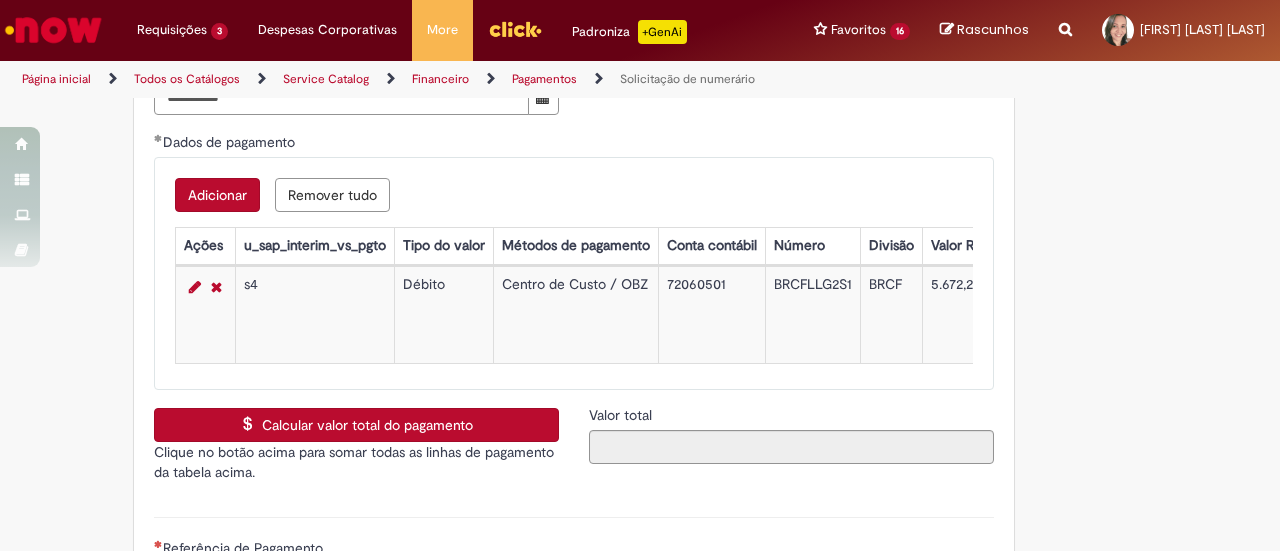 click on "Calcular valor total do pagamento" at bounding box center [356, 425] 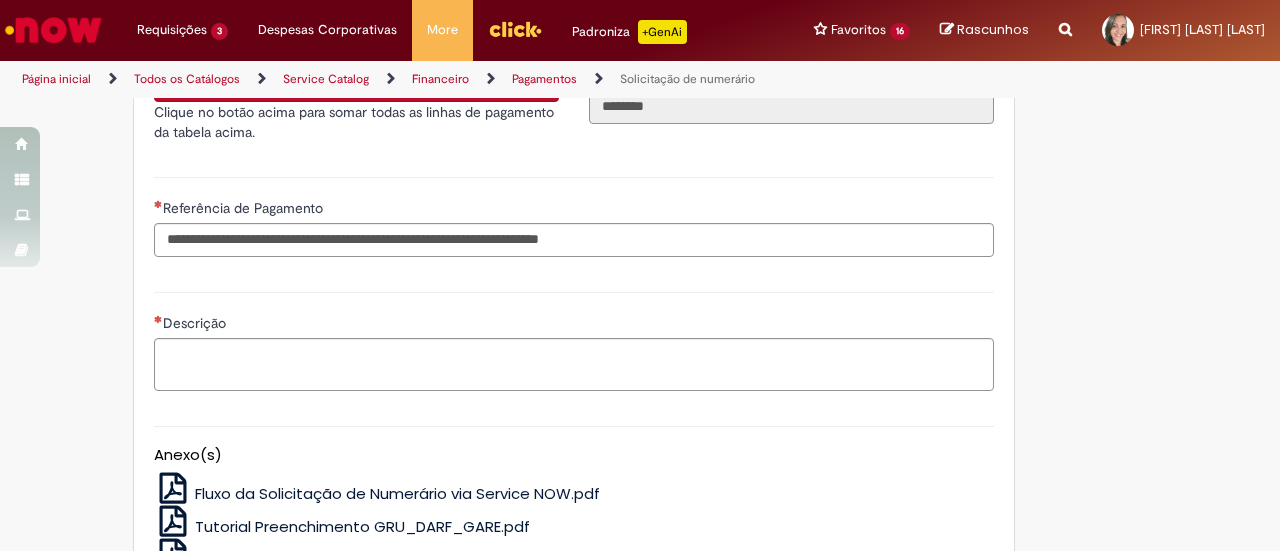 scroll, scrollTop: 3566, scrollLeft: 0, axis: vertical 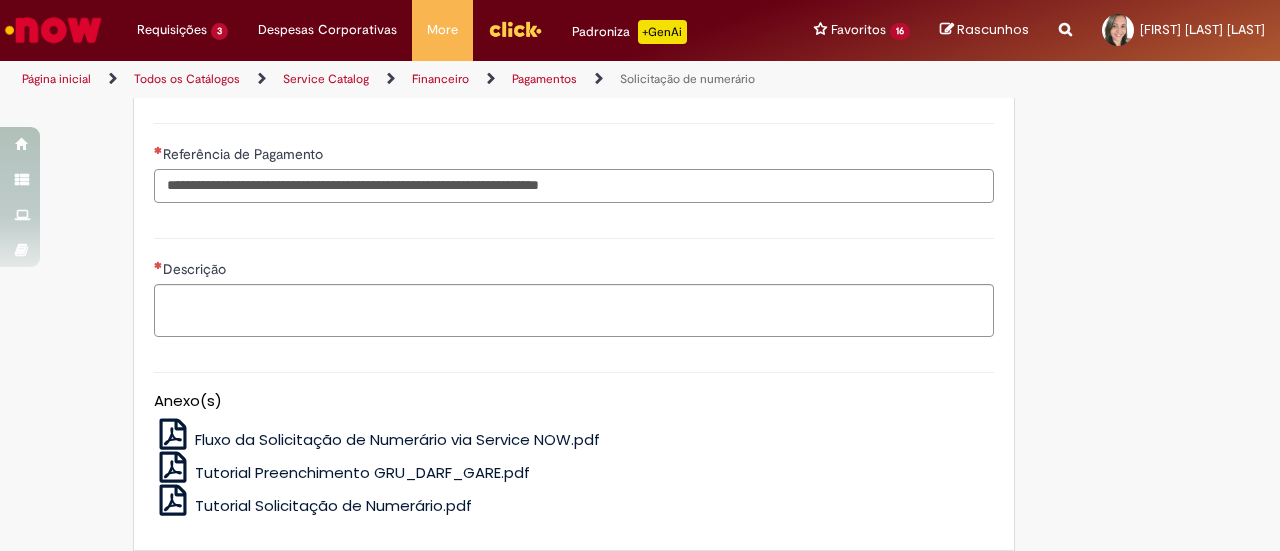 click on "Referência de Pagamento" at bounding box center (574, 186) 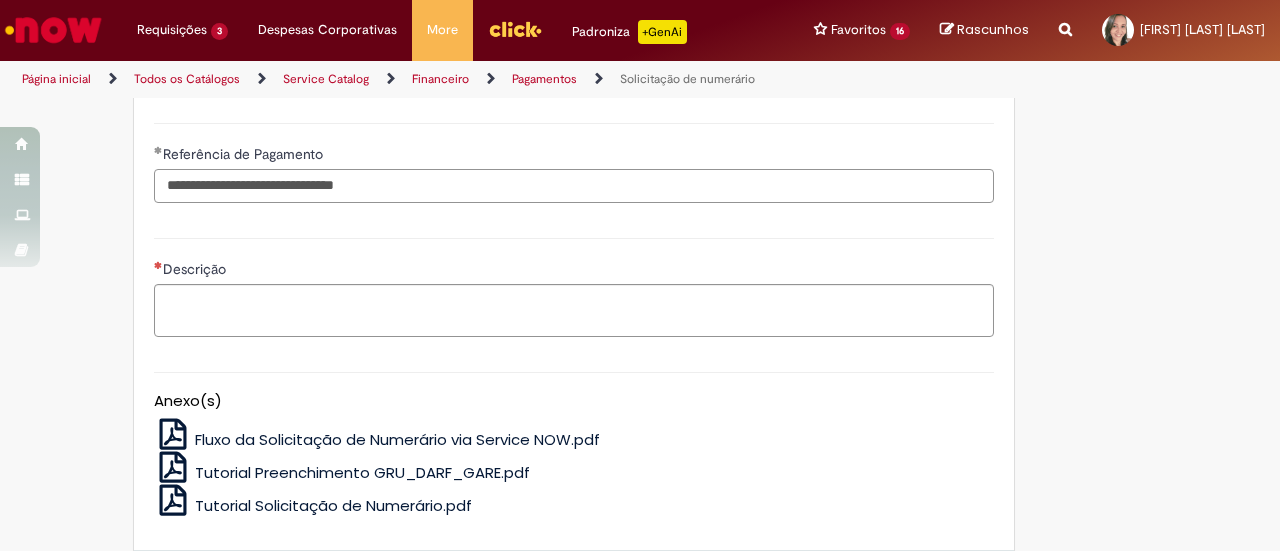 type on "**********" 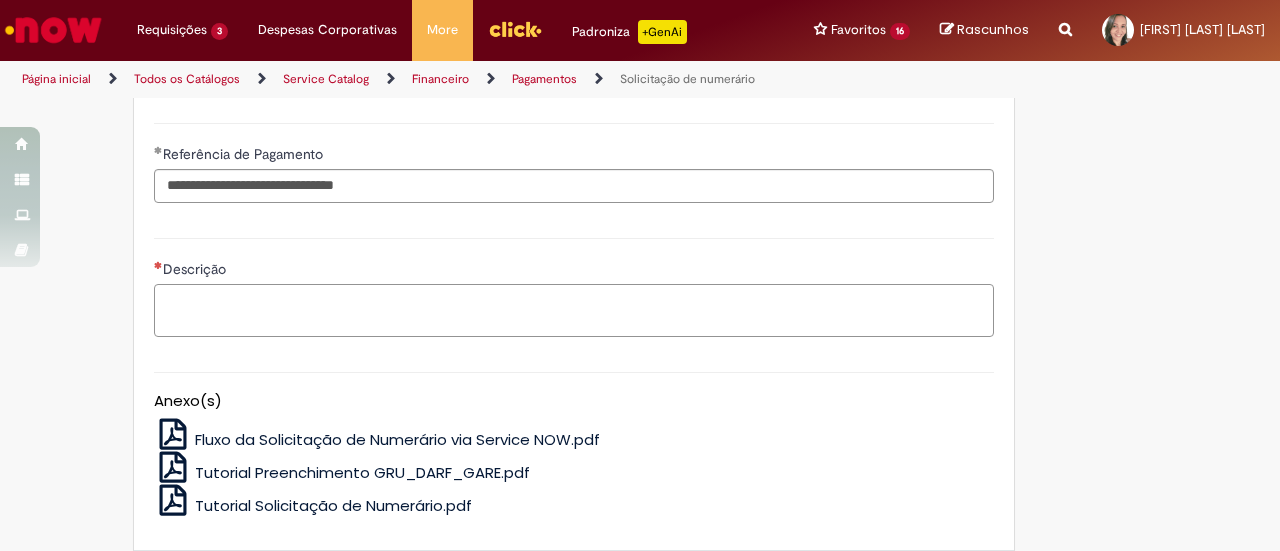 click on "Descrição" at bounding box center (574, 310) 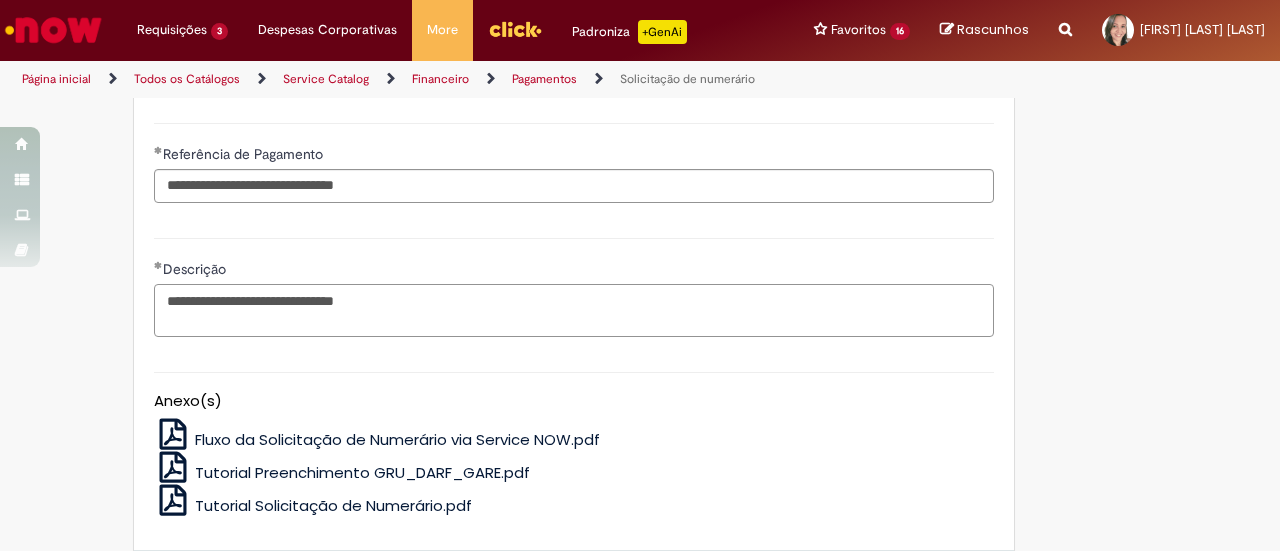 type on "**********" 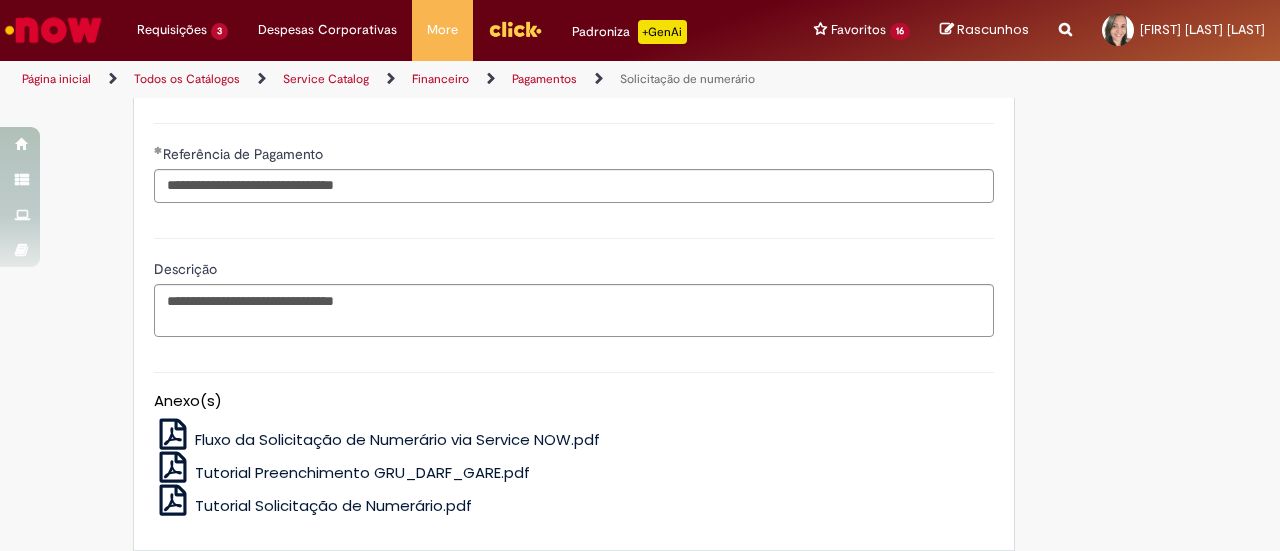 scroll, scrollTop: 3756, scrollLeft: 0, axis: vertical 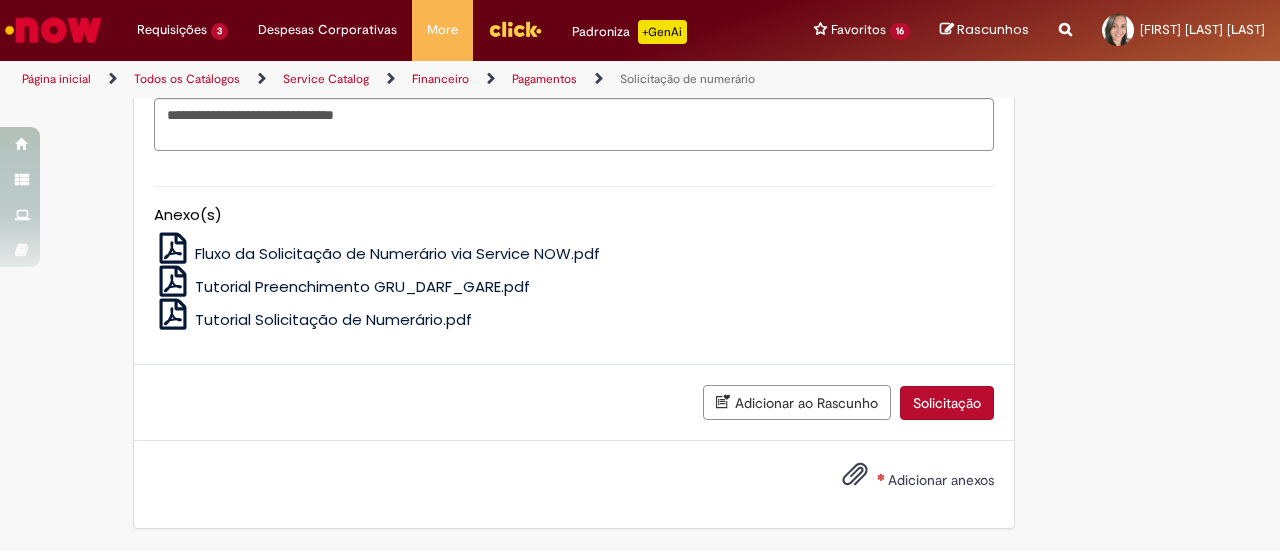 click on "Adicionar anexos" at bounding box center [941, 481] 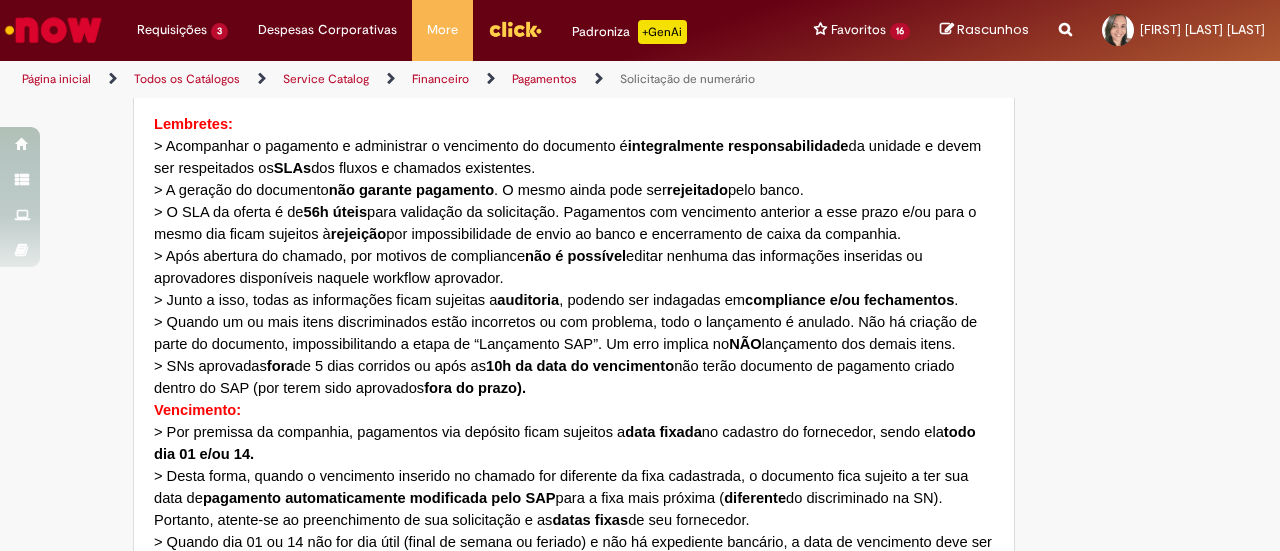 scroll, scrollTop: 711, scrollLeft: 0, axis: vertical 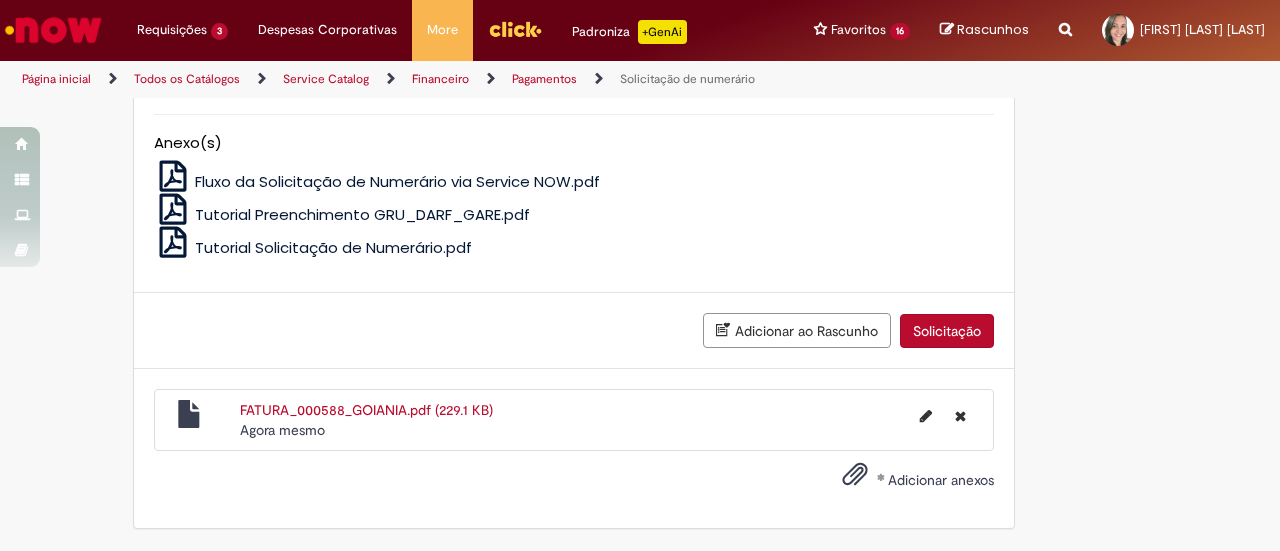 click on "Solicitação" at bounding box center (947, 331) 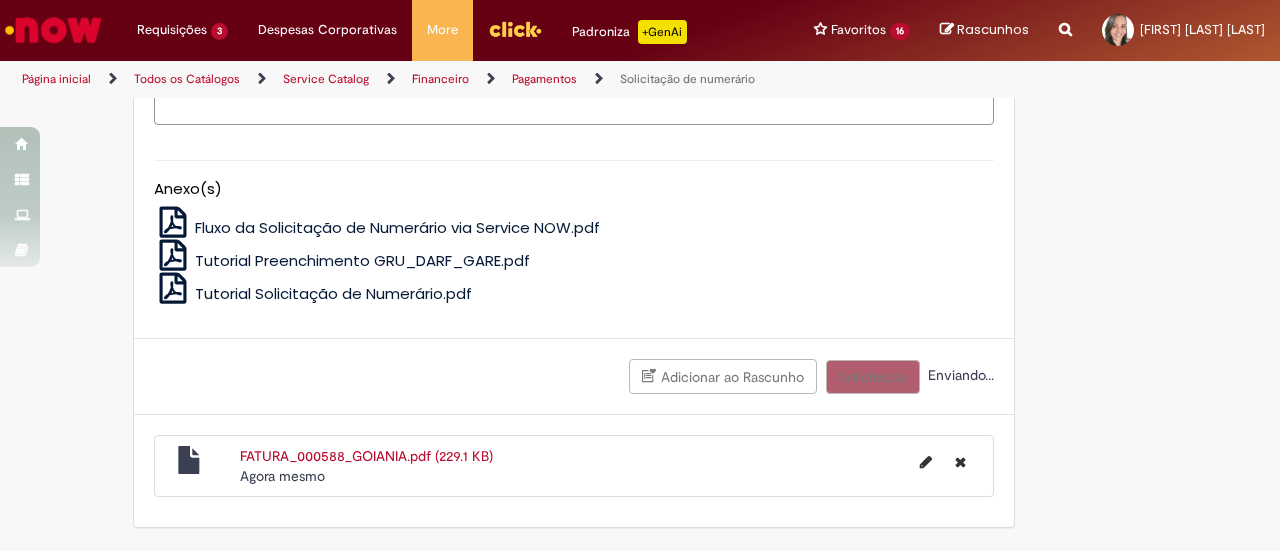 scroll, scrollTop: 3782, scrollLeft: 0, axis: vertical 